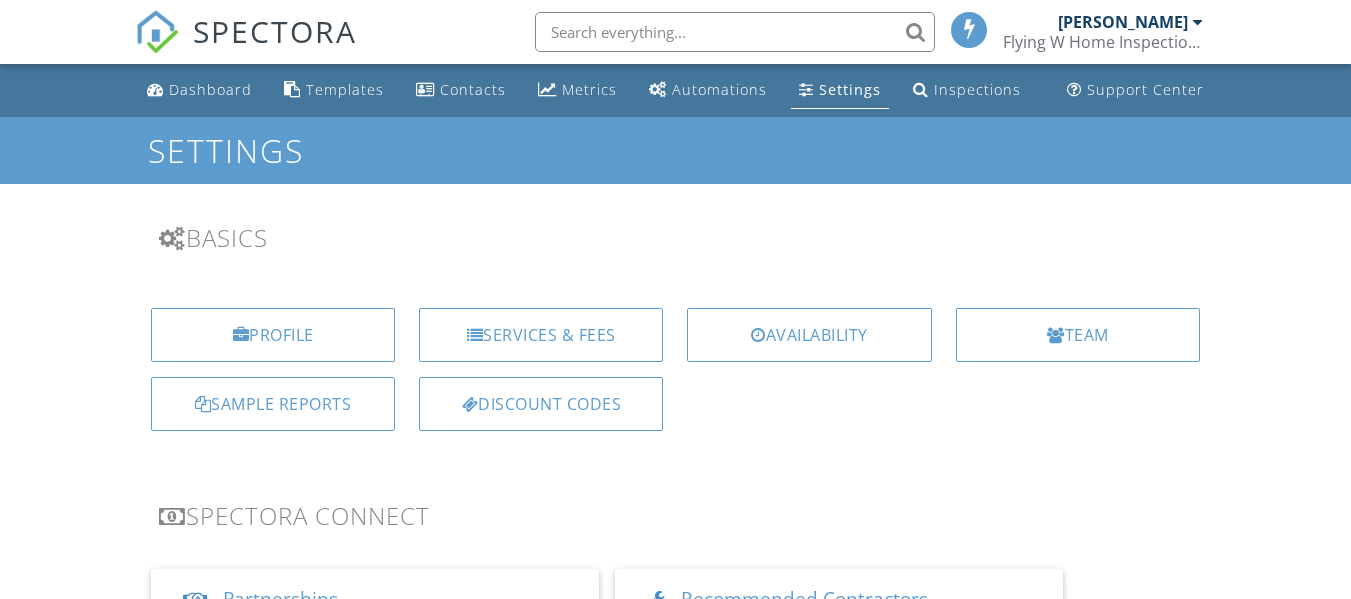 scroll, scrollTop: 0, scrollLeft: 0, axis: both 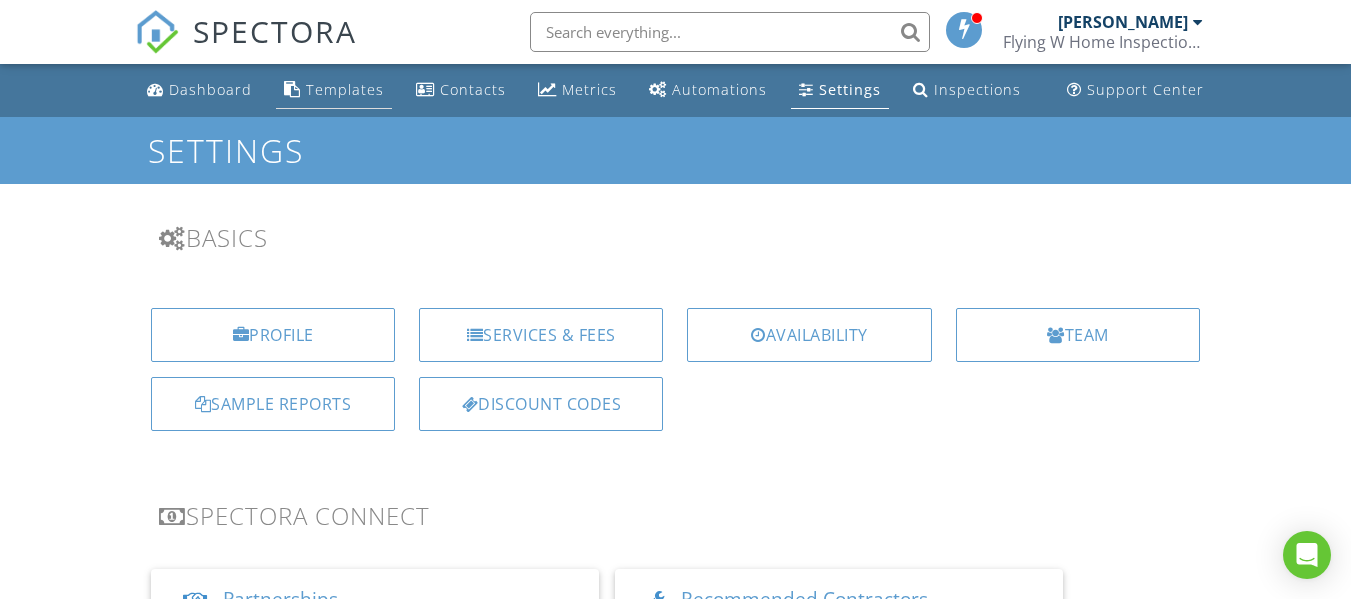 click on "Templates" at bounding box center (345, 89) 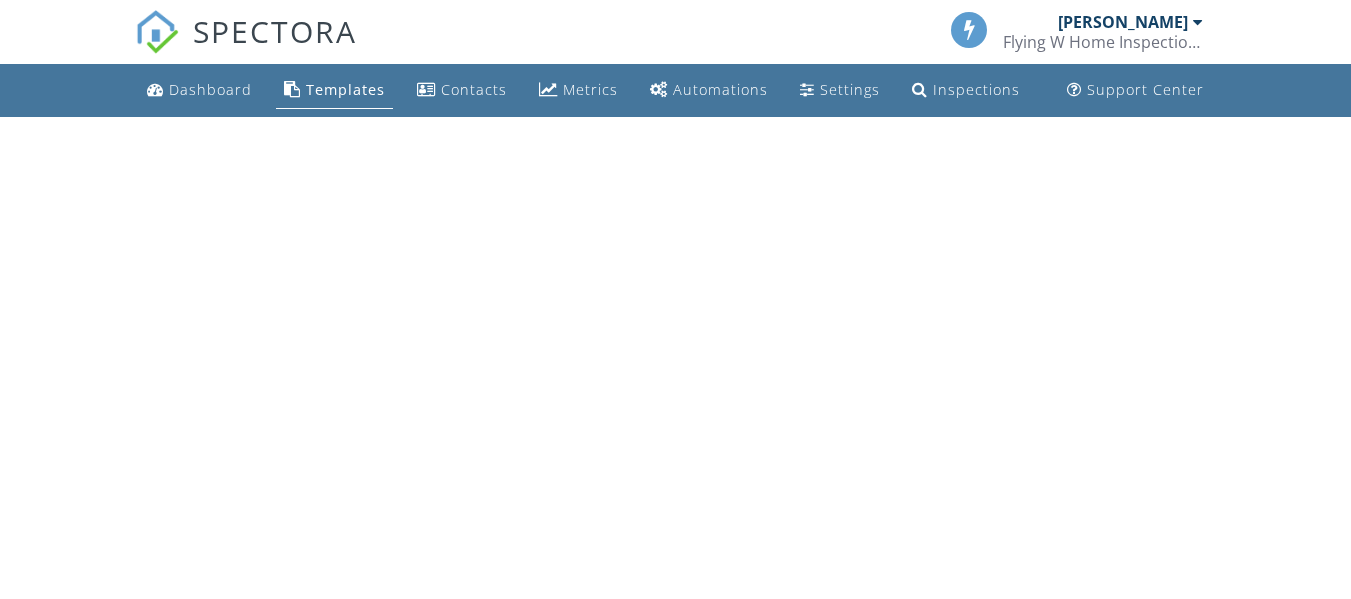 scroll, scrollTop: 0, scrollLeft: 0, axis: both 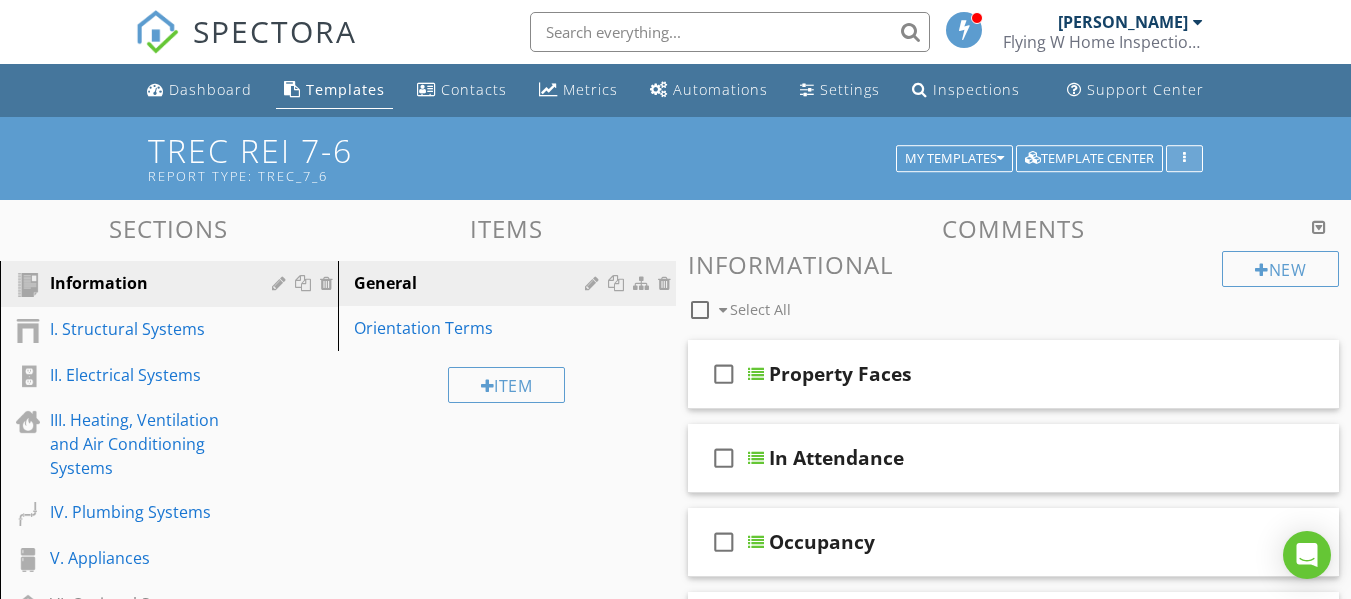 click at bounding box center (1184, 159) 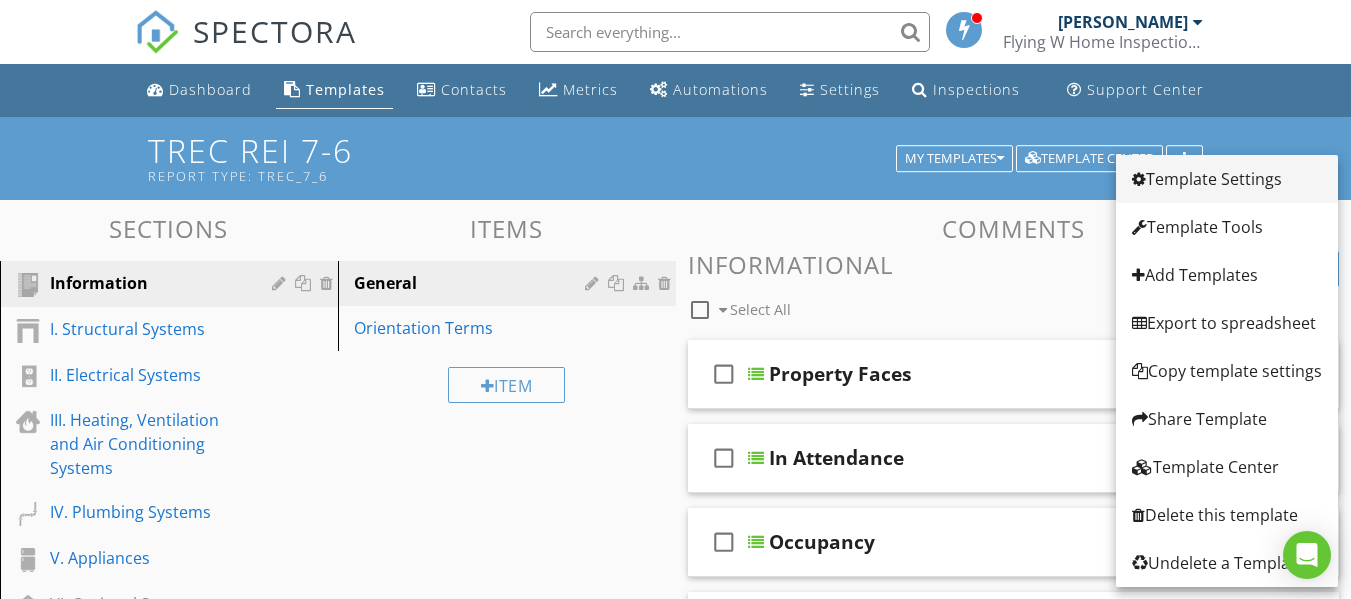 click on "Template Settings" at bounding box center (1227, 179) 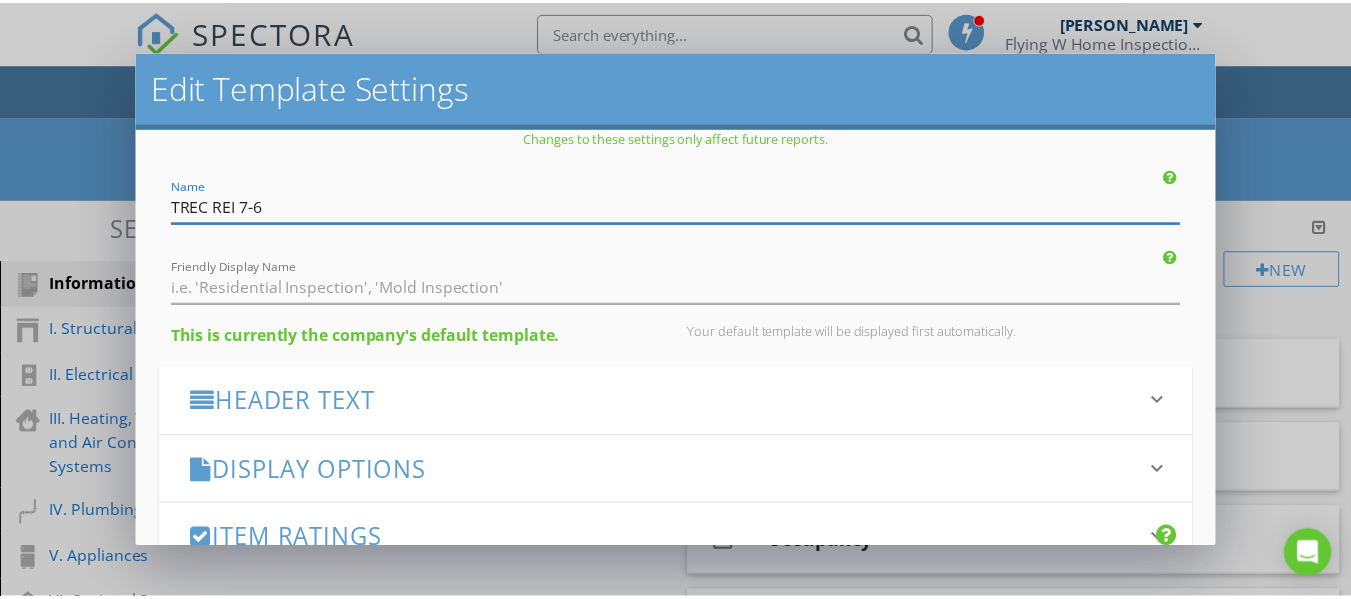 scroll, scrollTop: 0, scrollLeft: 0, axis: both 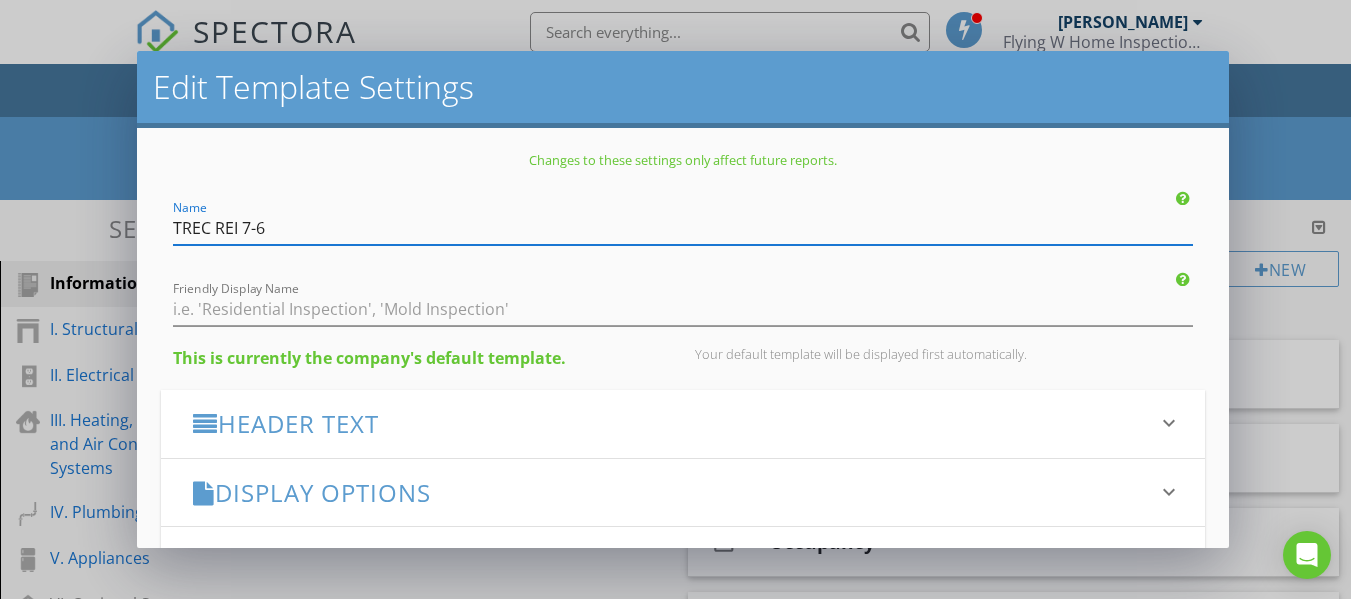 click on "Edit Template Settings   Changes to these settings only affect future reports.     Name TREC REI 7-6     Friendly Display Name
This is currently the company's default template.
Your default template will be displayed first
automatically.
Header Text
keyboard_arrow_down   Full Report Header Text     Summary Header Text
Display Options
keyboard_arrow_down     check_box Display Category Counts Summary
What does this look like?
check_box_outline_blank Display 'Items Inspected' Count
With
vs
without
check_box Display Inspector Signature   Configure Signature
Where does this display?
check_box Display Standards of Practice
Set per-section by clicking the 'pencil' icon next to each
section.
What does this look like?
check_box Display Contractor Recommendations" at bounding box center (675, 299) 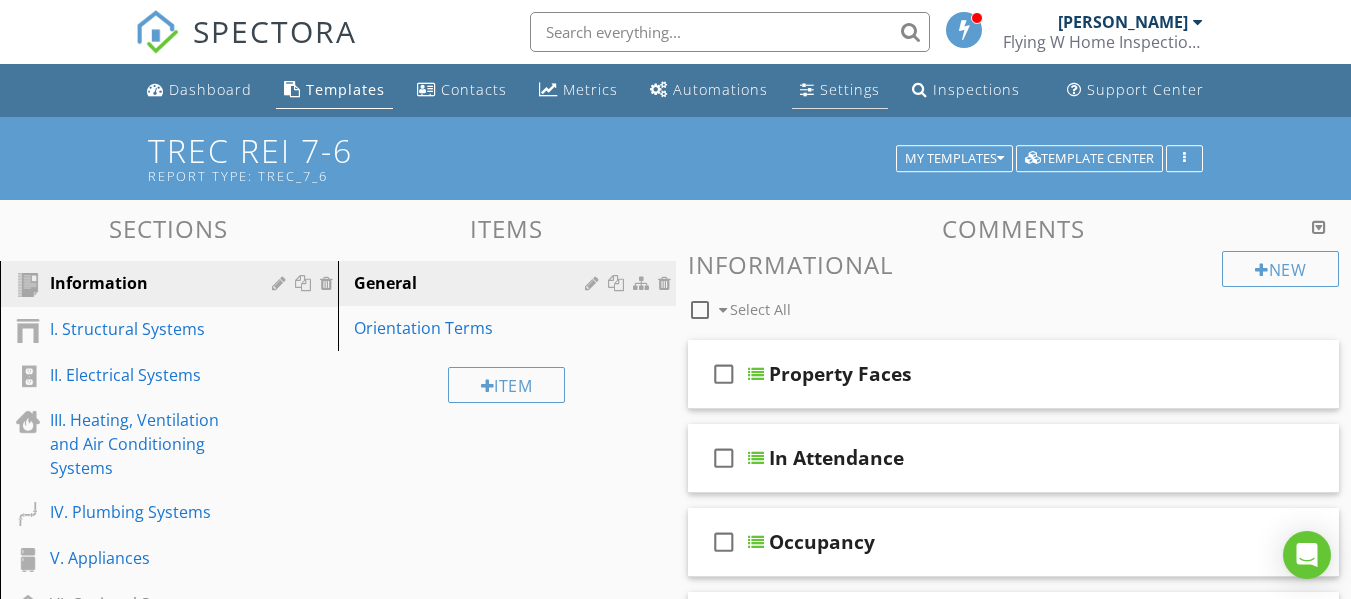 click on "Settings" at bounding box center [850, 89] 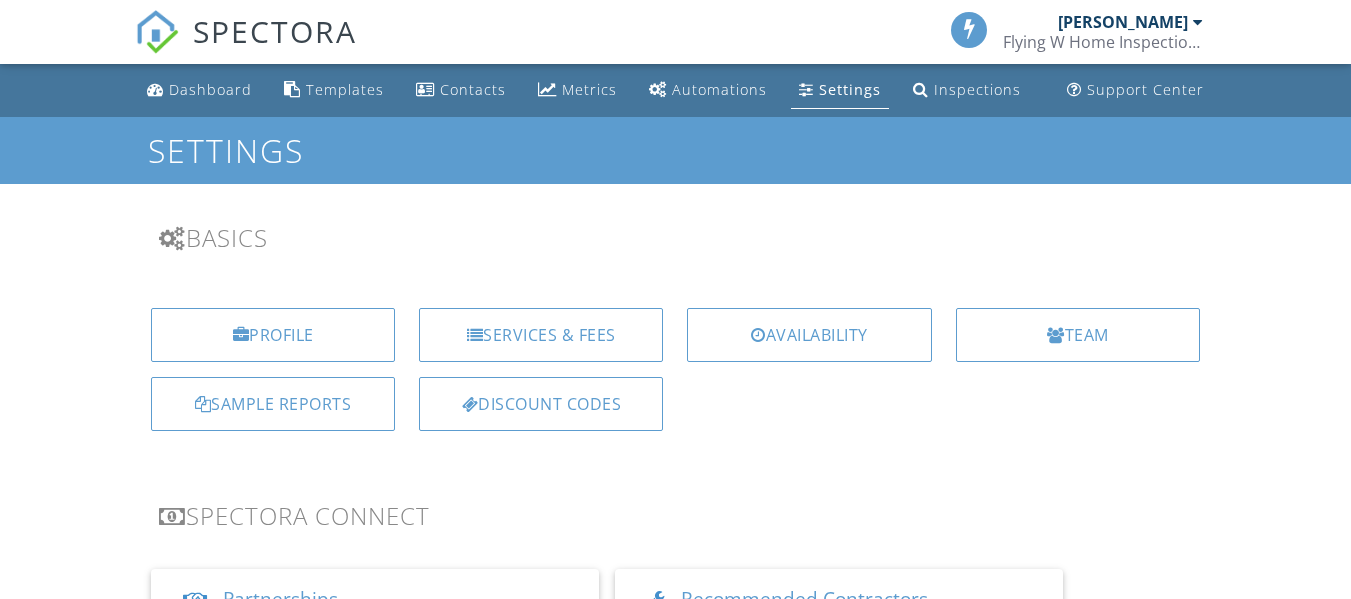 scroll, scrollTop: 0, scrollLeft: 0, axis: both 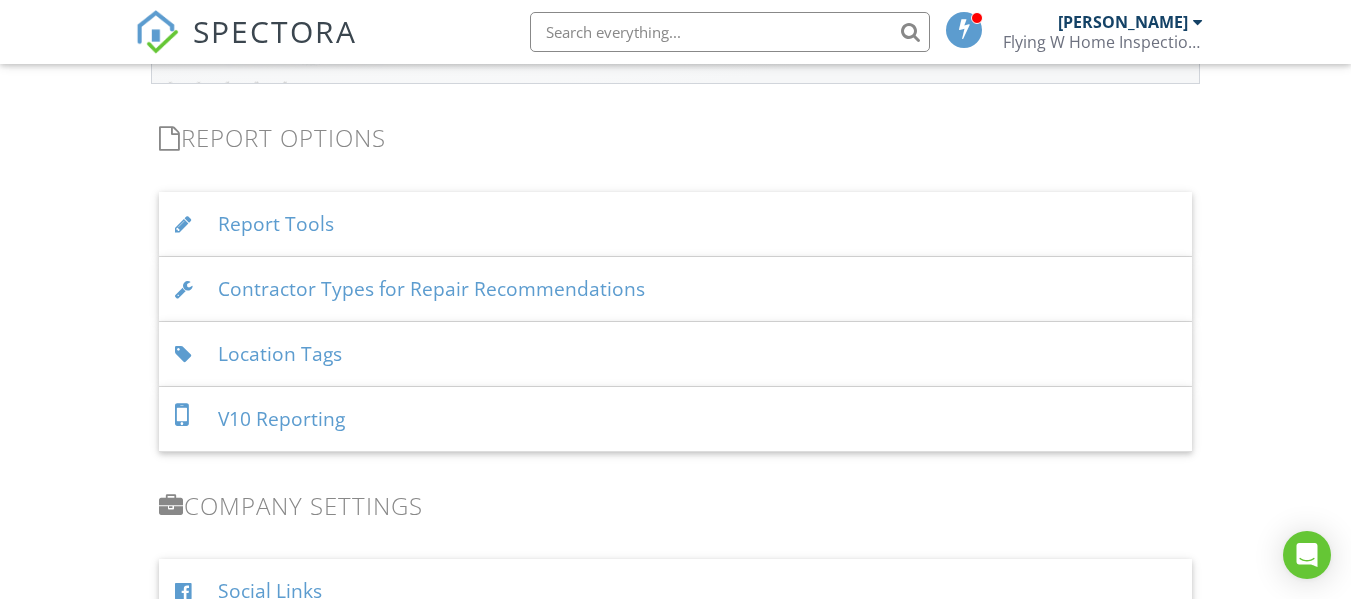 click on "Location Tags" at bounding box center [675, 354] 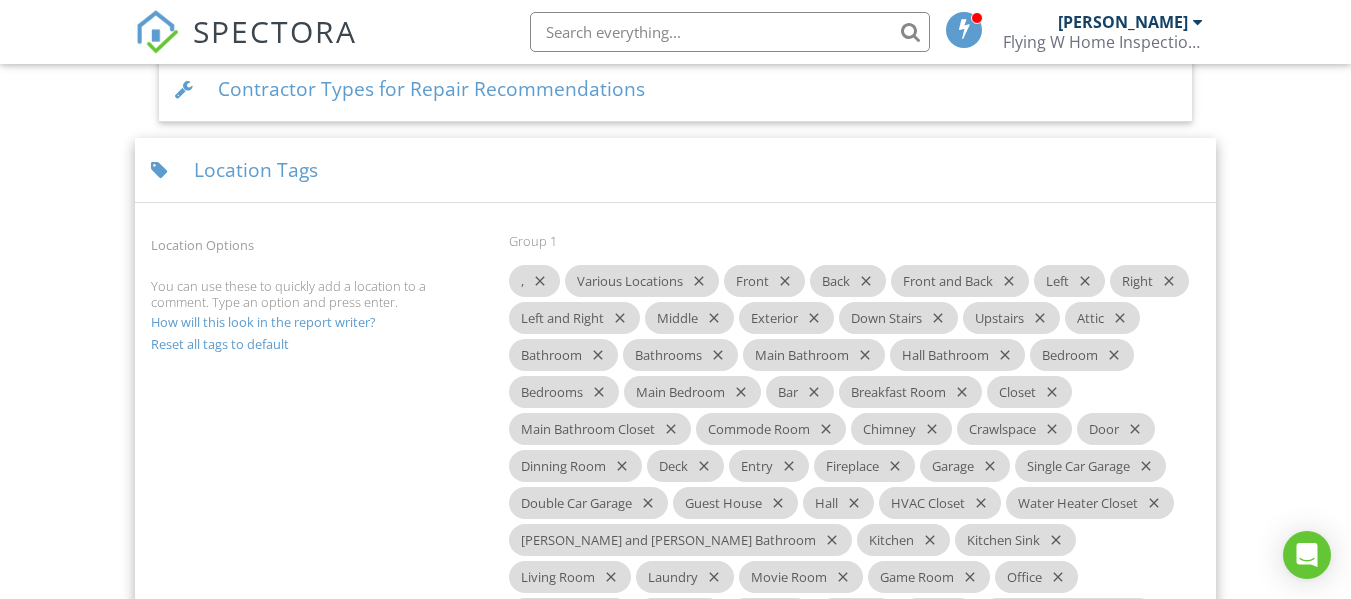 scroll, scrollTop: 2300, scrollLeft: 0, axis: vertical 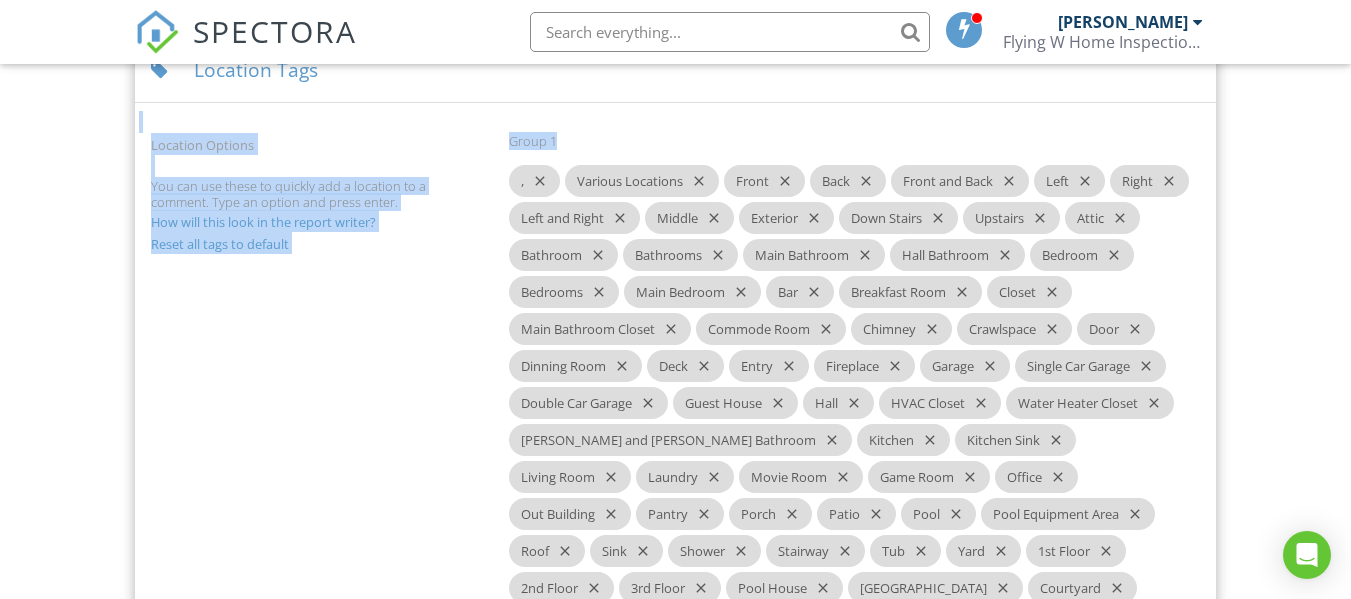 drag, startPoint x: 498, startPoint y: 186, endPoint x: 455, endPoint y: 293, distance: 115.316956 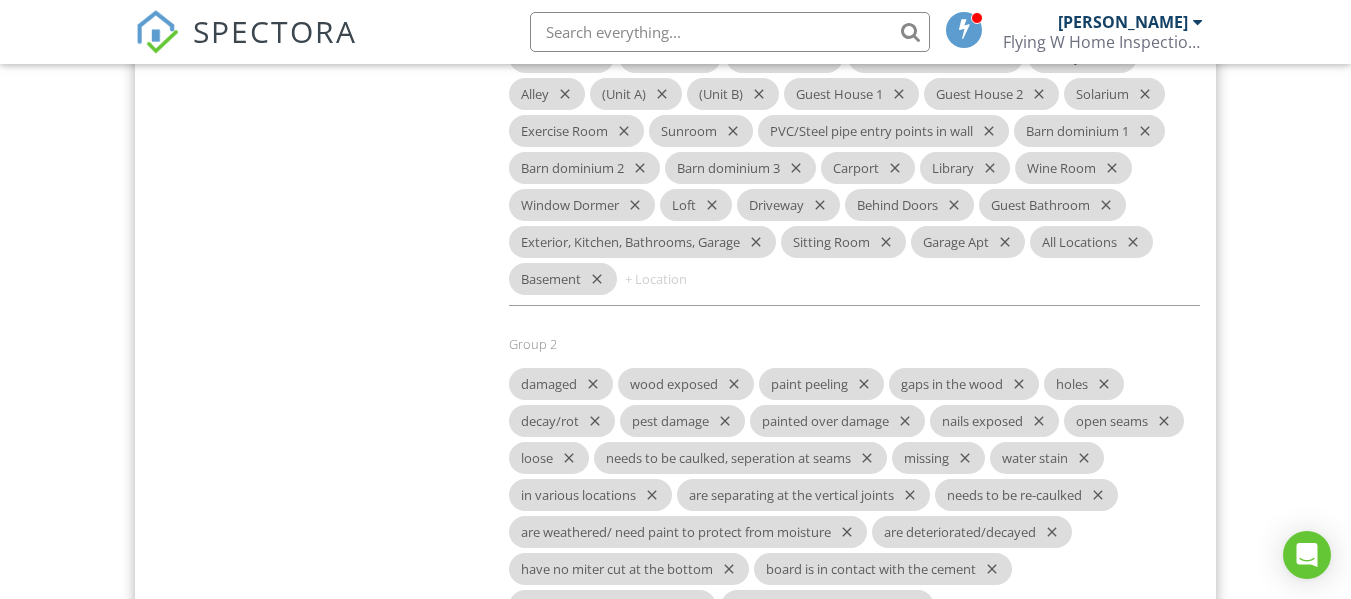 scroll, scrollTop: 2832, scrollLeft: 0, axis: vertical 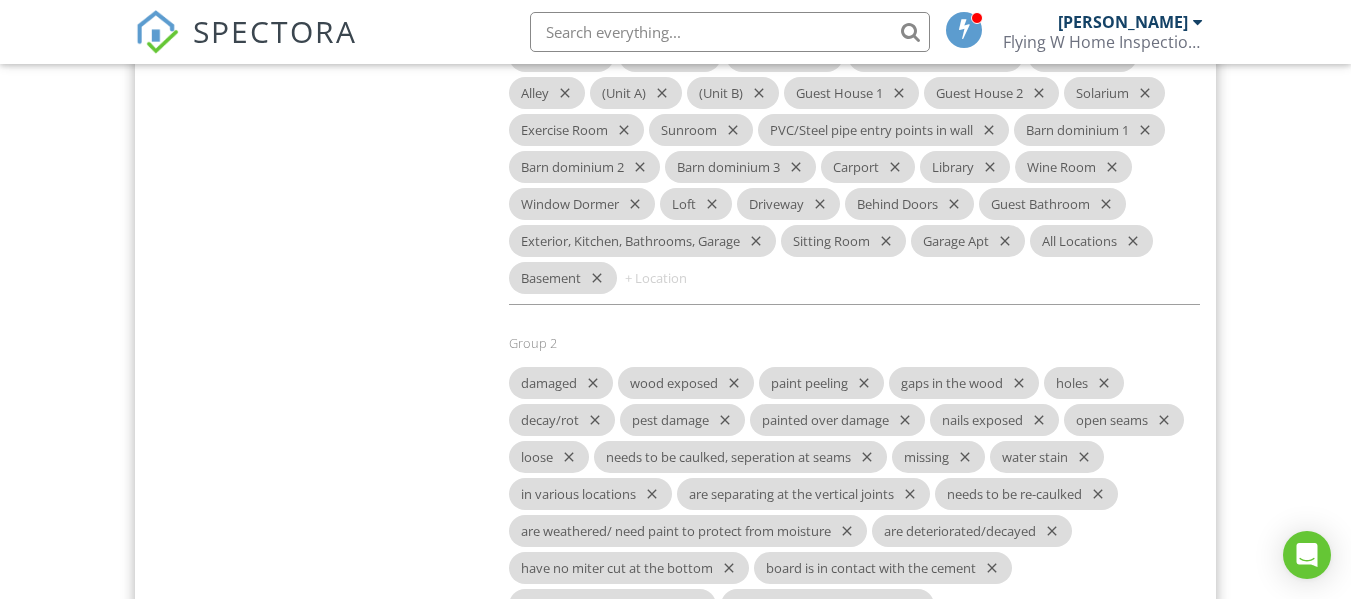 click on "Dashboard
Templates
Contacts
Metrics
Automations
Settings
Inspections
Support Center
Settings
Basics
Profile
Services & Fees
Availability
Team
Sample Reports
Discount Codes
Spectora Connect
Partnerships
Make more money per inspection with third-party offers
Disabled
Recommended Contractors
Provide repair resources for your clients
Disabled
Business Tools
Agreements
Signature Type
▼ E-signature (checkbox) E-signature (checkbox) Written Signature E-signature (checkbox)
Written Signature
Client agreement instructions
This text will appear on the client portal under "Sign Agreement(s)"
Inline Style XLarge Large Normal Small Light Small/Light Bold Italic Underline Colors Ordered List Unordered List Align" at bounding box center (675, -375) 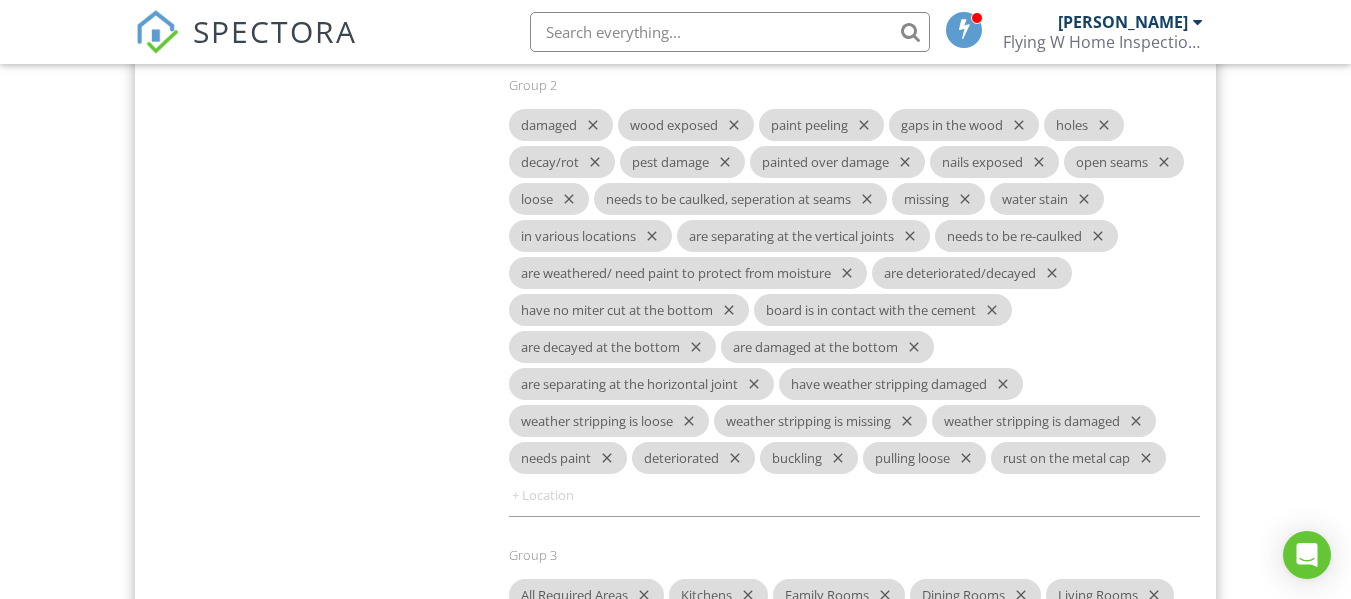 scroll, scrollTop: 3109, scrollLeft: 0, axis: vertical 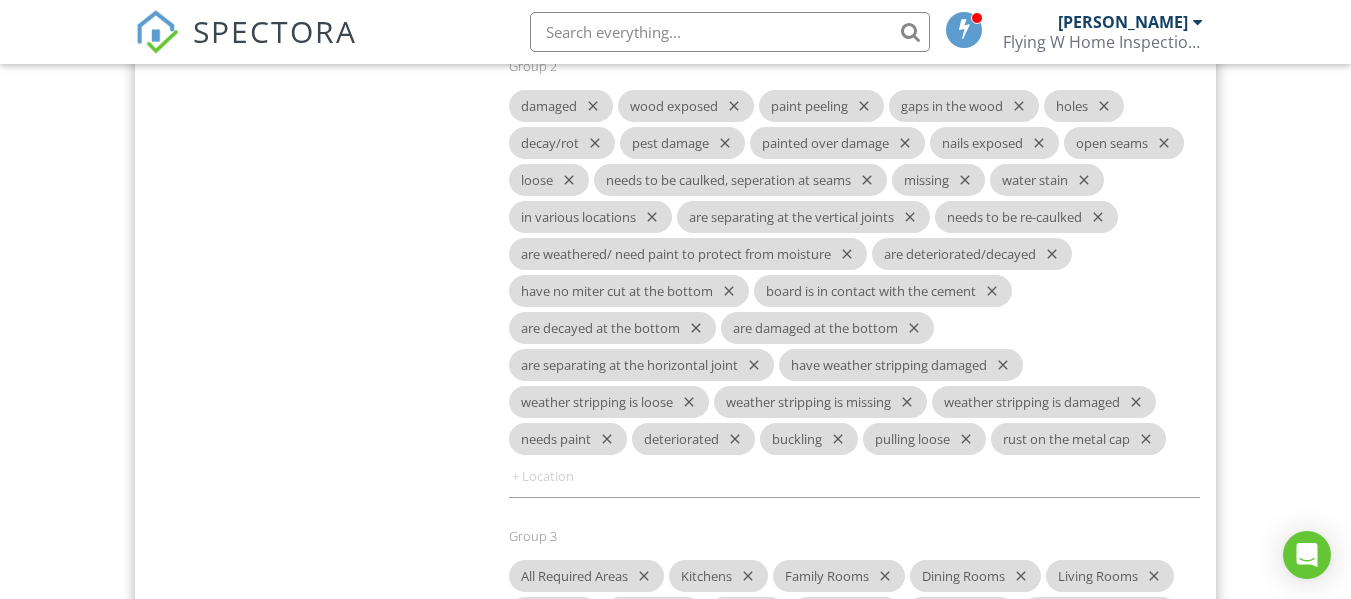click on "Location Options
You can use these to quickly add a location to a comment. Type an option and press enter.
How will this look in the report writer?
Reset all tags to default
Group 1
, close Various Locations close Front close Back close Front and Back close Left close Right close Left and Right close Middle close Exterior close Down Stairs close Upstairs close Attic close Bathroom close Bathrooms close Main Bathroom close Hall Bathroom close Bedroom close Bedrooms close Main Bedroom close Bar close Breakfast Room close Closet close Main Bathroom Closet close Commode Room close Chimney close Crawlspace close Door close Dinning Room close Deck close Entry close Fireplace close Garage close Single Car Garage close Double Car Garage close Guest House close Hall close HVAC Closet close Water Heater Closet close Jack and Jill Bathroom close Kitchen close Kitchen Sink close Living Room close Laundry close Movie Room close Game Room close Office close Out Building close Pantry close" at bounding box center (675, 8) 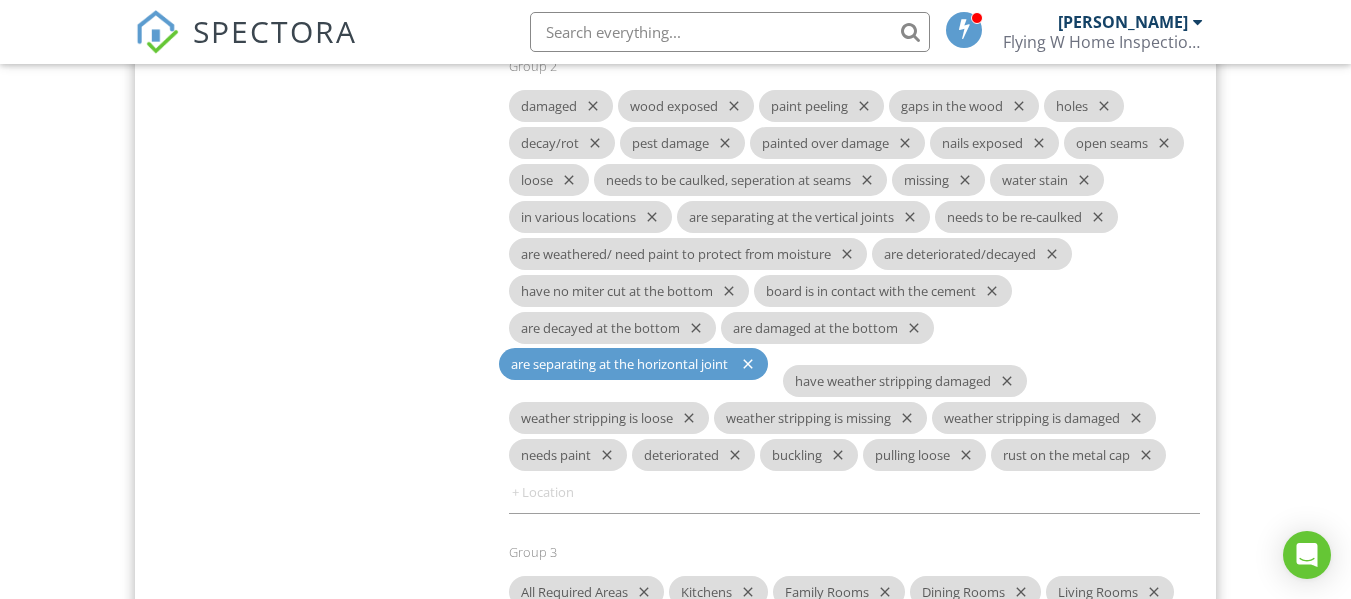 drag, startPoint x: 543, startPoint y: 353, endPoint x: 589, endPoint y: 356, distance: 46.09772 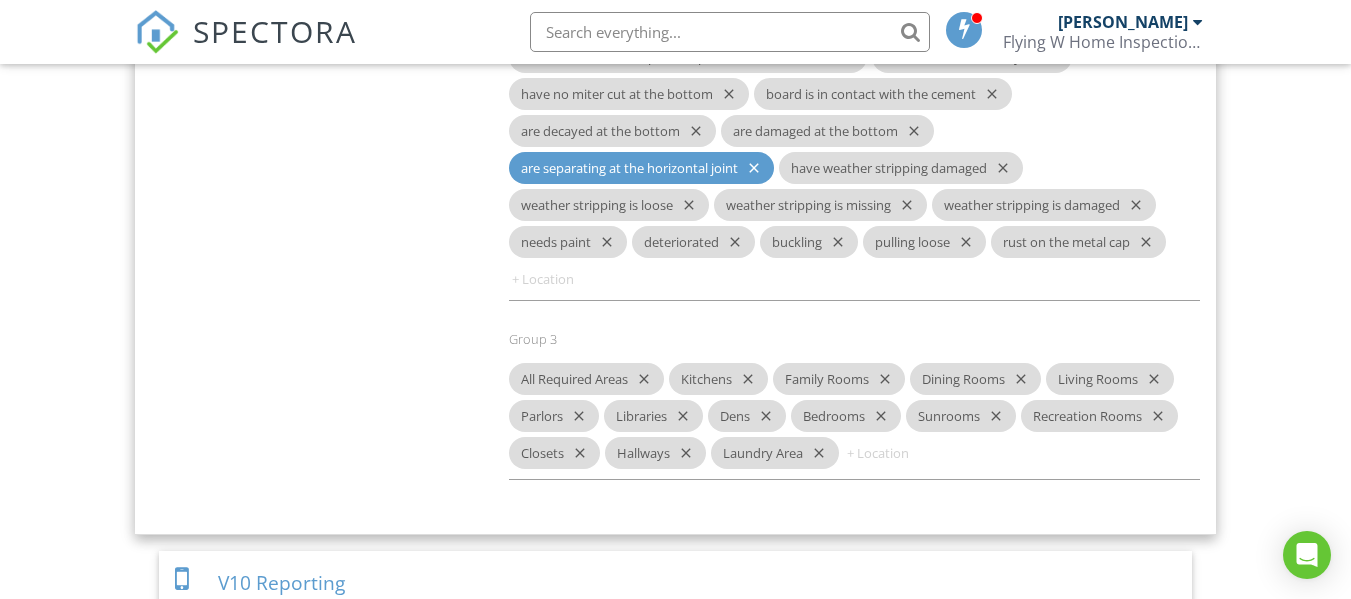 scroll, scrollTop: 3307, scrollLeft: 0, axis: vertical 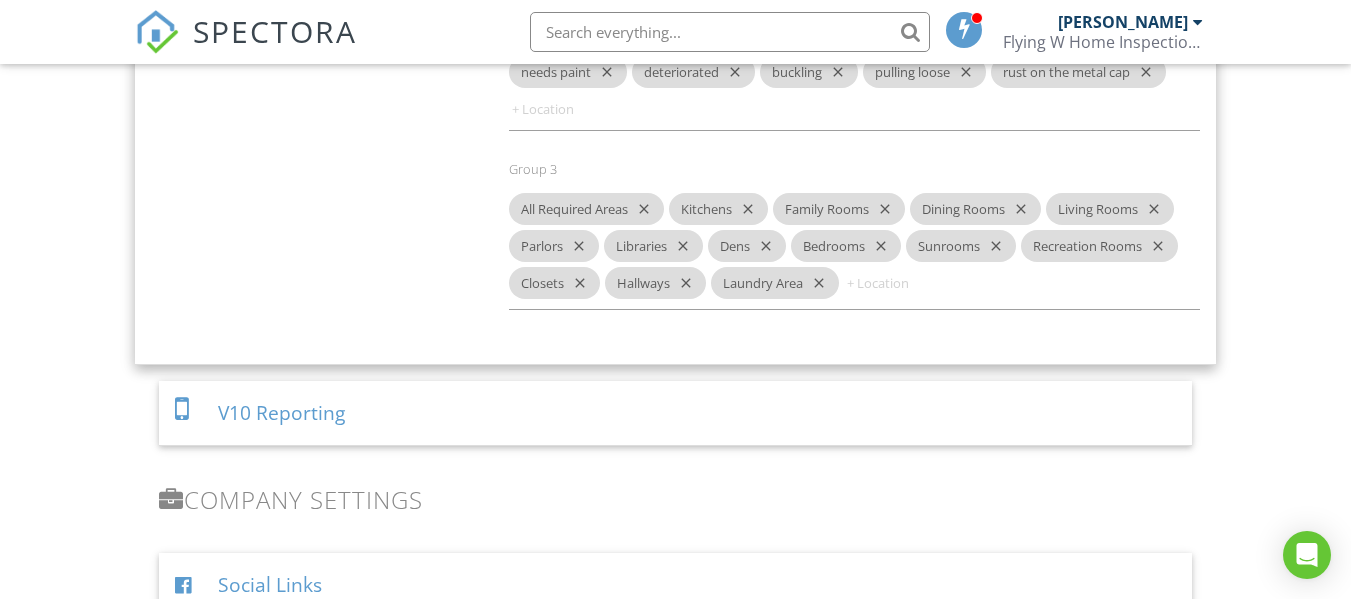 click on "Dashboard
Templates
Contacts
Metrics
Automations
Settings
Inspections
Support Center
Settings
Basics
Profile
Services & Fees
Availability
Team
Sample Reports
Discount Codes
Spectora Connect
Partnerships
Make more money per inspection with third-party offers
Disabled
Recommended Contractors
Provide repair resources for your clients
Disabled
Business Tools
Agreements
Signature Type
▼ E-signature (checkbox) E-signature (checkbox) Written Signature E-signature (checkbox)
Written Signature
Client agreement instructions
This text will appear on the client portal under "Sign Agreement(s)"
Inline Style XLarge Large Normal Small Light Small/Light Bold Italic Underline Colors Ordered List Unordered List Align" at bounding box center (675, -1019) 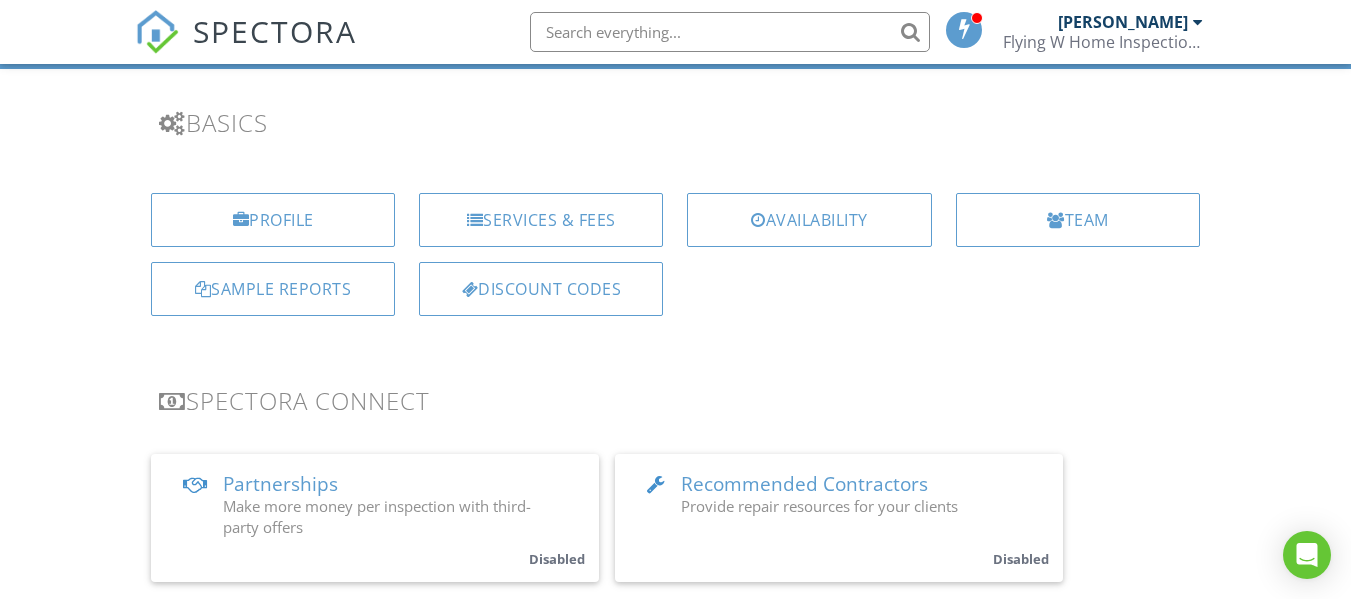 scroll, scrollTop: 0, scrollLeft: 0, axis: both 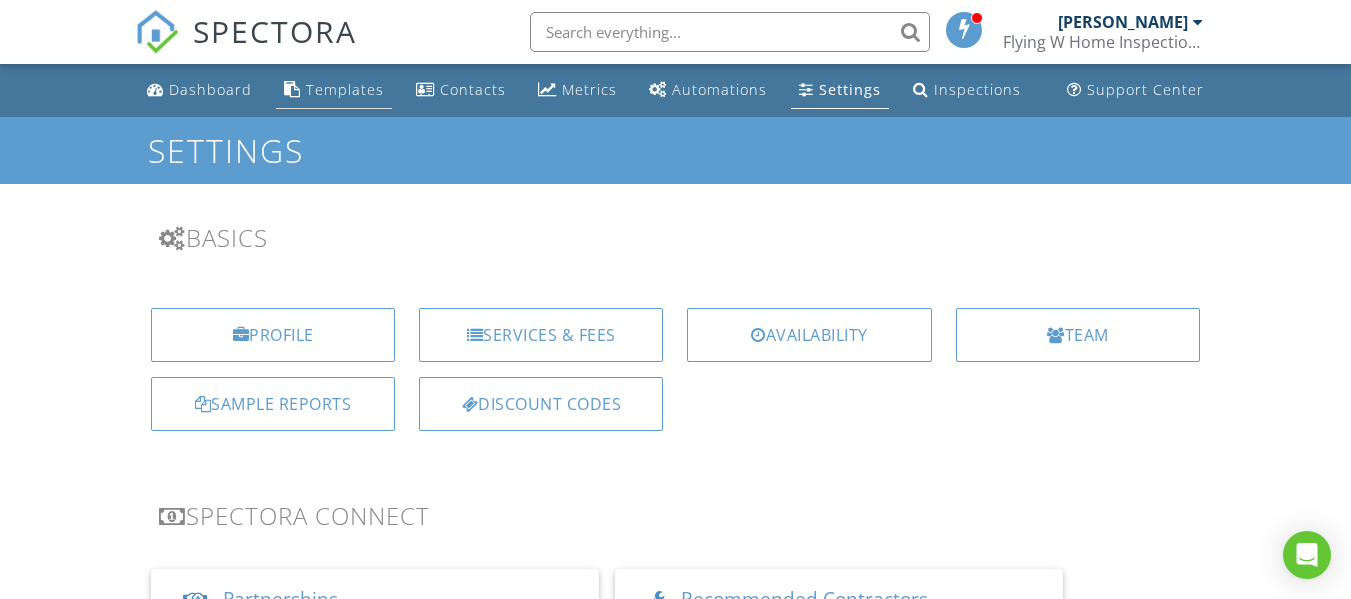 click on "Templates" at bounding box center [345, 89] 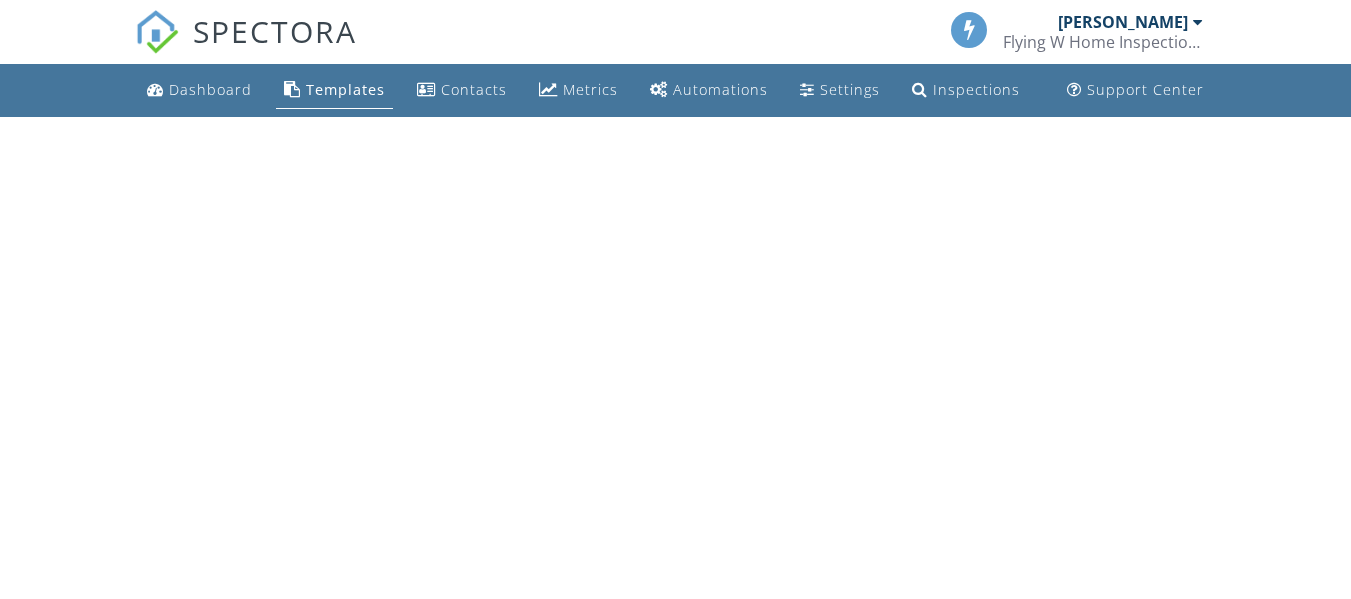 scroll, scrollTop: 0, scrollLeft: 0, axis: both 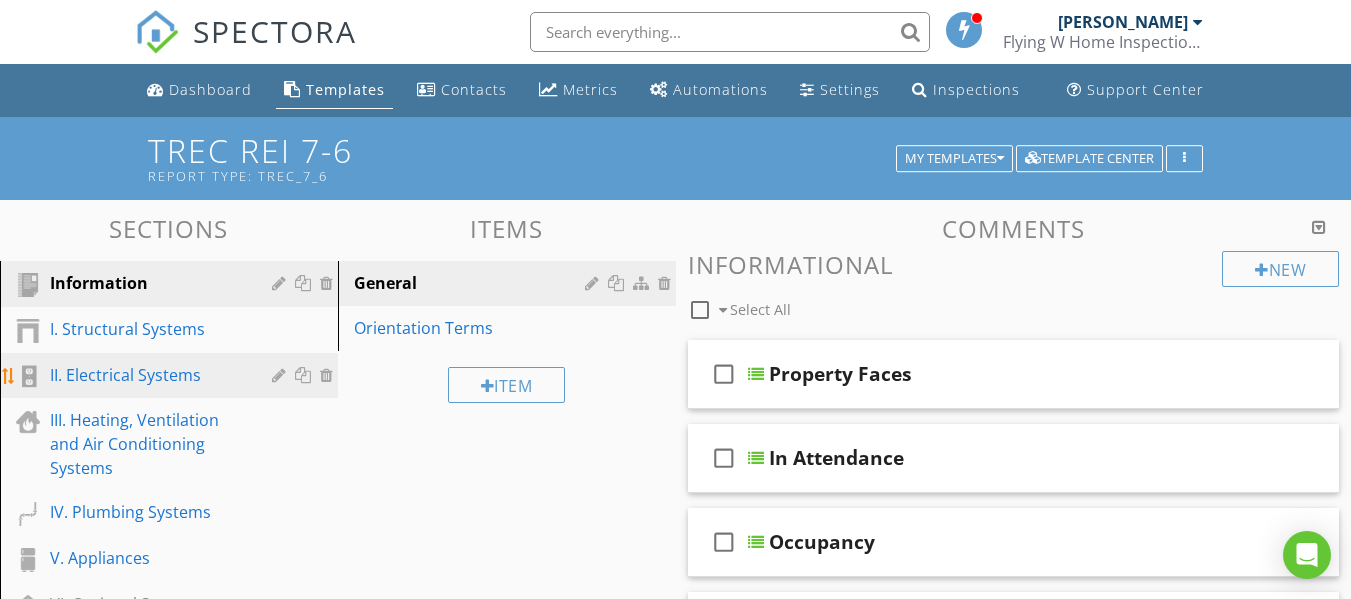 click on "II. Electrical Systems" at bounding box center [146, 375] 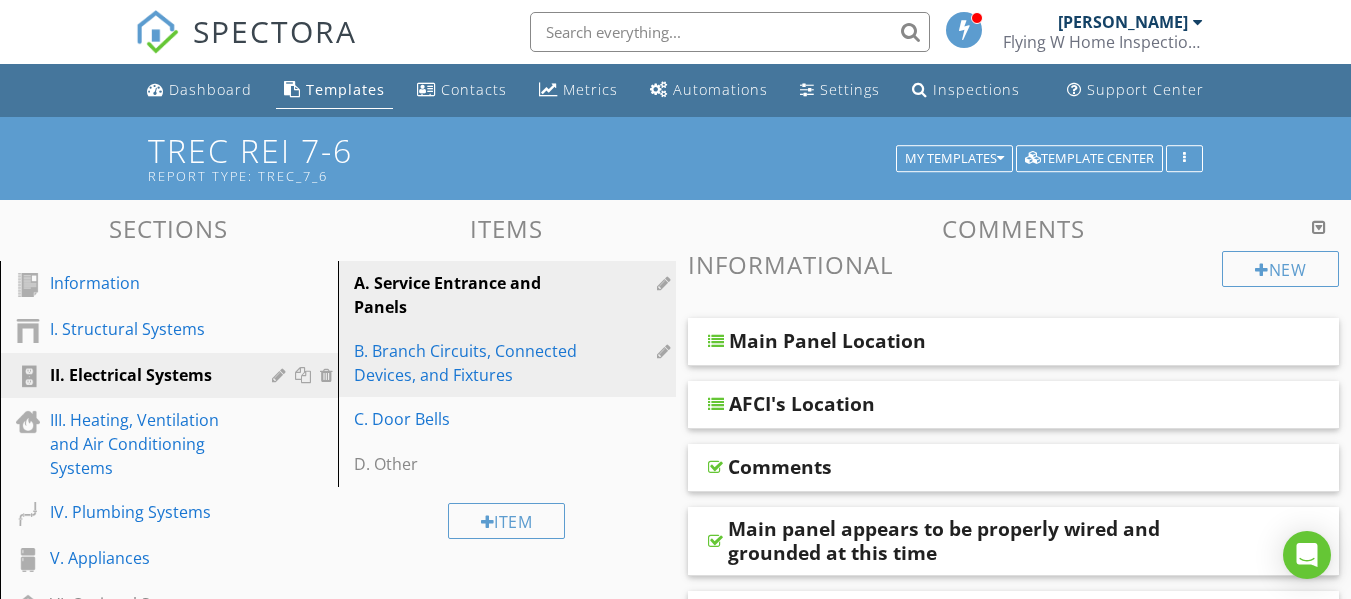 click on "B. Branch Circuits, Connected Devices, and Fixtures" at bounding box center [472, 363] 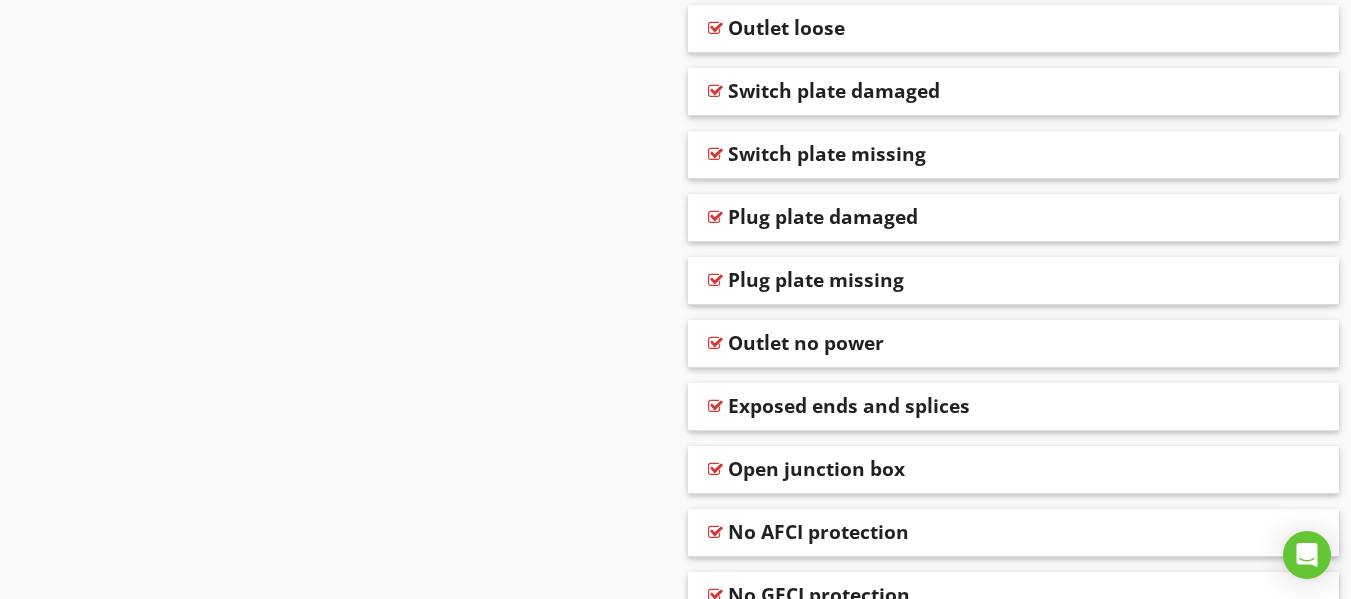 scroll, scrollTop: 2100, scrollLeft: 0, axis: vertical 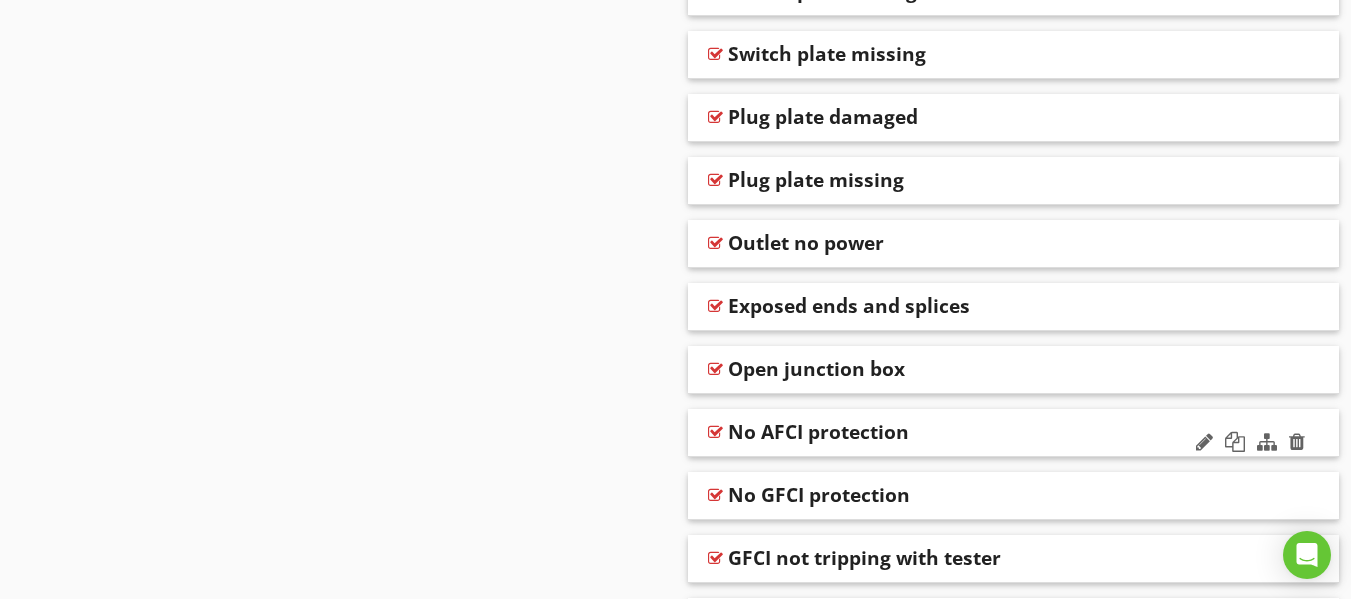 click on "No AFCI protection" at bounding box center [957, 432] 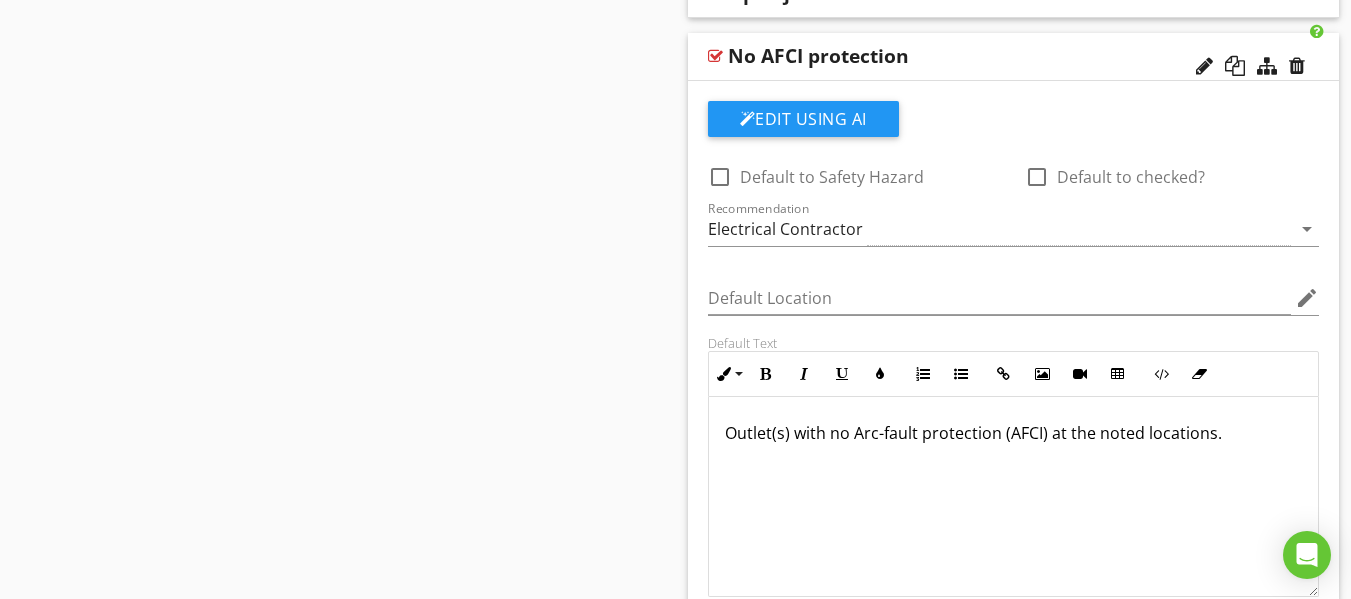 scroll, scrollTop: 2500, scrollLeft: 0, axis: vertical 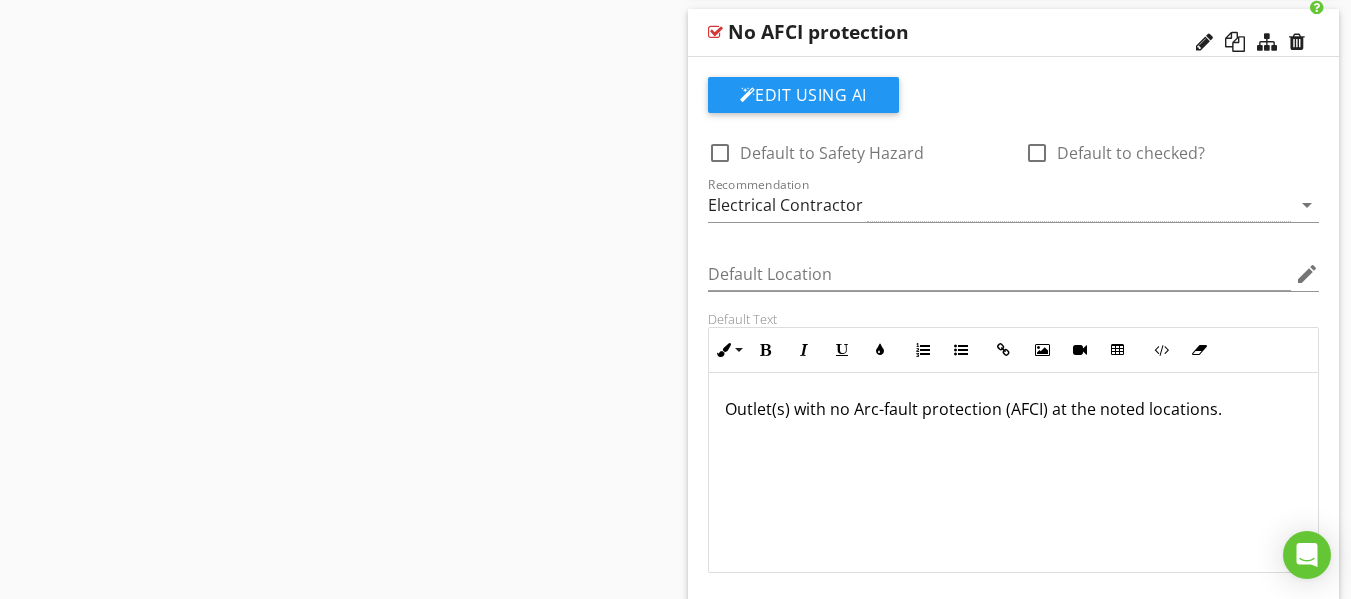 click on "No AFCI protection" at bounding box center [957, 32] 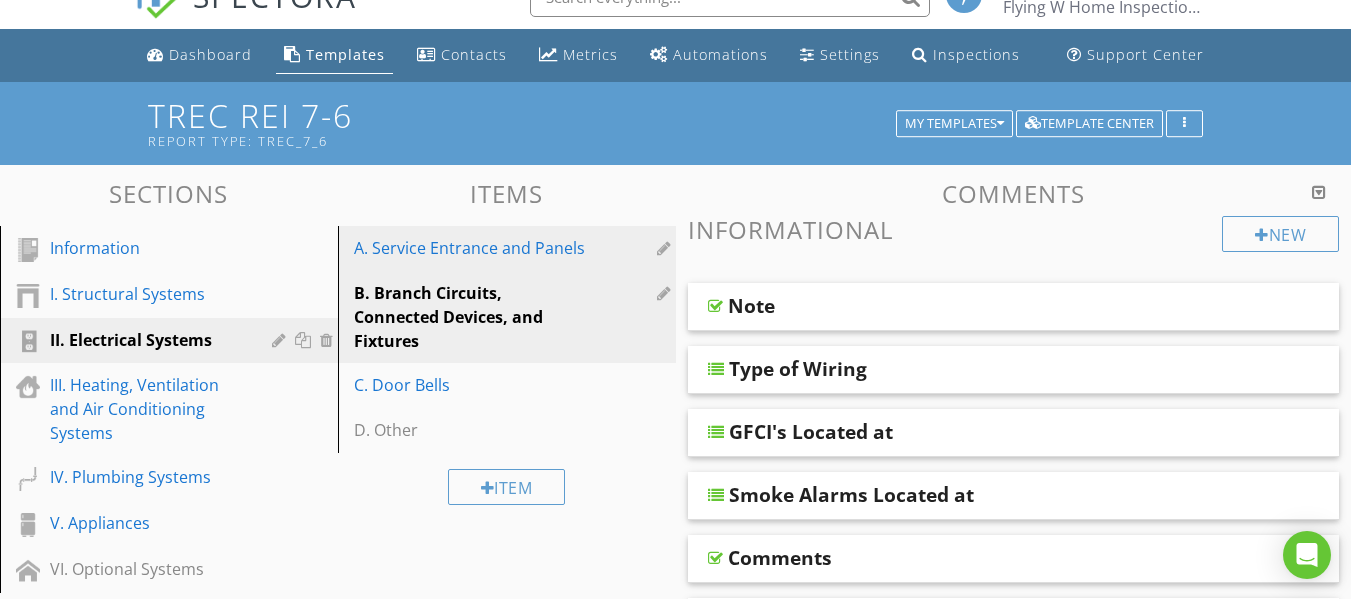 scroll, scrollTop: 0, scrollLeft: 0, axis: both 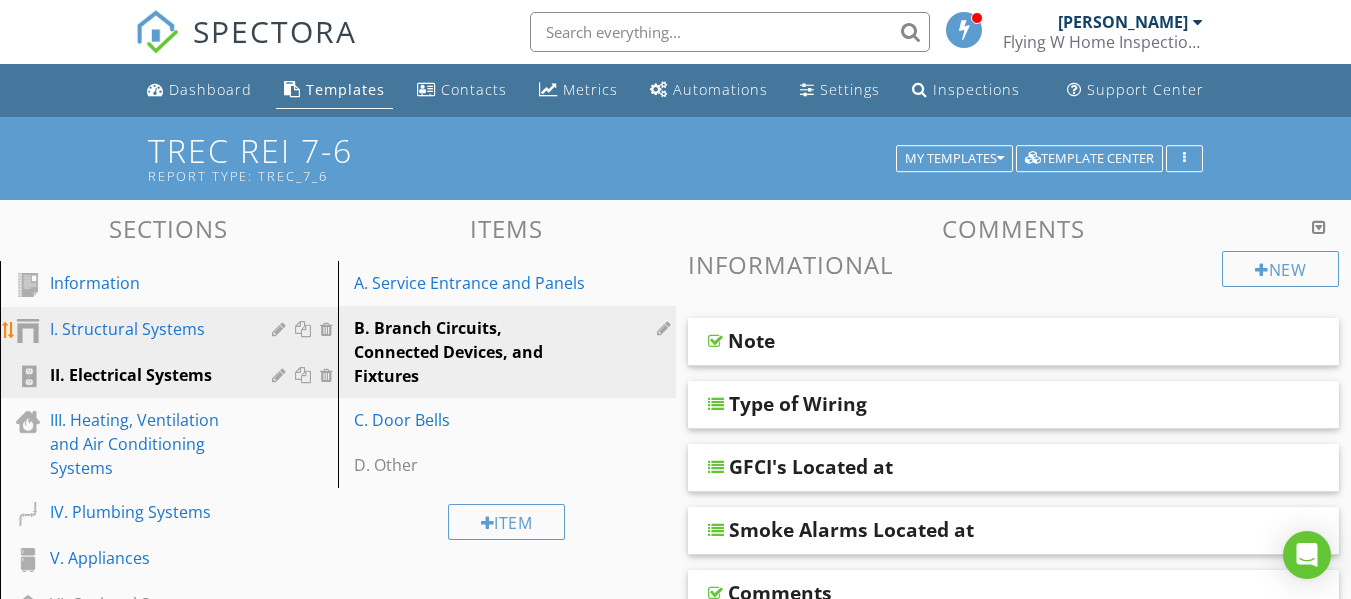click on "I. Structural Systems" at bounding box center (146, 329) 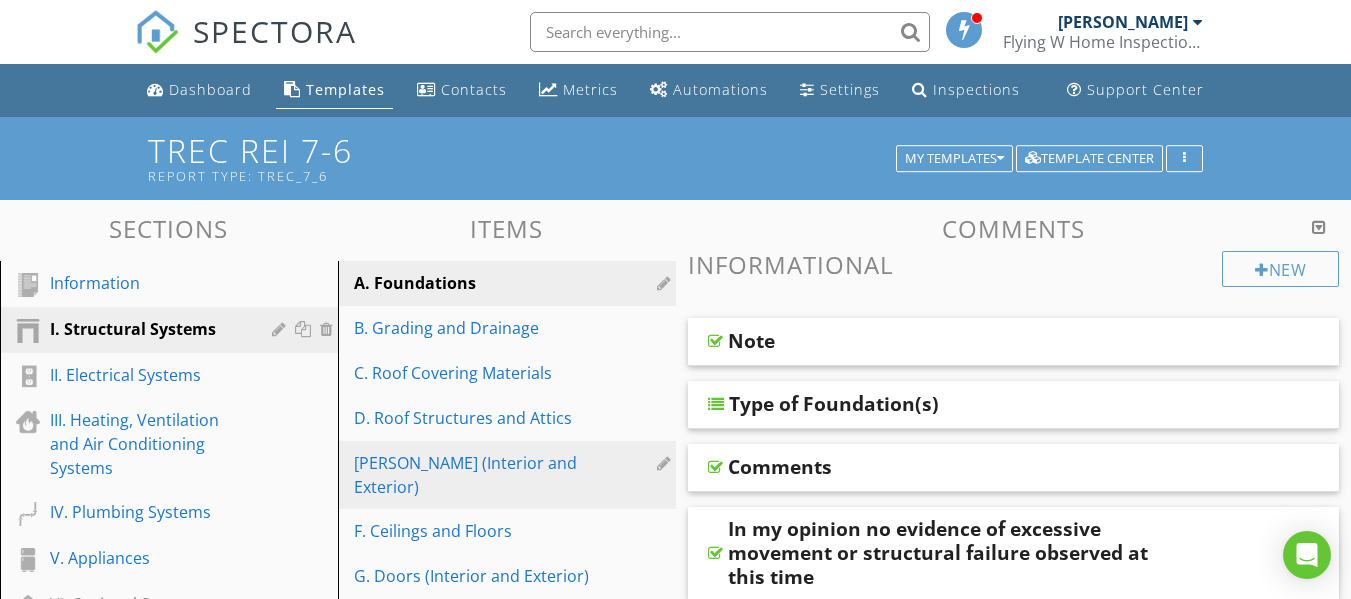 click on "E. Walls (Interior and Exterior)" at bounding box center (472, 475) 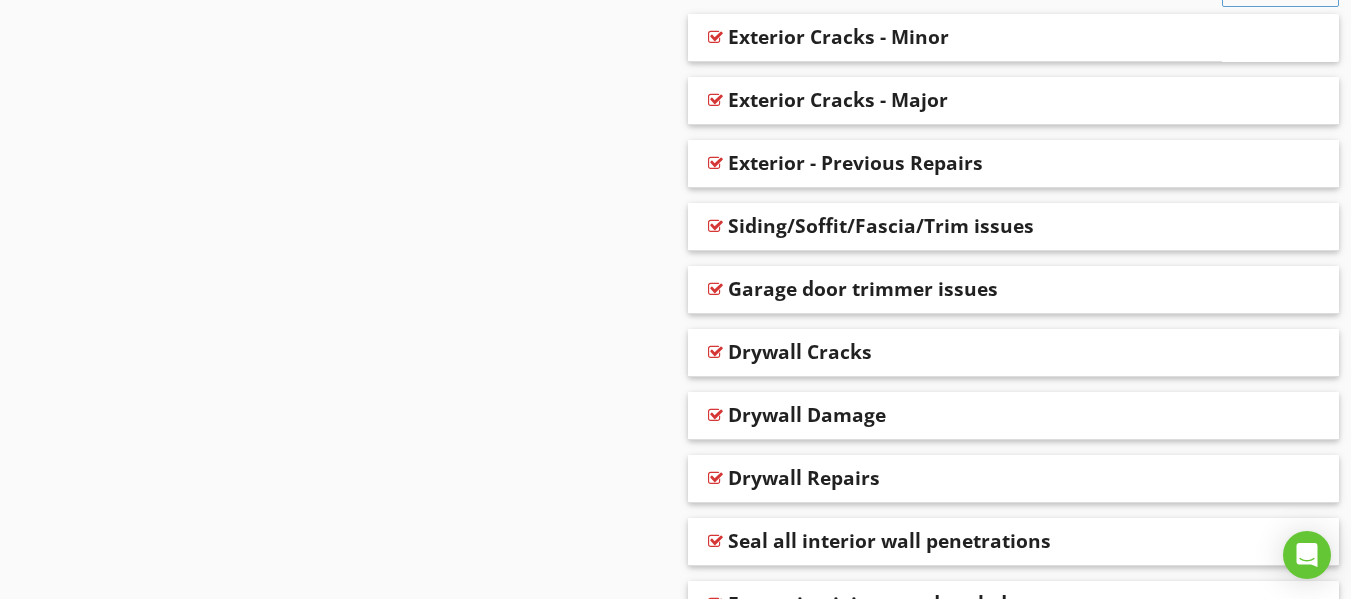 scroll, scrollTop: 1600, scrollLeft: 0, axis: vertical 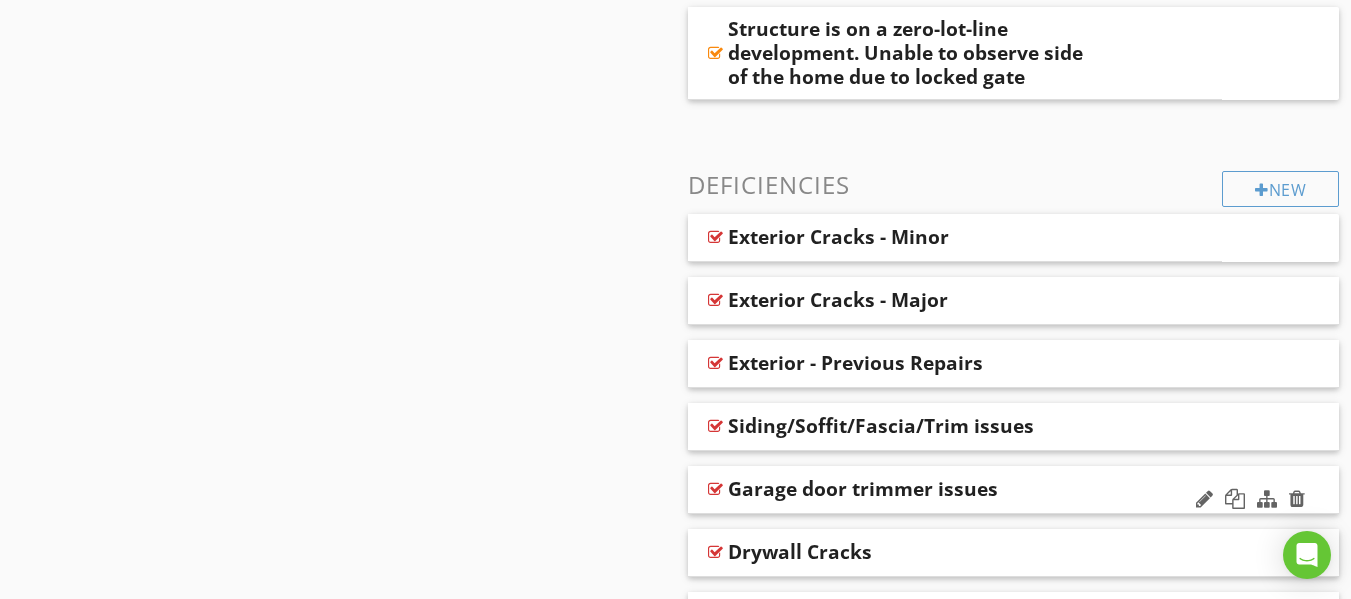 click on "Garage door trimmer issues" at bounding box center (957, 489) 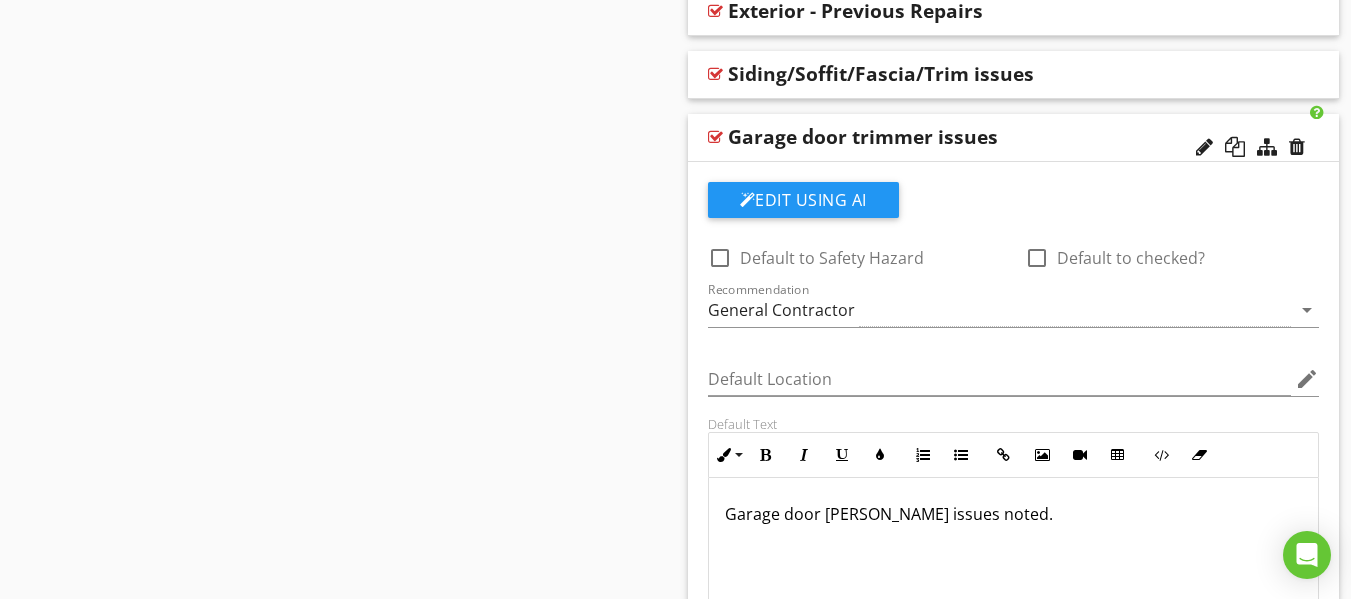 scroll, scrollTop: 2000, scrollLeft: 0, axis: vertical 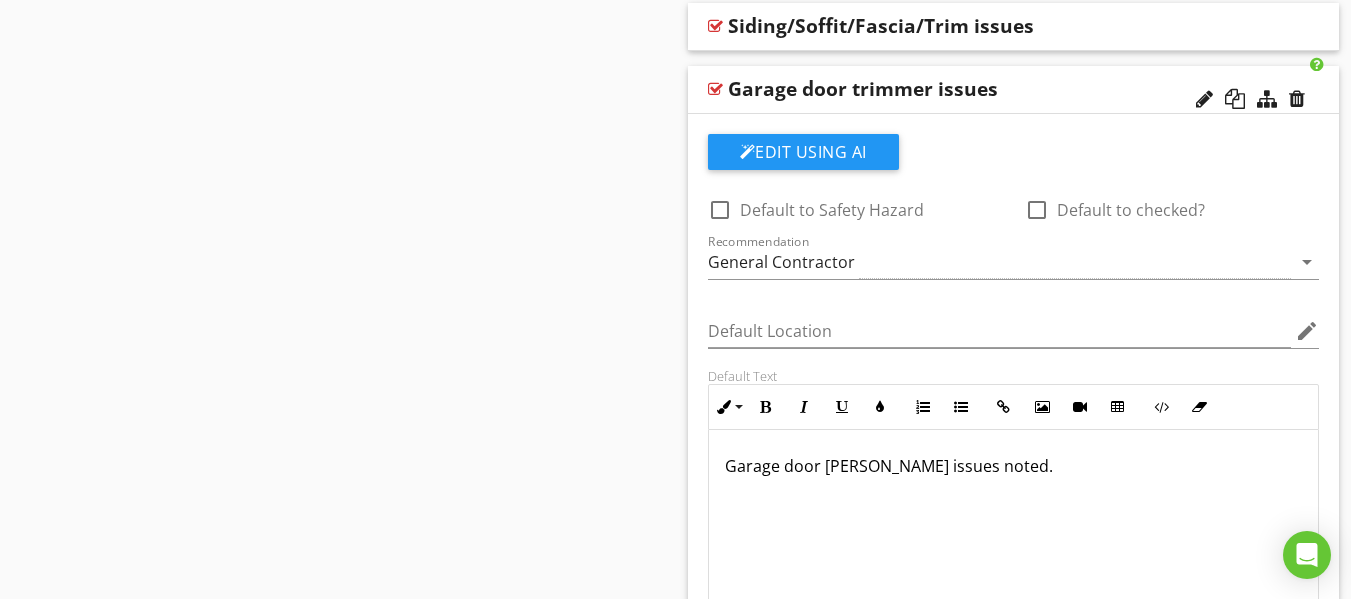 click on "Garage door trimmer issues" at bounding box center (1014, 90) 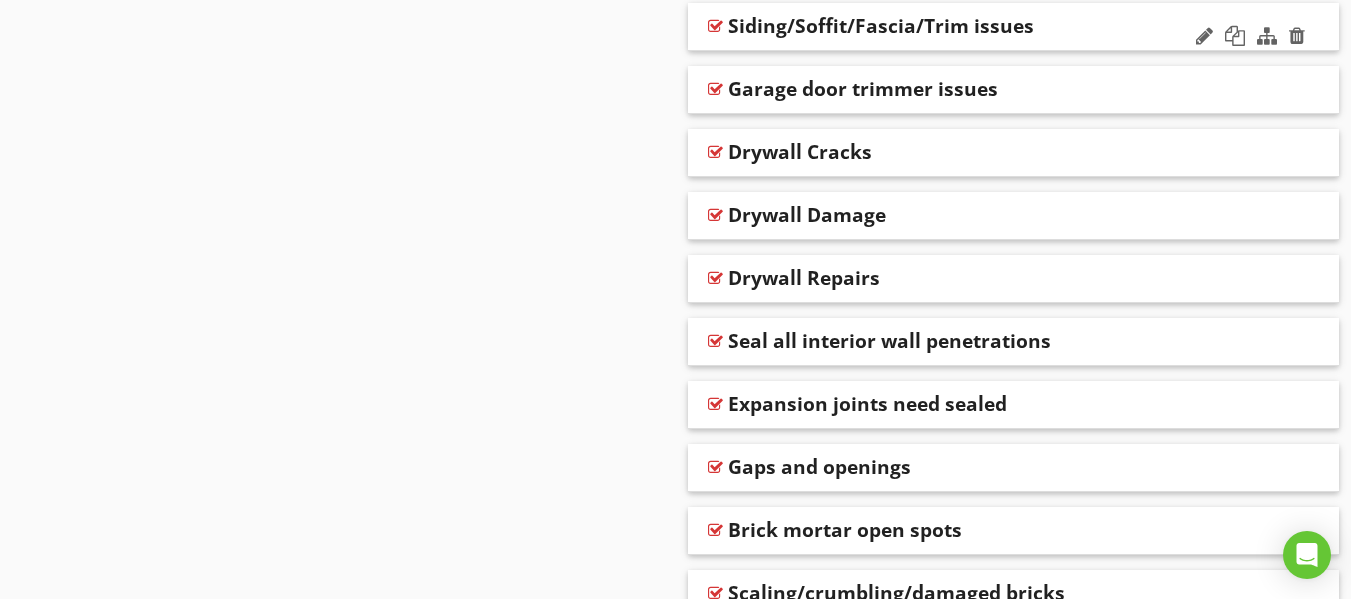 click on "Siding/Soffit/Fascia/Trim issues" at bounding box center [957, 26] 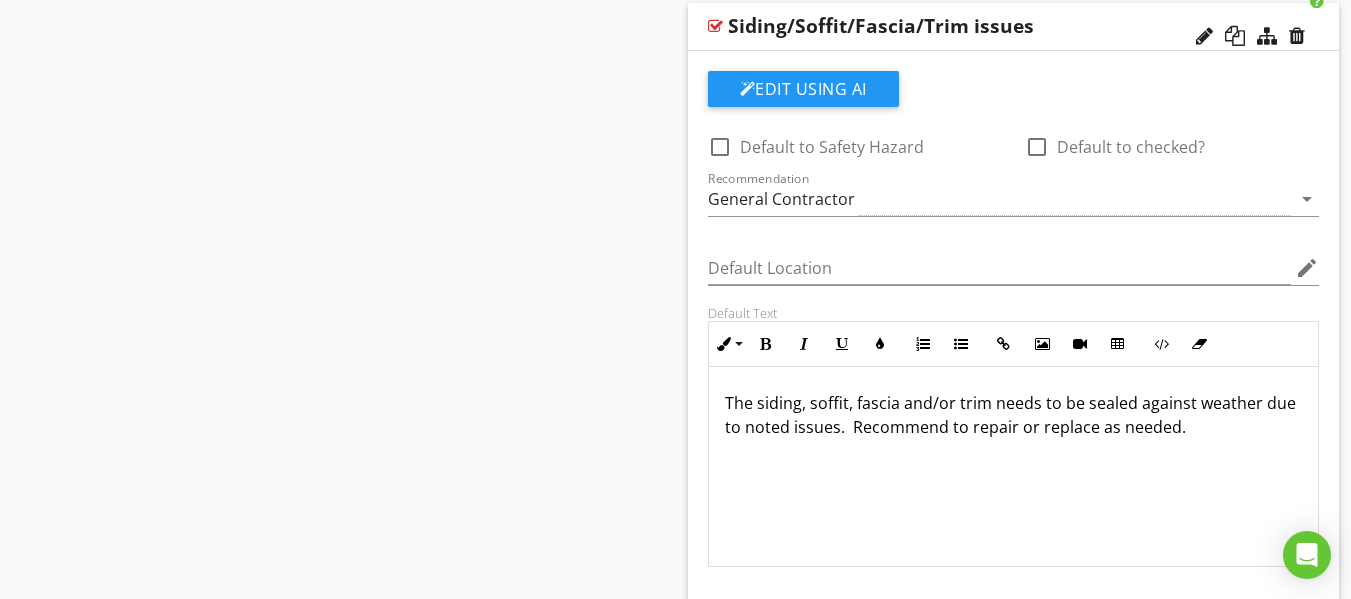 click on "Siding/Soffit/Fascia/Trim issues" at bounding box center [957, 26] 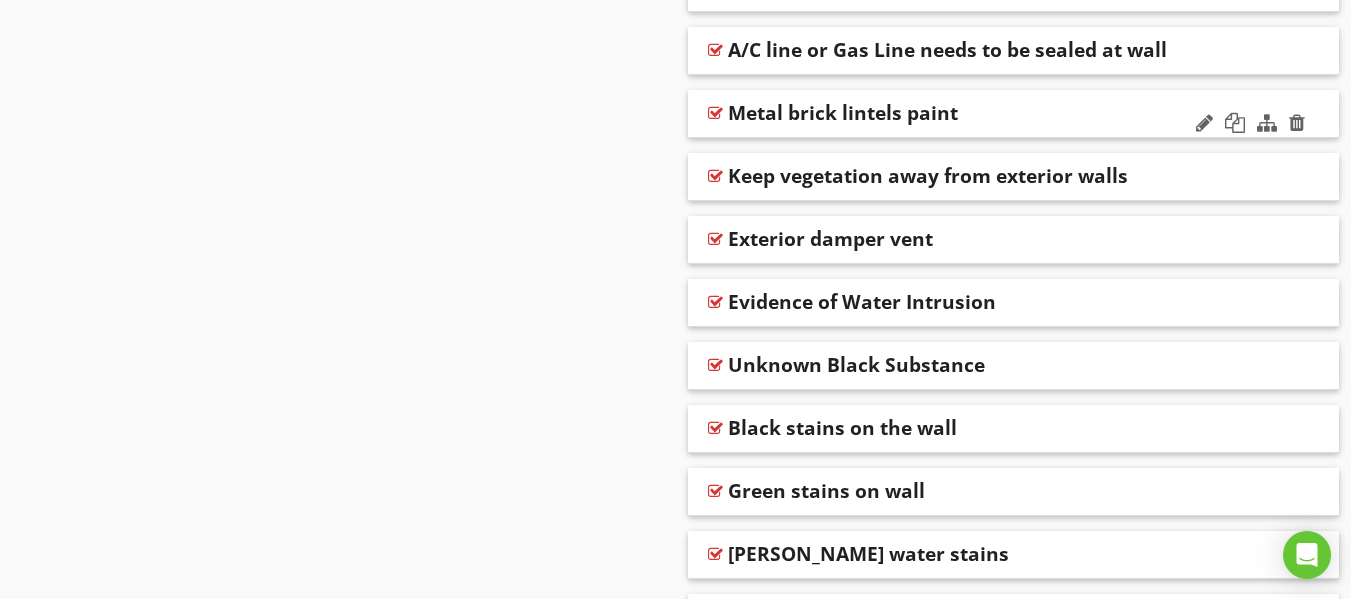 scroll, scrollTop: 2840, scrollLeft: 0, axis: vertical 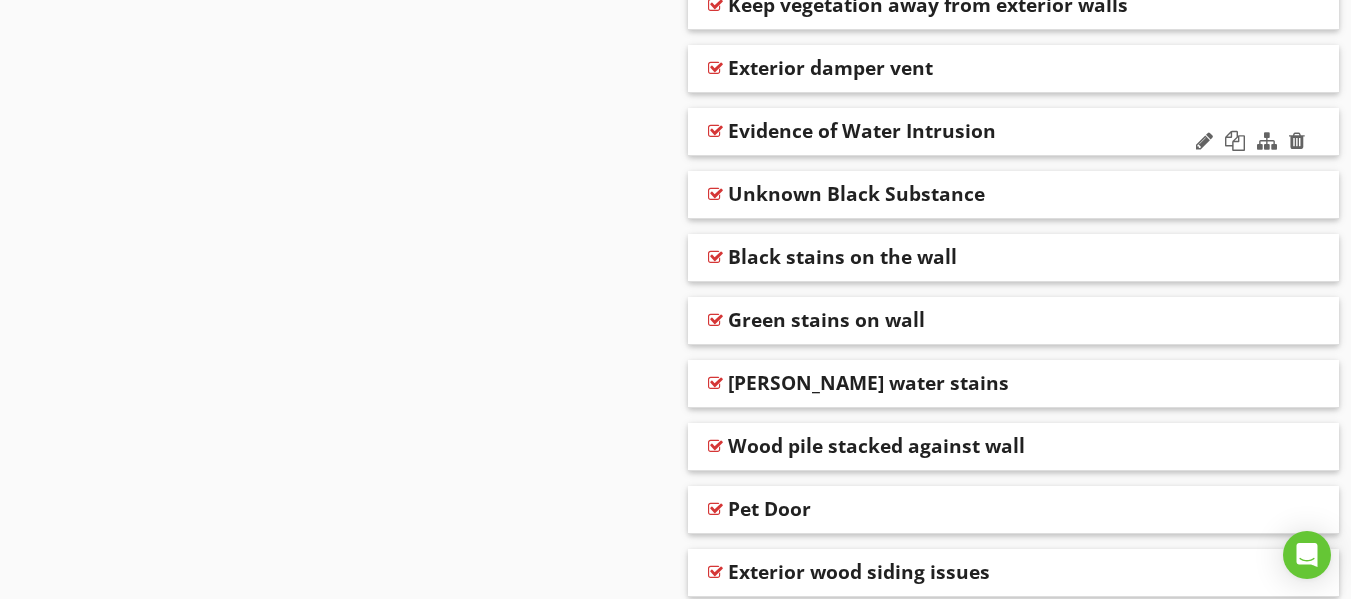 click on "Evidence of Water Intrusion" at bounding box center (957, 131) 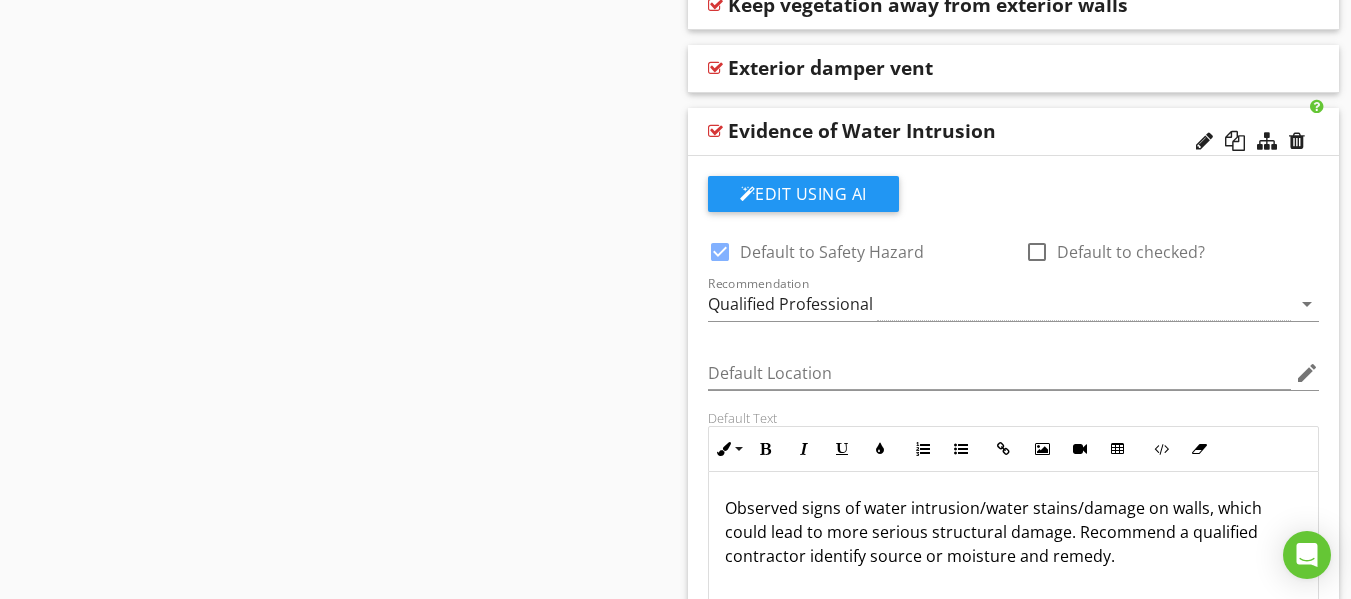 click on "Evidence of Water Intrusion" at bounding box center (1014, 132) 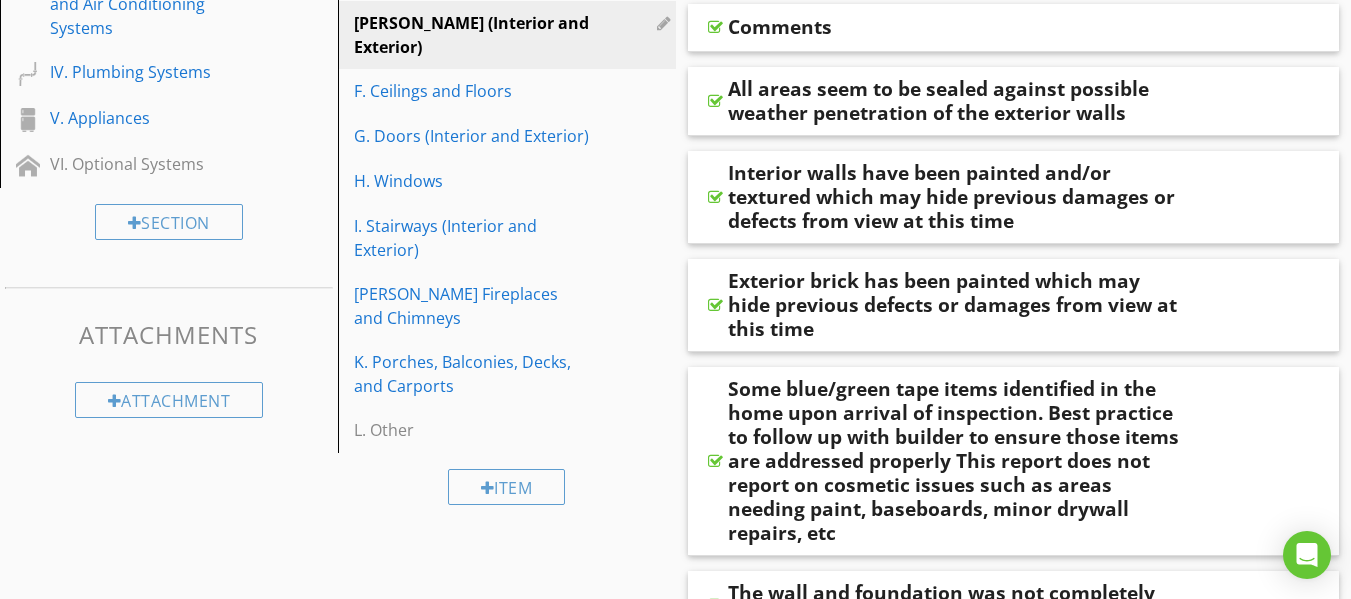 scroll, scrollTop: 0, scrollLeft: 0, axis: both 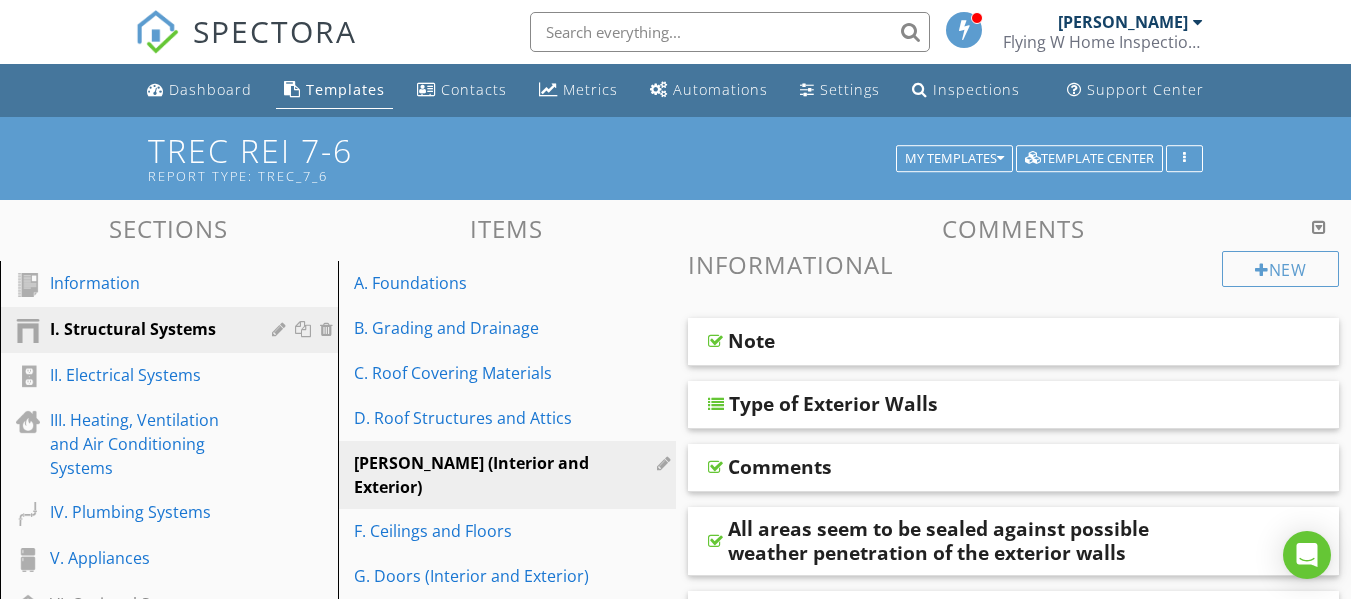 click on "Templates" at bounding box center (345, 89) 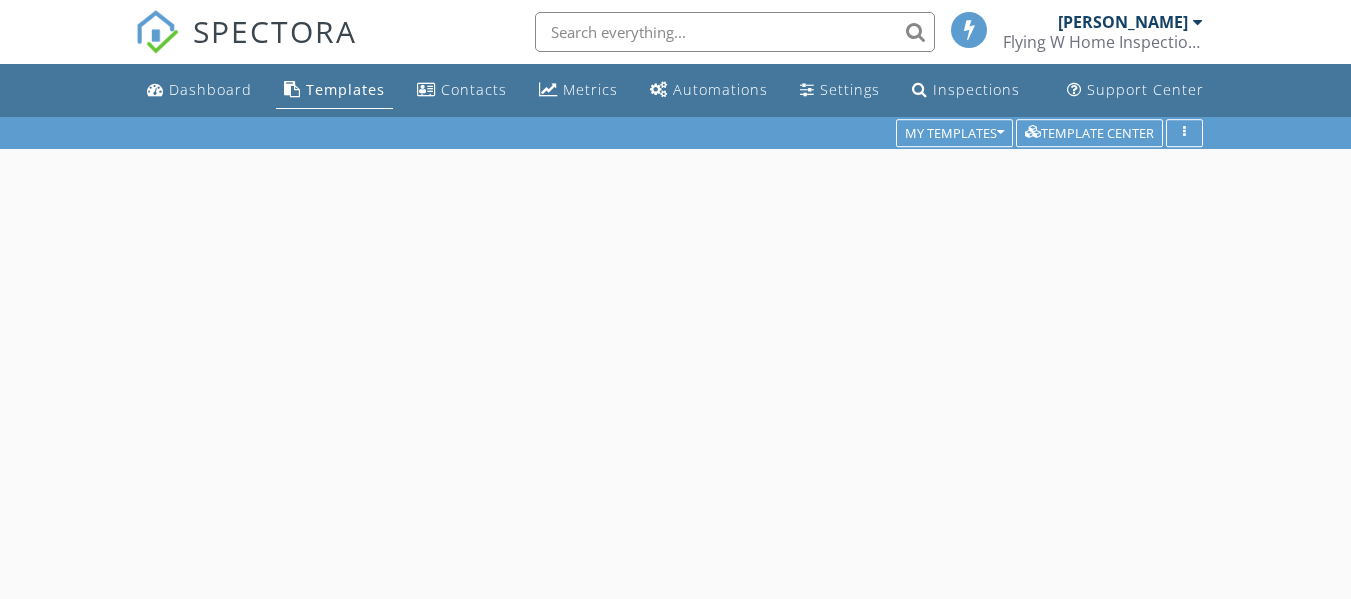 scroll, scrollTop: 0, scrollLeft: 0, axis: both 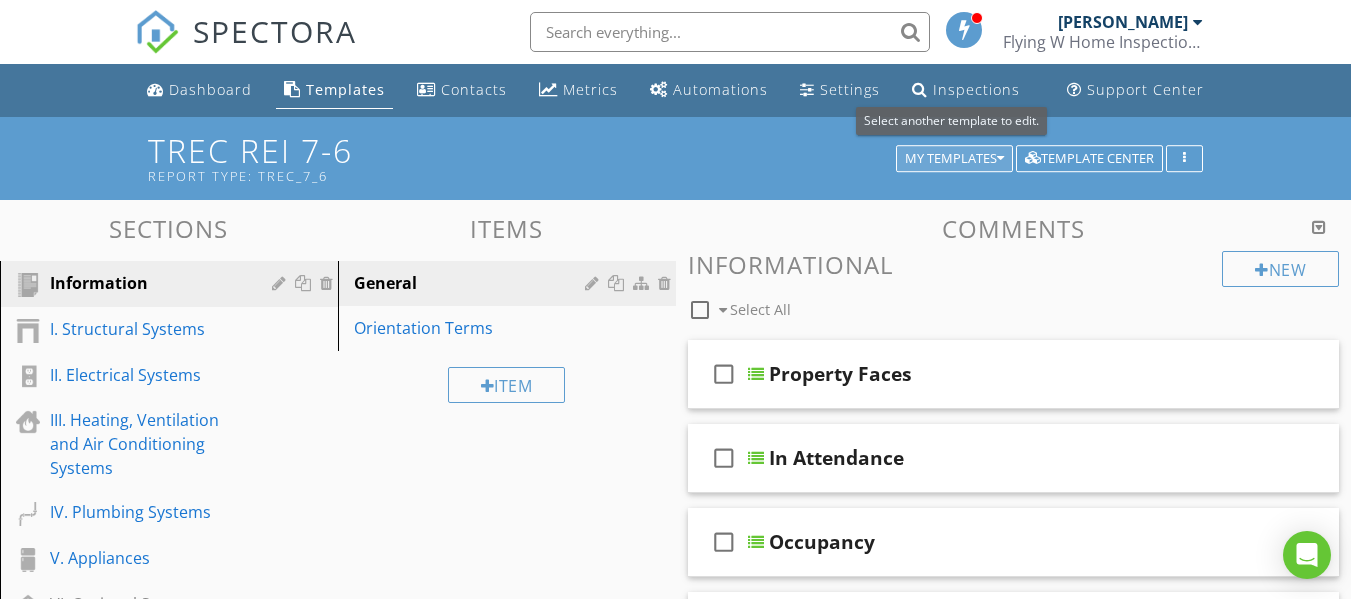 click on "My Templates" at bounding box center [954, 159] 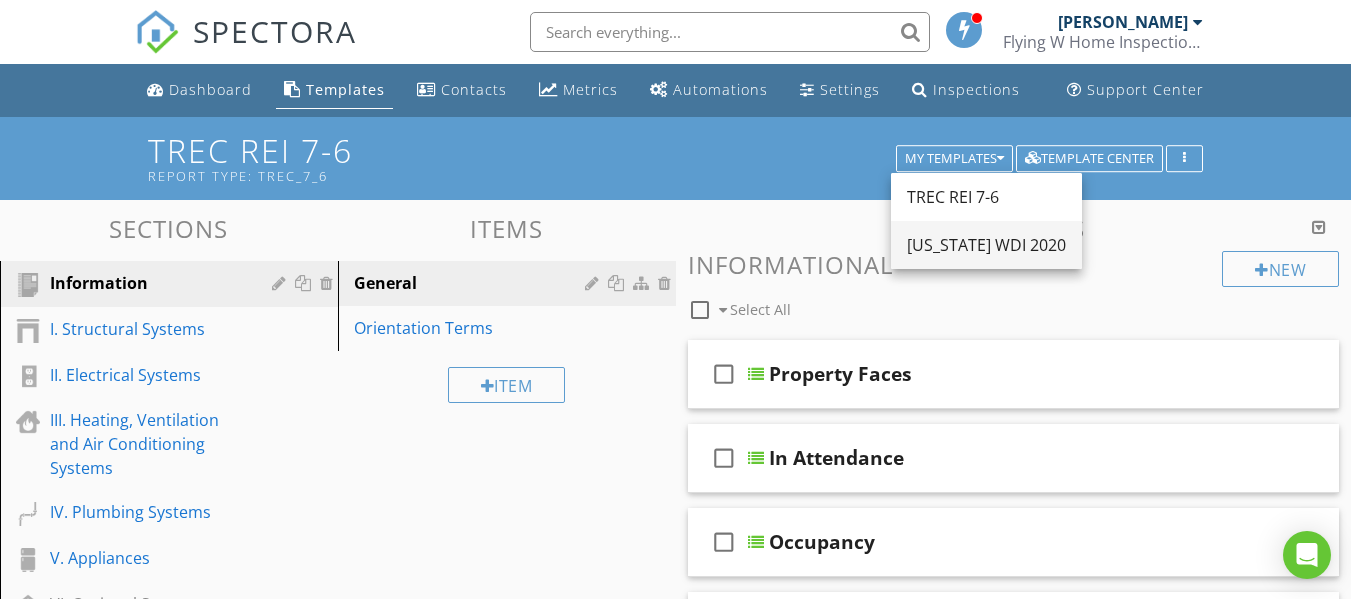 click on "[US_STATE] WDI 2020" at bounding box center (986, 245) 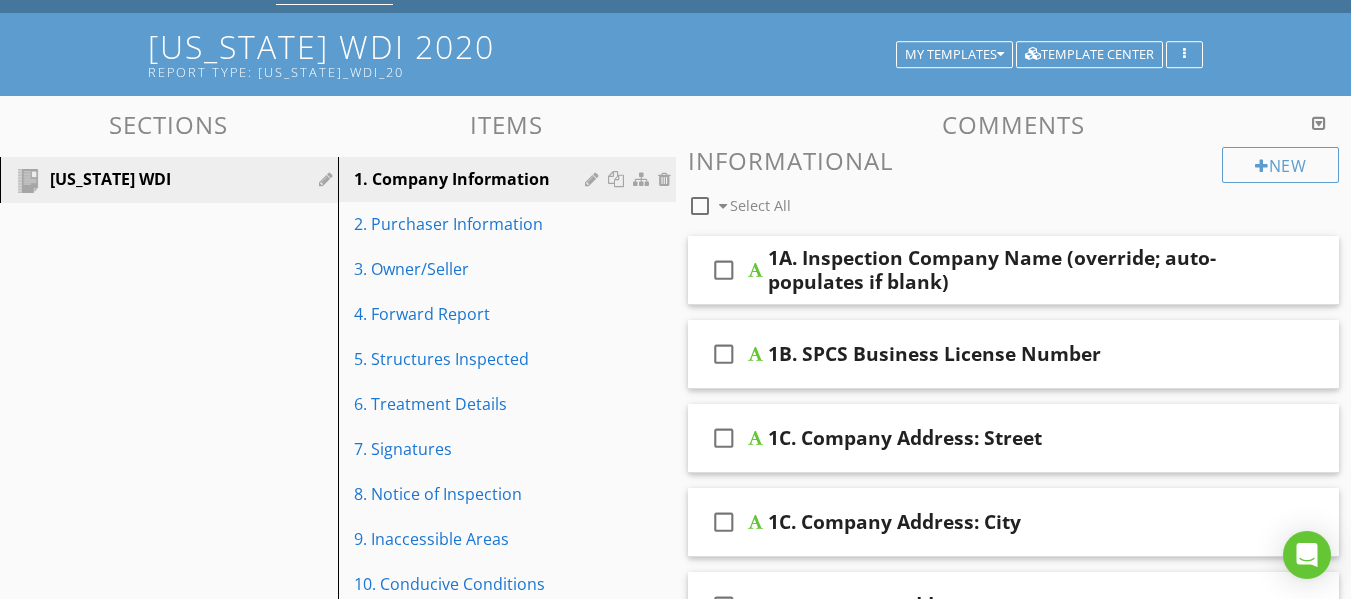 scroll, scrollTop: 100, scrollLeft: 0, axis: vertical 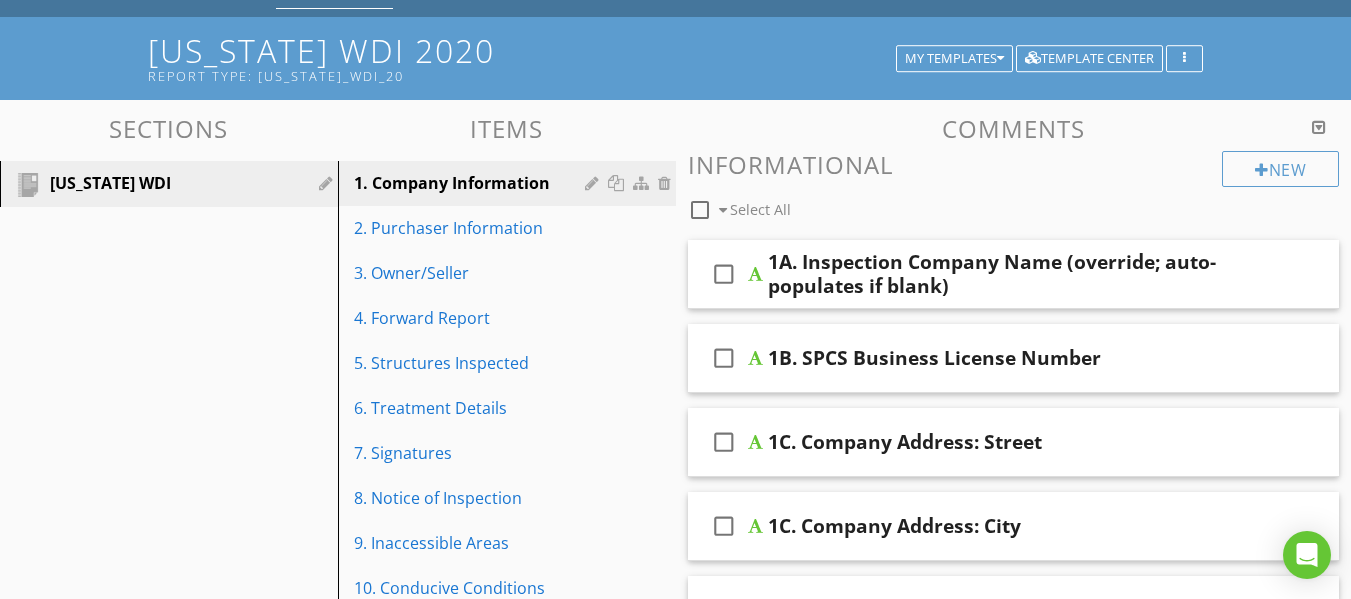 click on "check_box_outline_blank
1A. Inspection Company Name (override; auto-populates if blank)" at bounding box center (1014, 274) 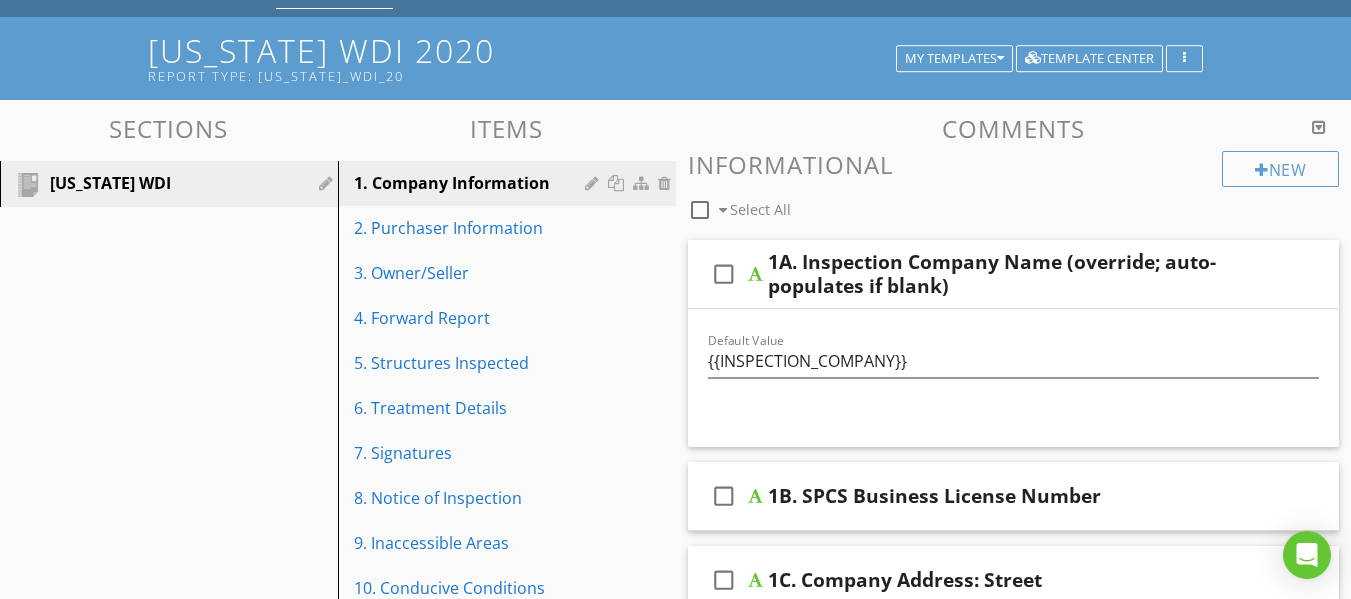 click on "check_box_outline_blank
1A. Inspection Company Name (override; auto-populates if blank)" at bounding box center [1014, 274] 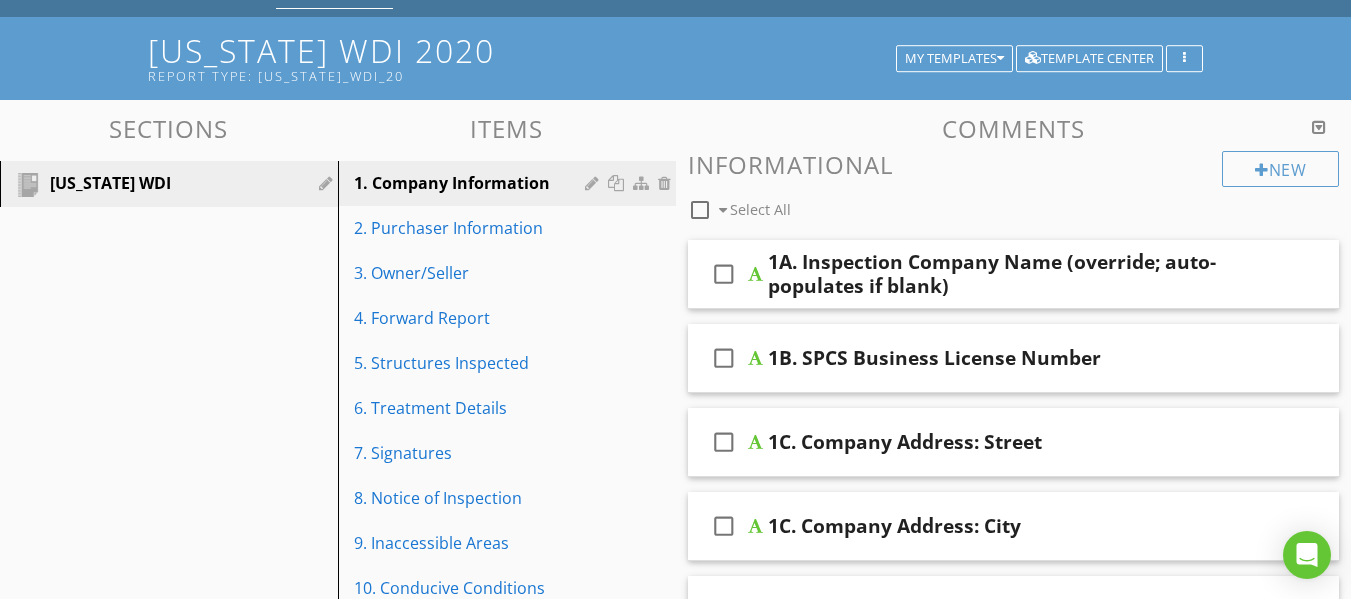 click on "1B. SPCS Business License Number" at bounding box center (997, 358) 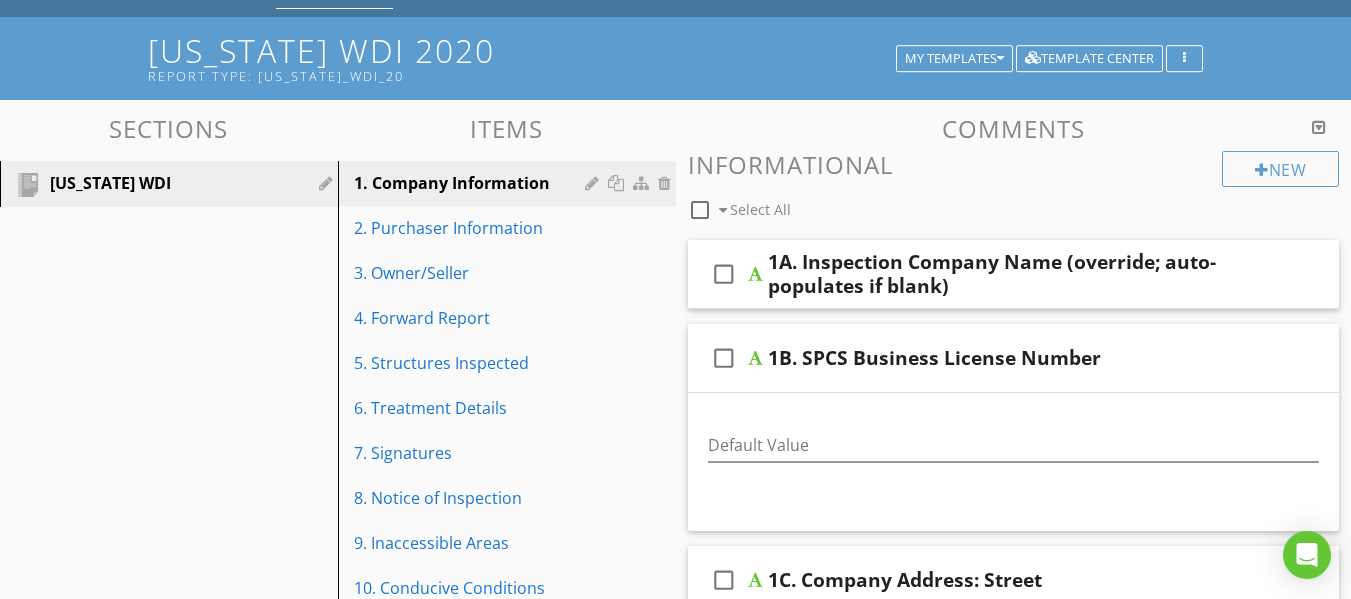 click on "1B. SPCS Business License Number" at bounding box center (997, 358) 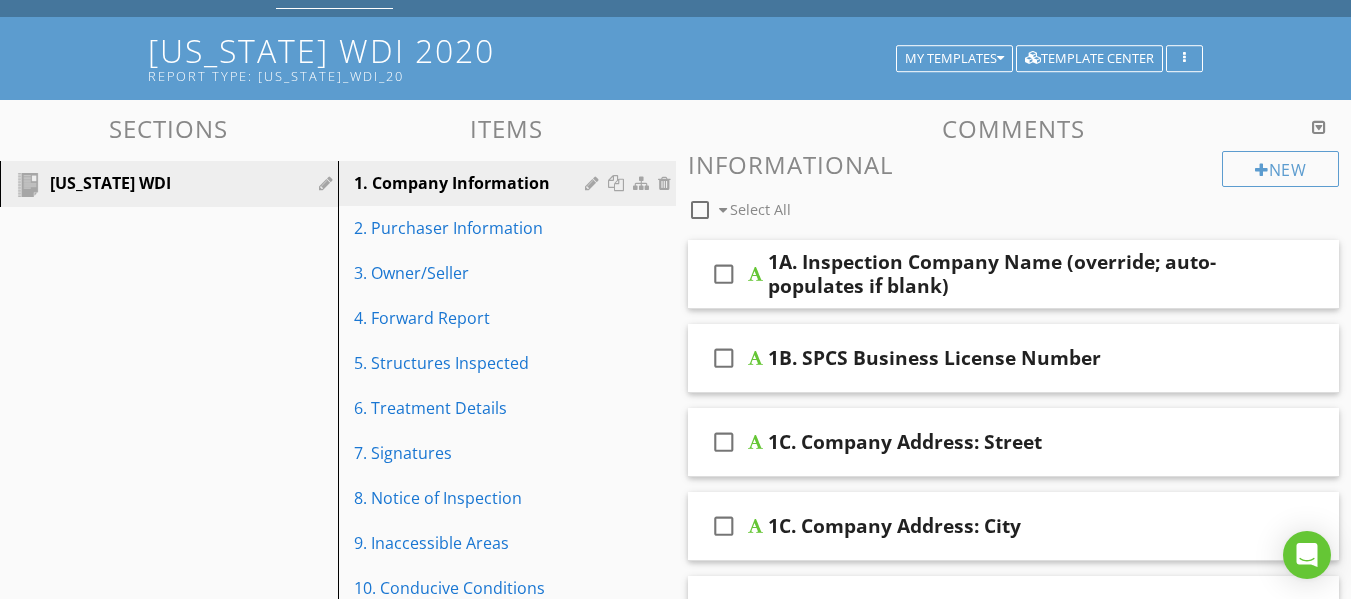 click on "check_box_outline_blank
1C. Company Address: Street" at bounding box center [1014, 442] 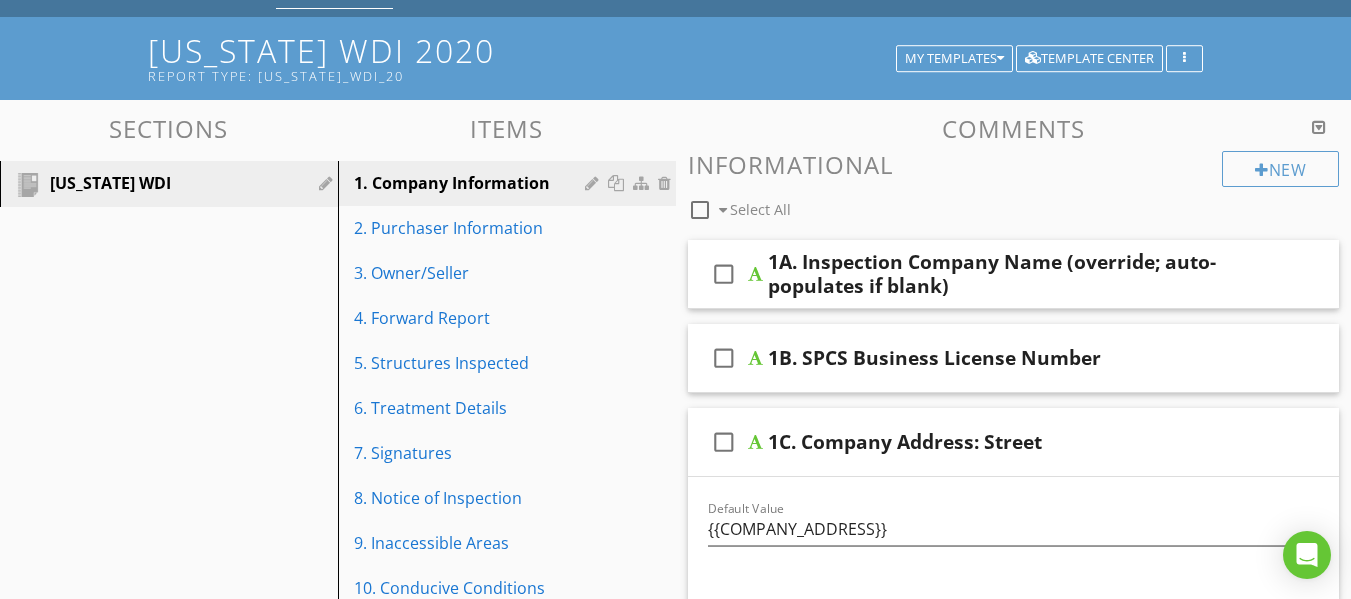 click on "check_box_outline_blank
1C. Company Address: Street" at bounding box center [1014, 442] 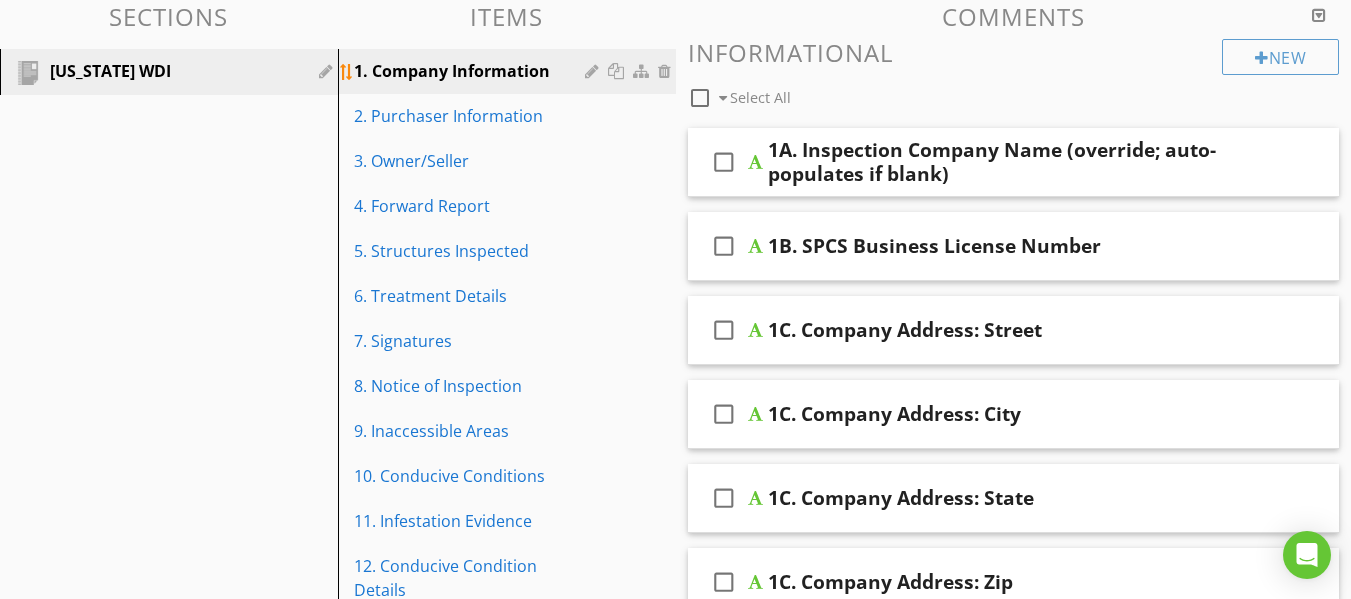 scroll, scrollTop: 100, scrollLeft: 0, axis: vertical 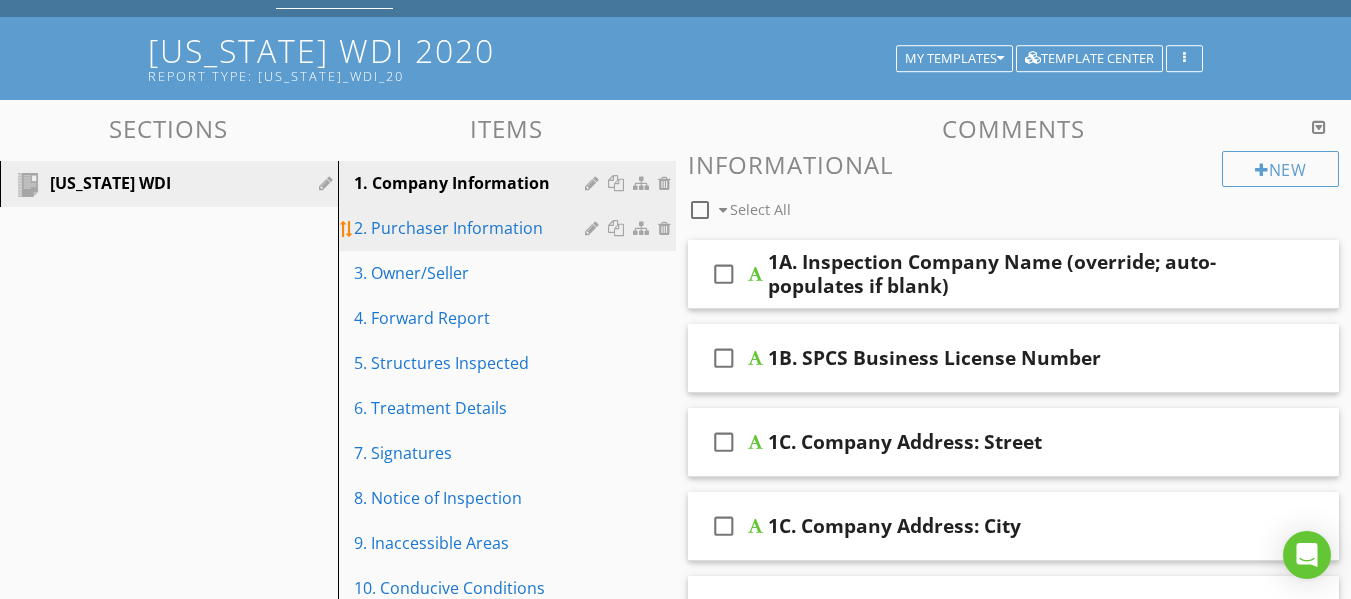 click on "2. Purchaser Information" at bounding box center (472, 228) 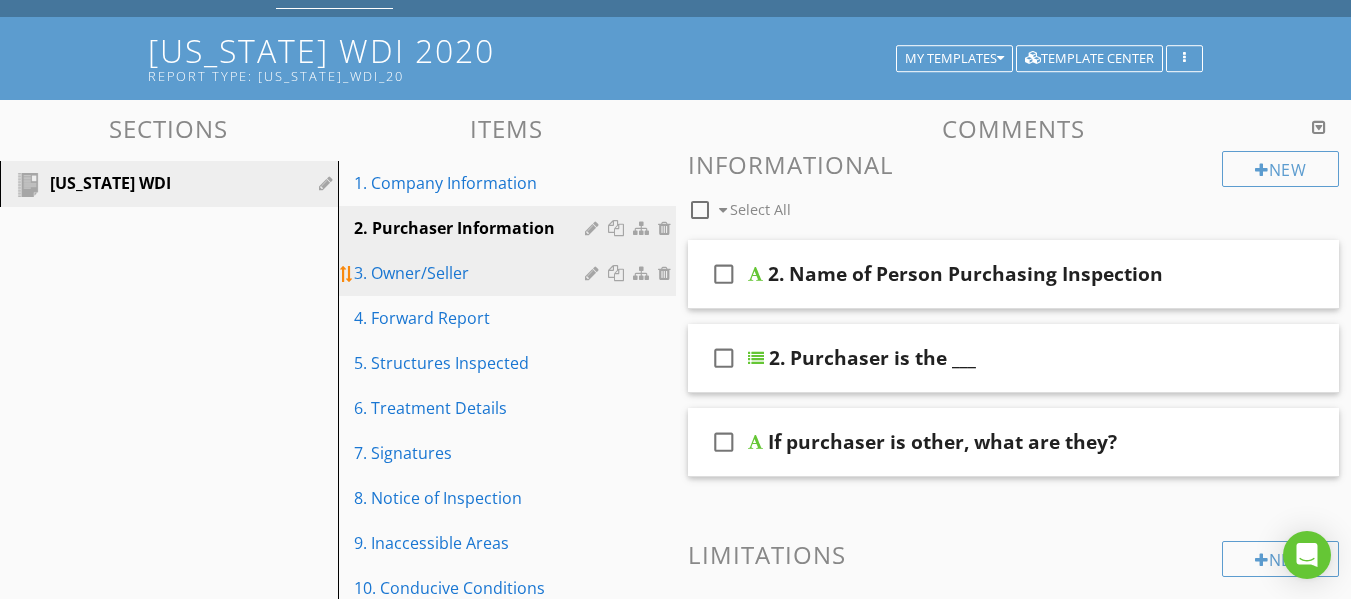 click on "3. Owner/Seller" at bounding box center [472, 273] 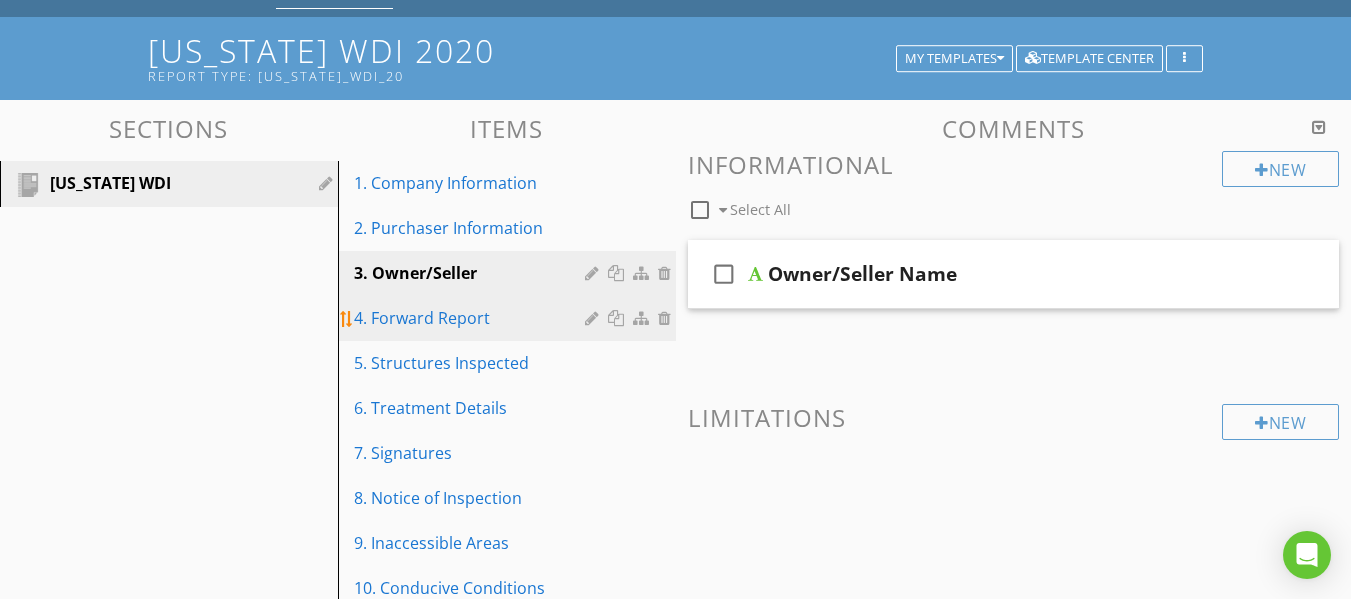 click on "4. Forward Report" at bounding box center (472, 318) 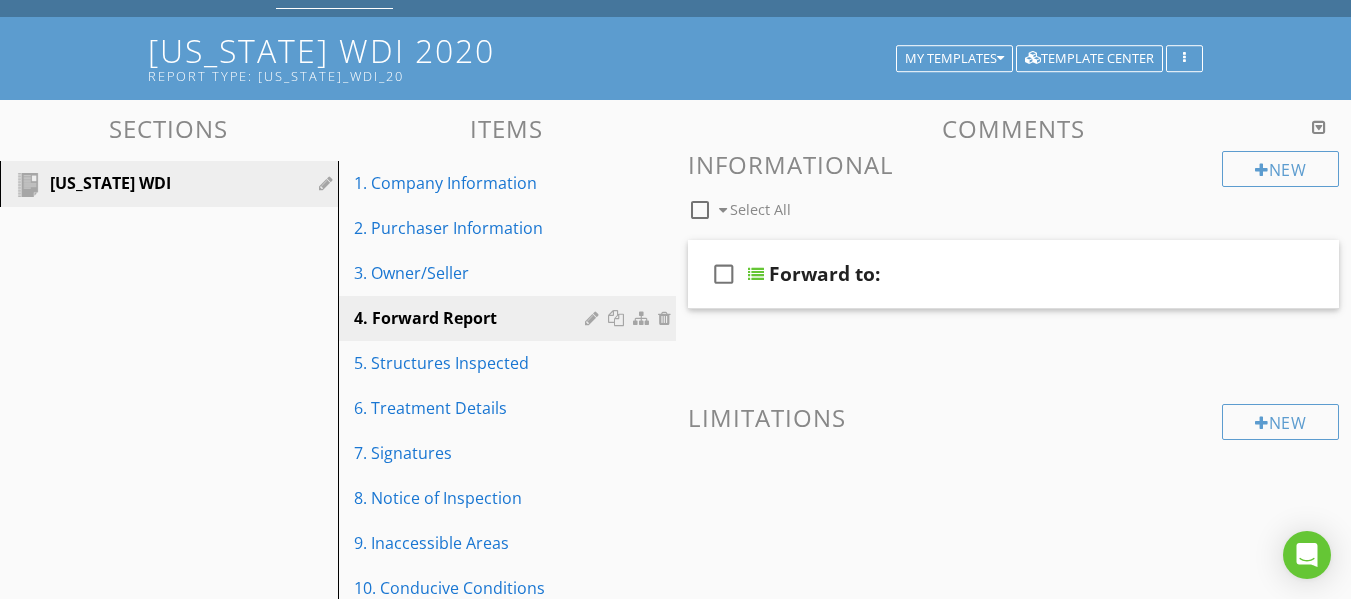 click on "Forward to:" at bounding box center (998, 274) 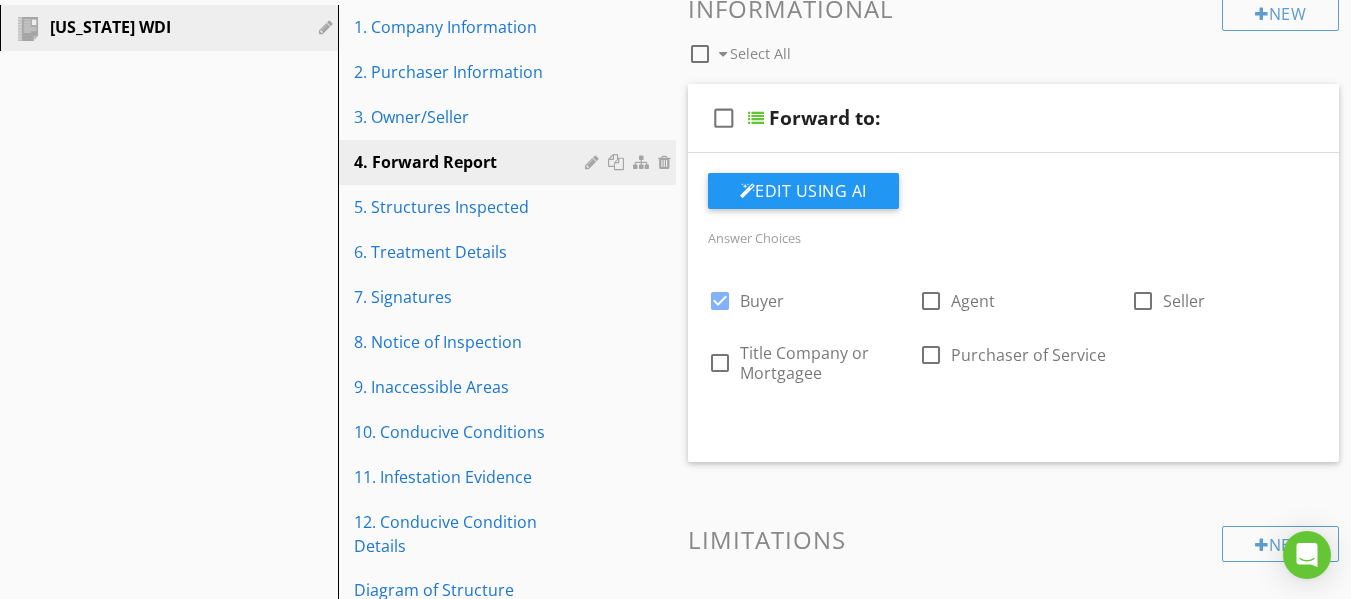 scroll, scrollTop: 100, scrollLeft: 0, axis: vertical 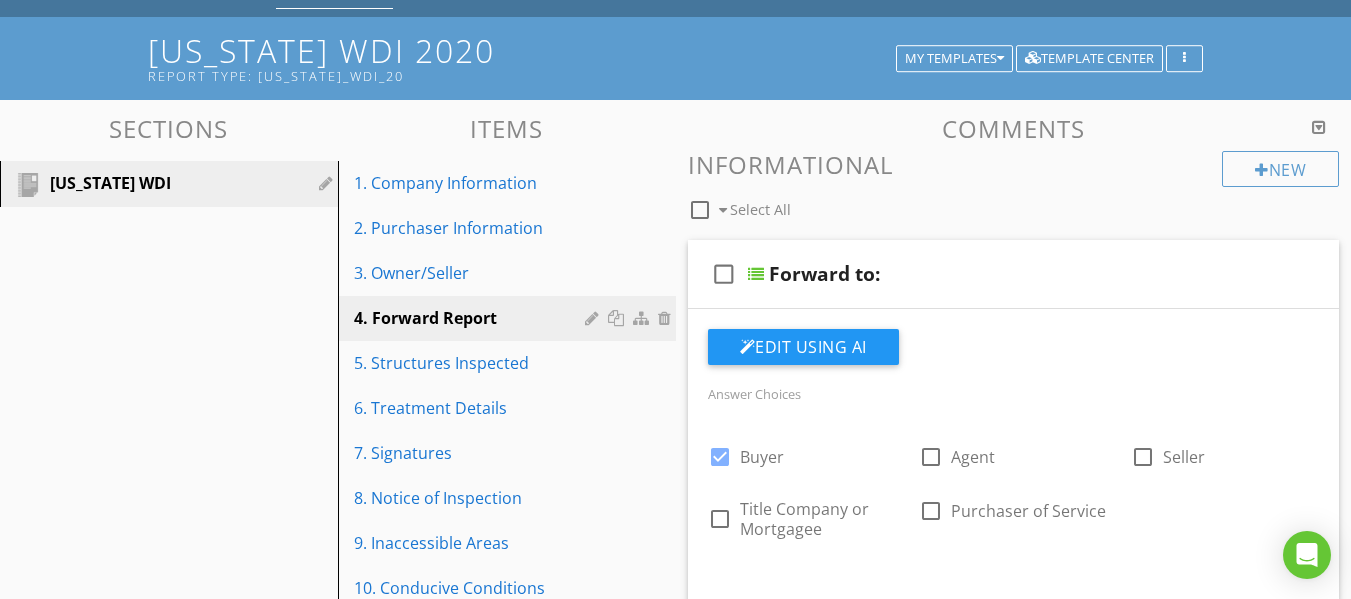 click on "Forward to:" at bounding box center [998, 274] 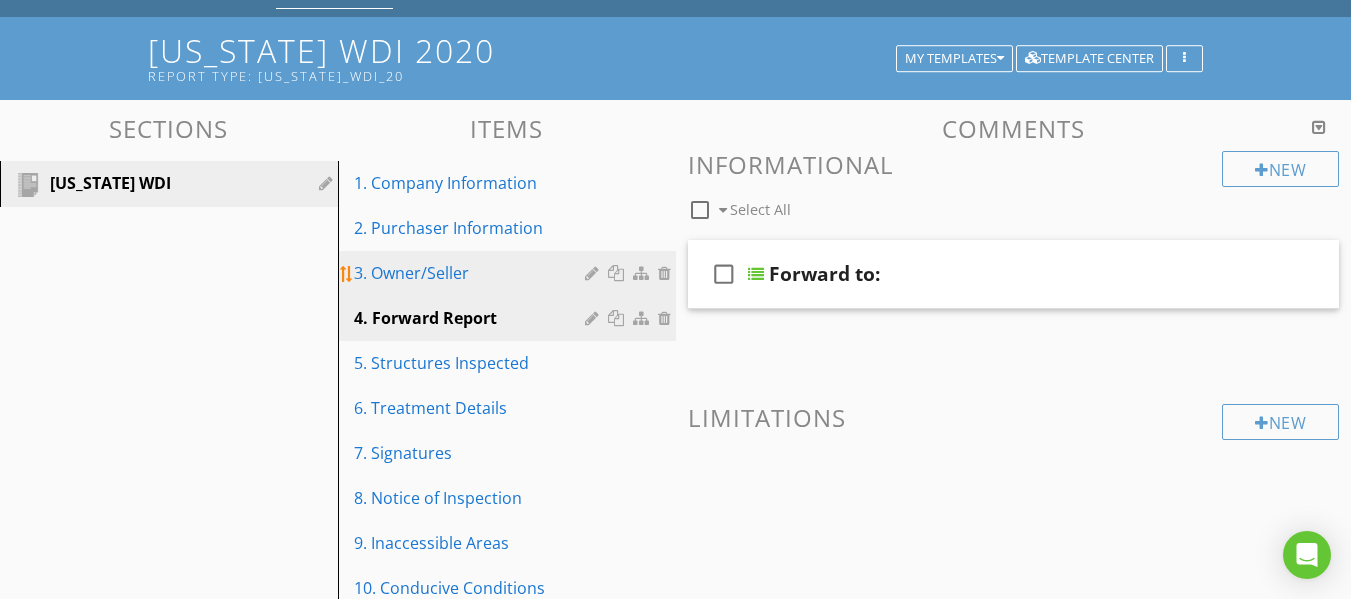 click on "3. Owner/Seller" at bounding box center [472, 273] 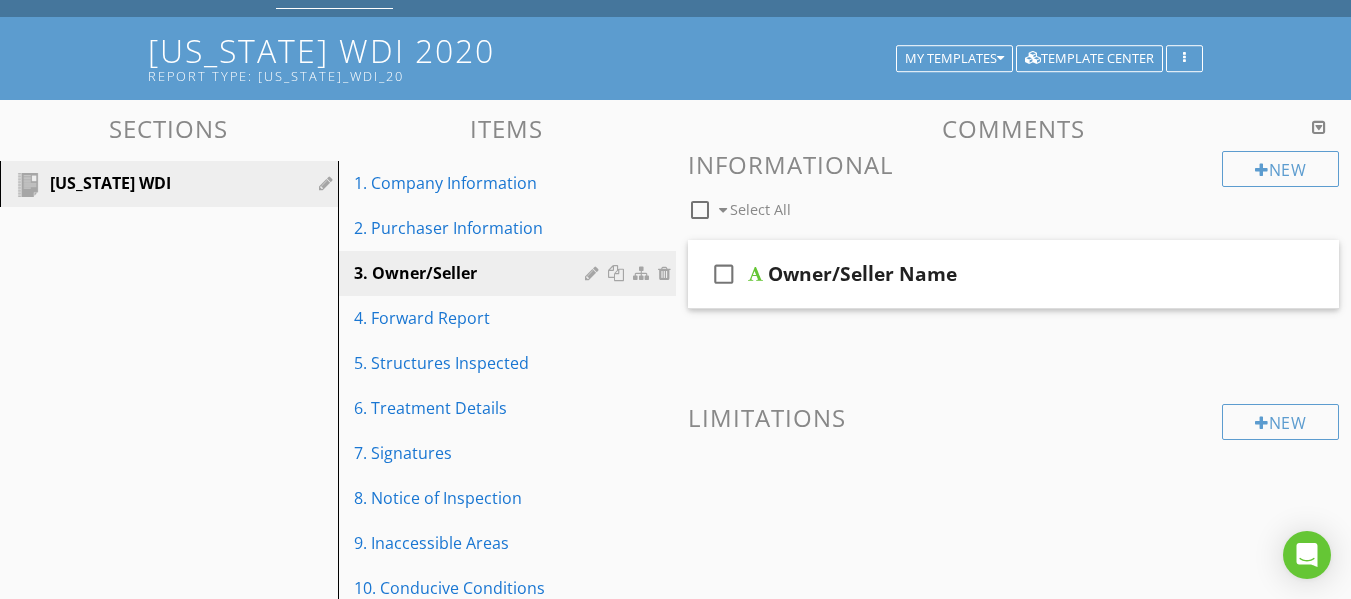 click on "check_box_outline_blank
Owner/Seller Name" at bounding box center (1014, 274) 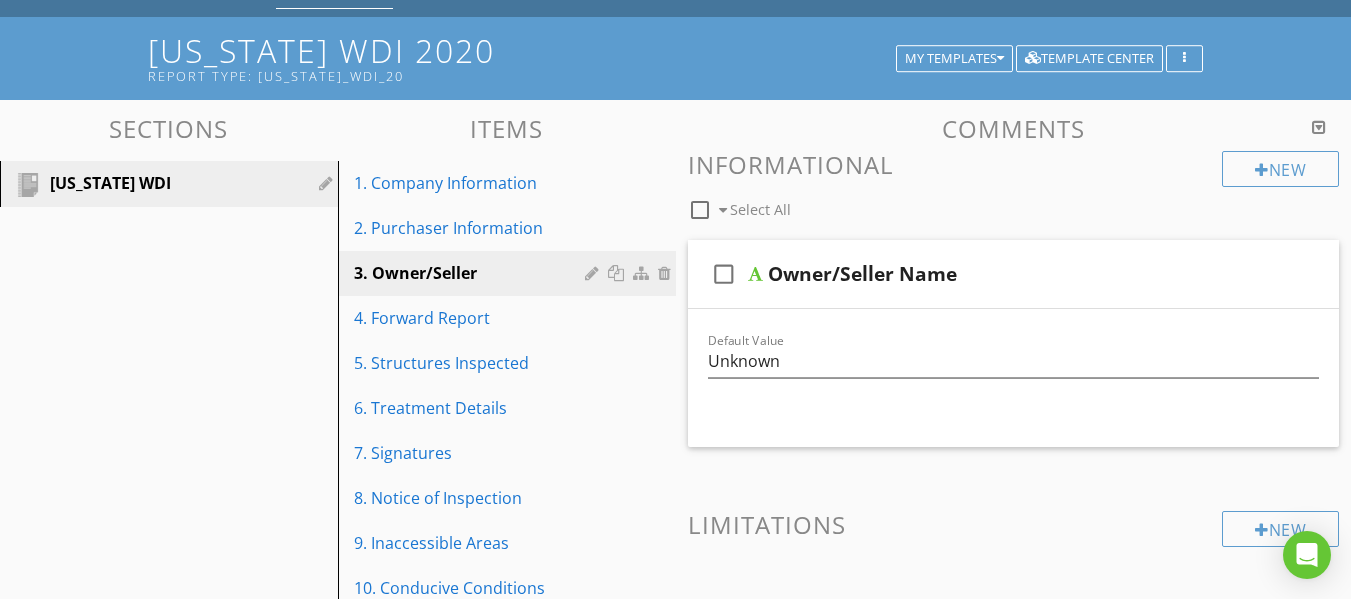 click on "check_box_outline_blank
Owner/Seller Name" at bounding box center [1014, 274] 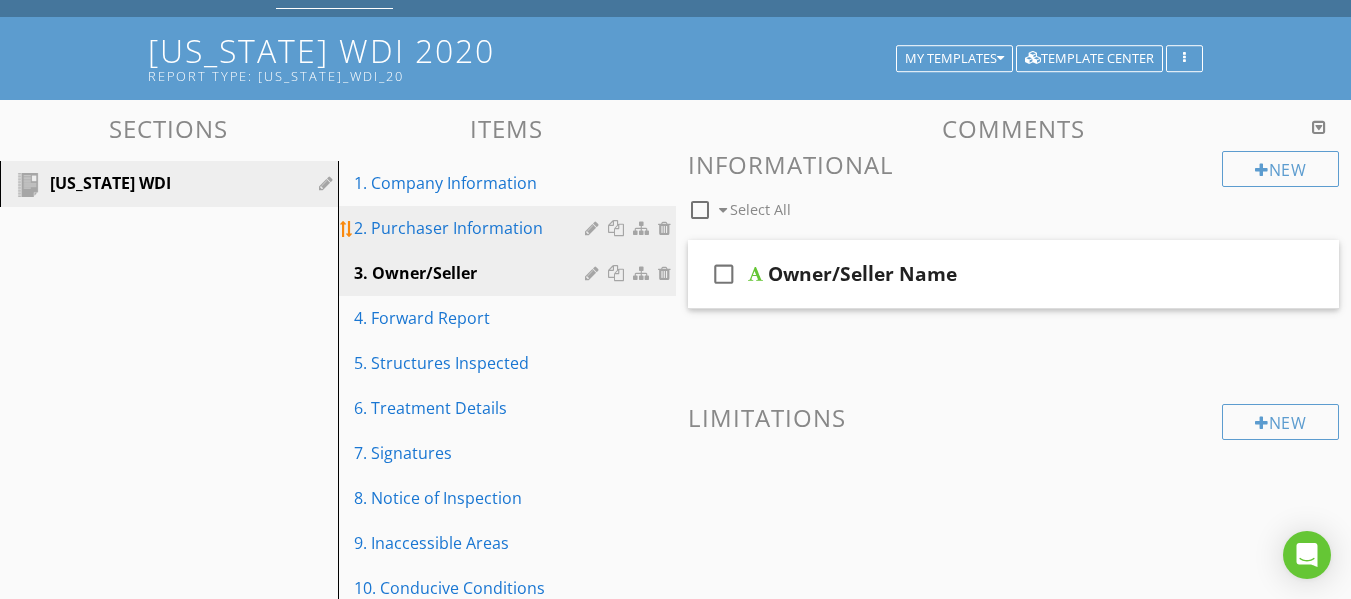 click on "2. Purchaser Information" at bounding box center (472, 228) 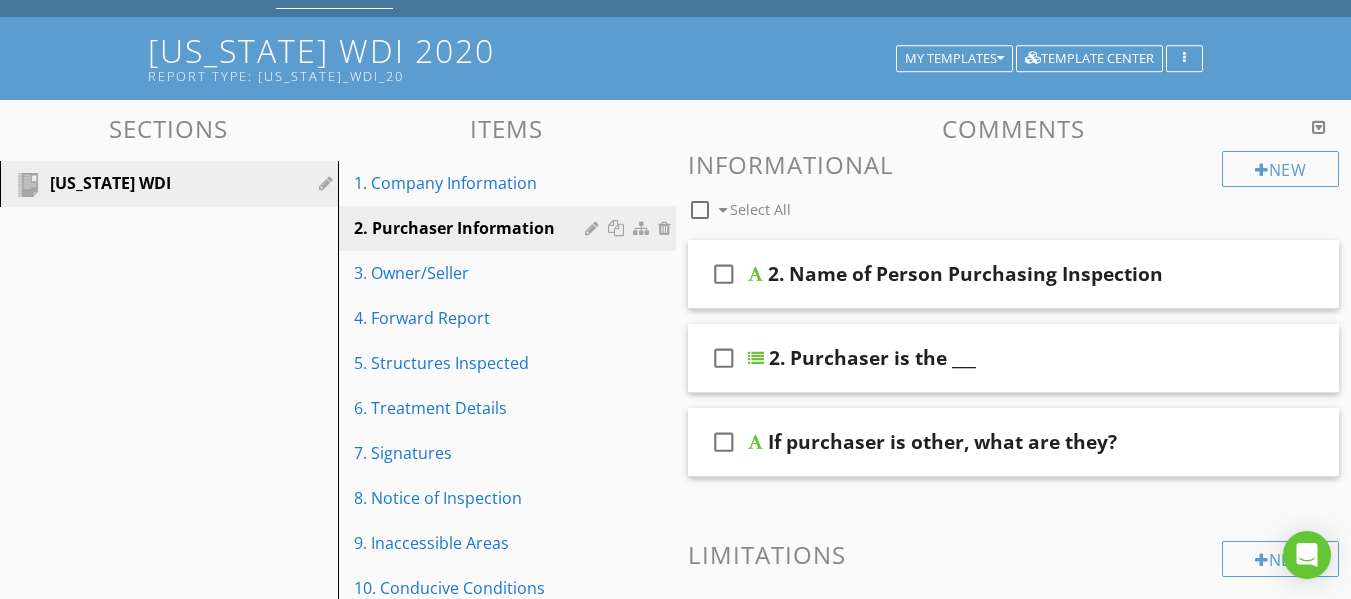 click on "check_box_outline_blank
2. Purchaser is the ___" at bounding box center [1014, 358] 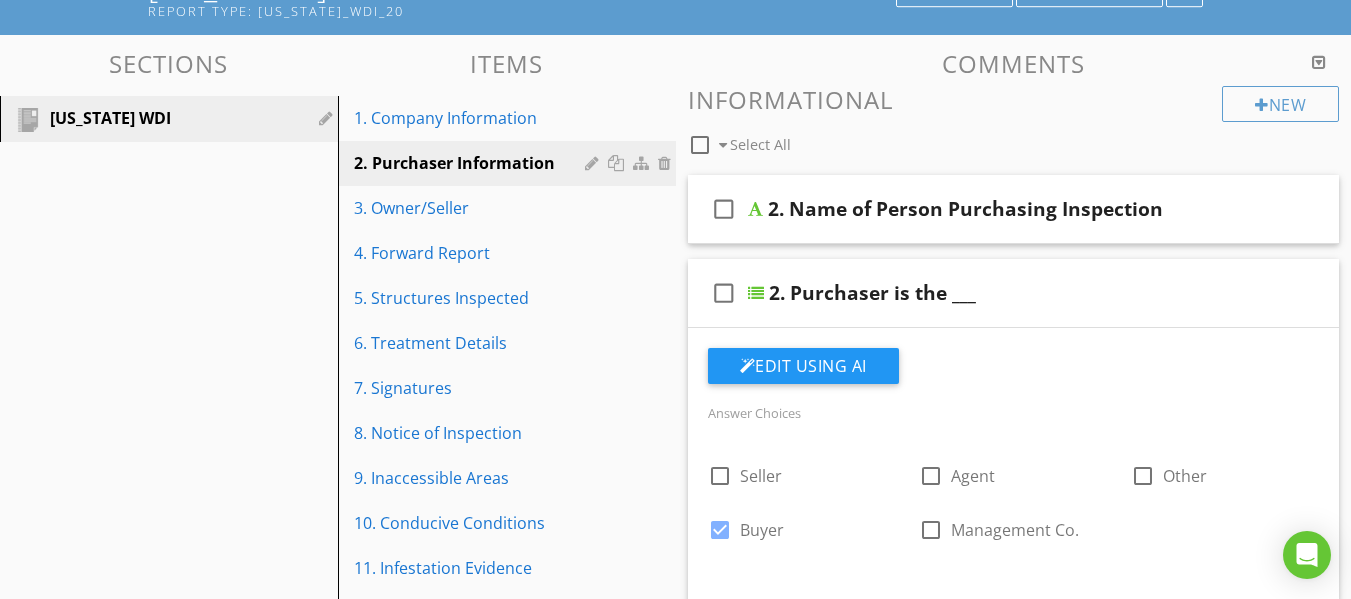 scroll, scrollTop: 200, scrollLeft: 0, axis: vertical 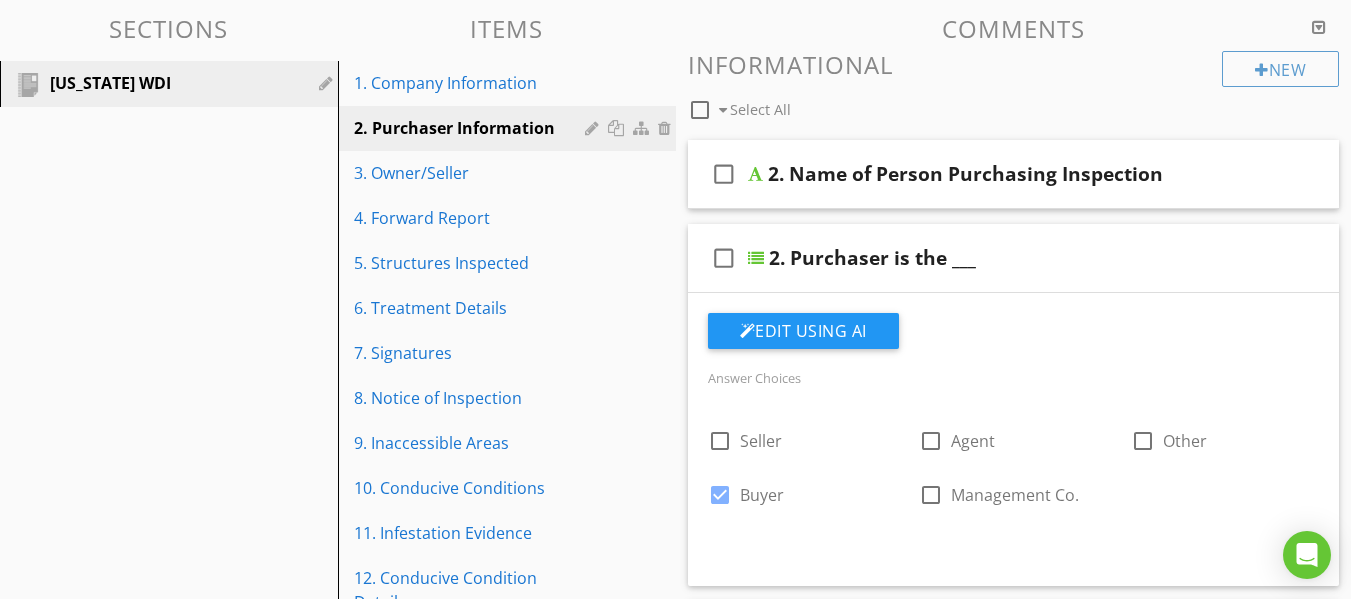 click on "check_box_outline_blank
2. Name of Person Purchasing Inspection" at bounding box center [1014, 174] 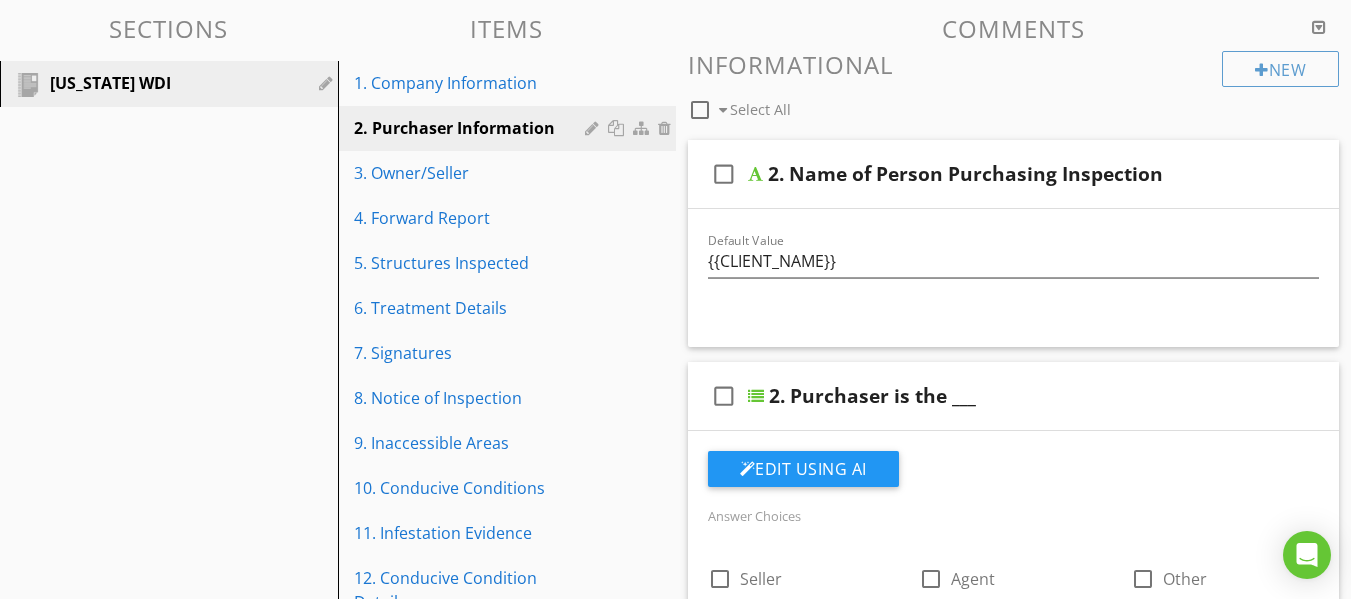 click on "check_box_outline_blank
2. Name of Person Purchasing Inspection" at bounding box center (1014, 174) 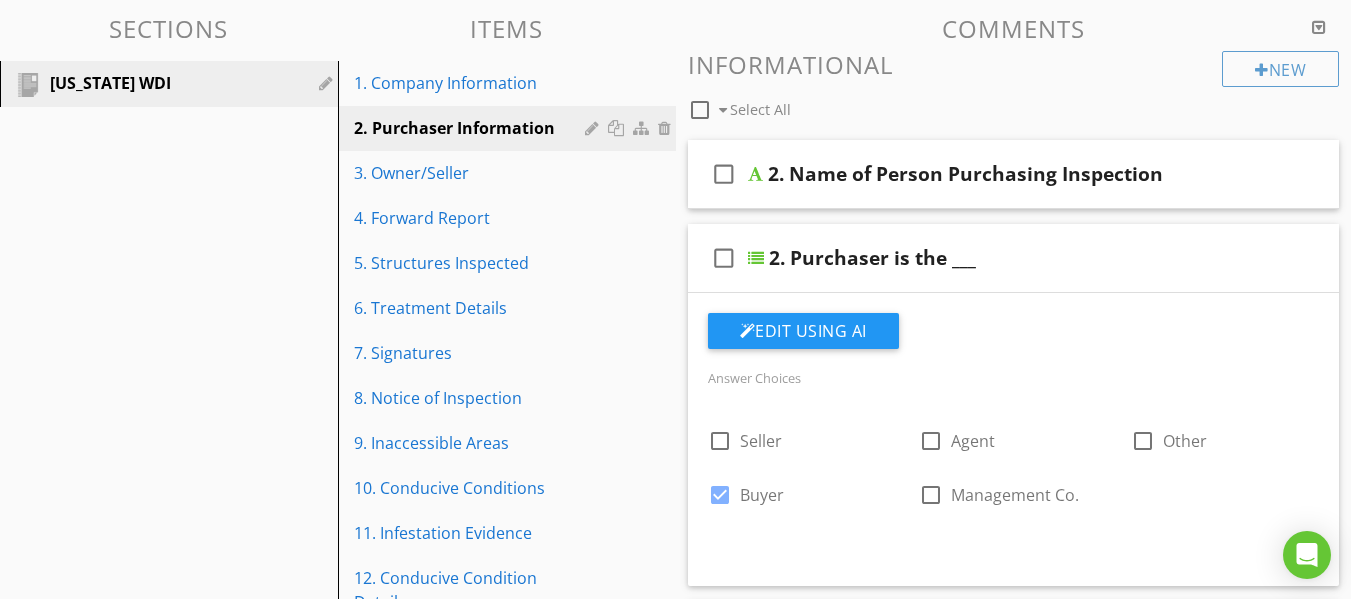 click on "check_box_outline_blank
2. Purchaser is the ___" at bounding box center (1014, 258) 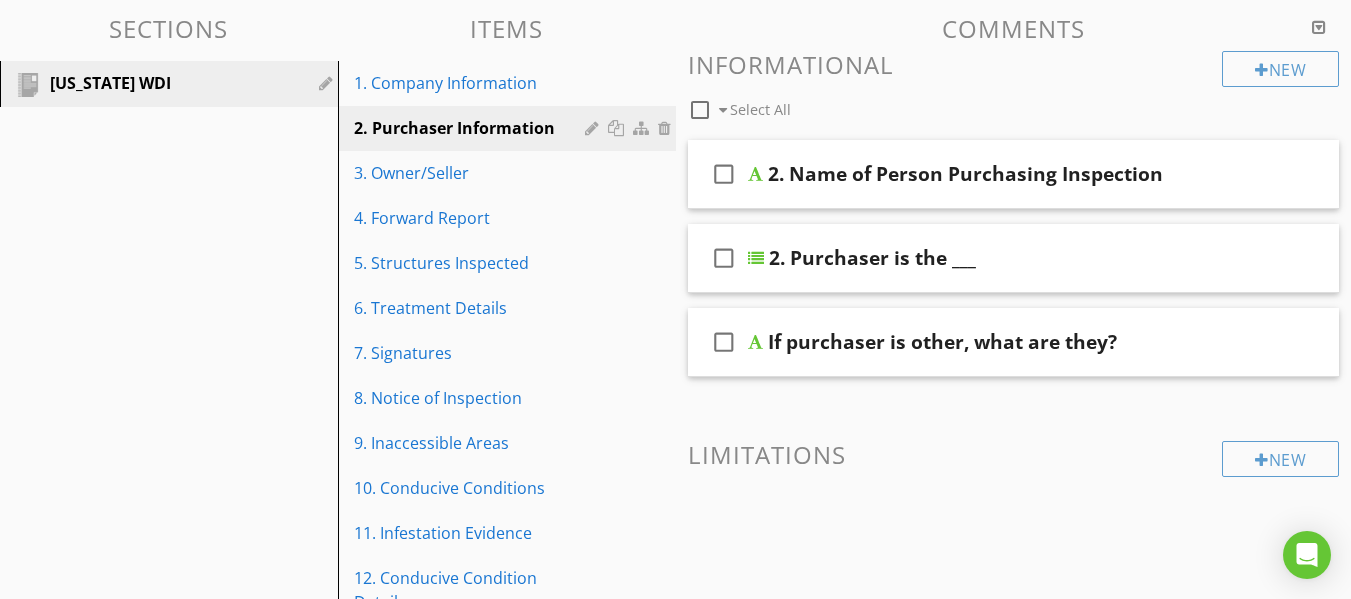 click on "check_box_outline_blank
If purchaser is other, what are they?" at bounding box center (1014, 342) 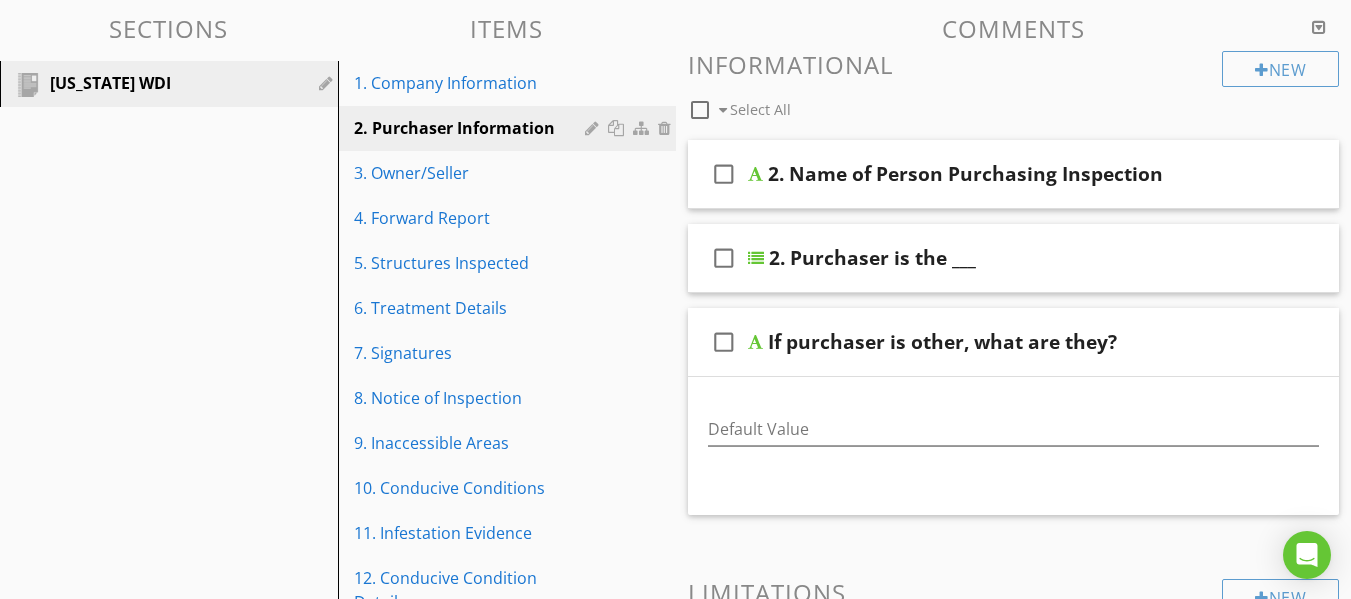 click on "check_box_outline_blank
If purchaser is other, what are they?" at bounding box center (1014, 342) 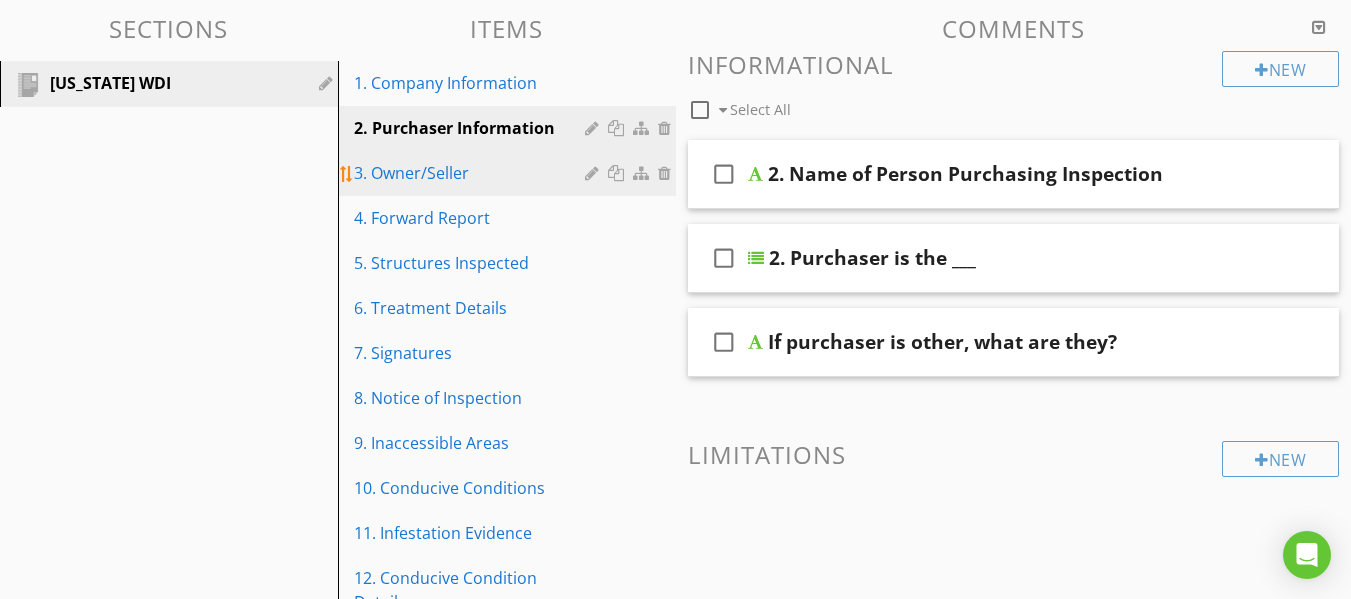 click on "3. Owner/Seller" at bounding box center [472, 173] 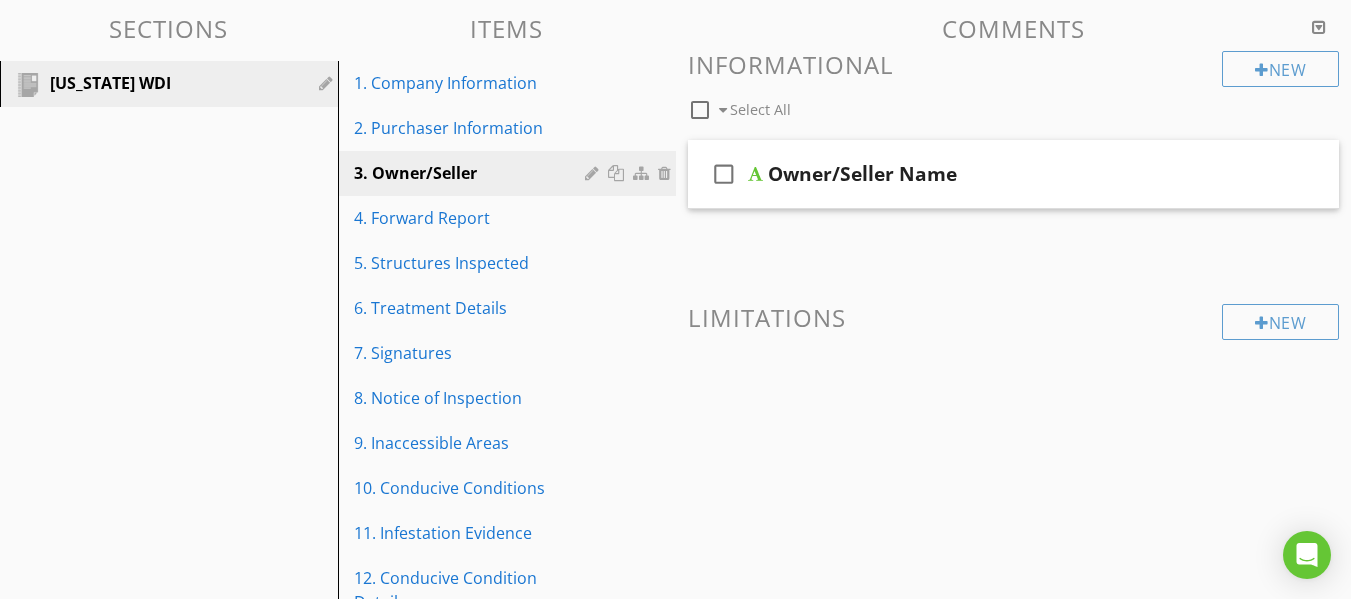 click on "check_box_outline_blank
Owner/Seller Name" at bounding box center (1014, 174) 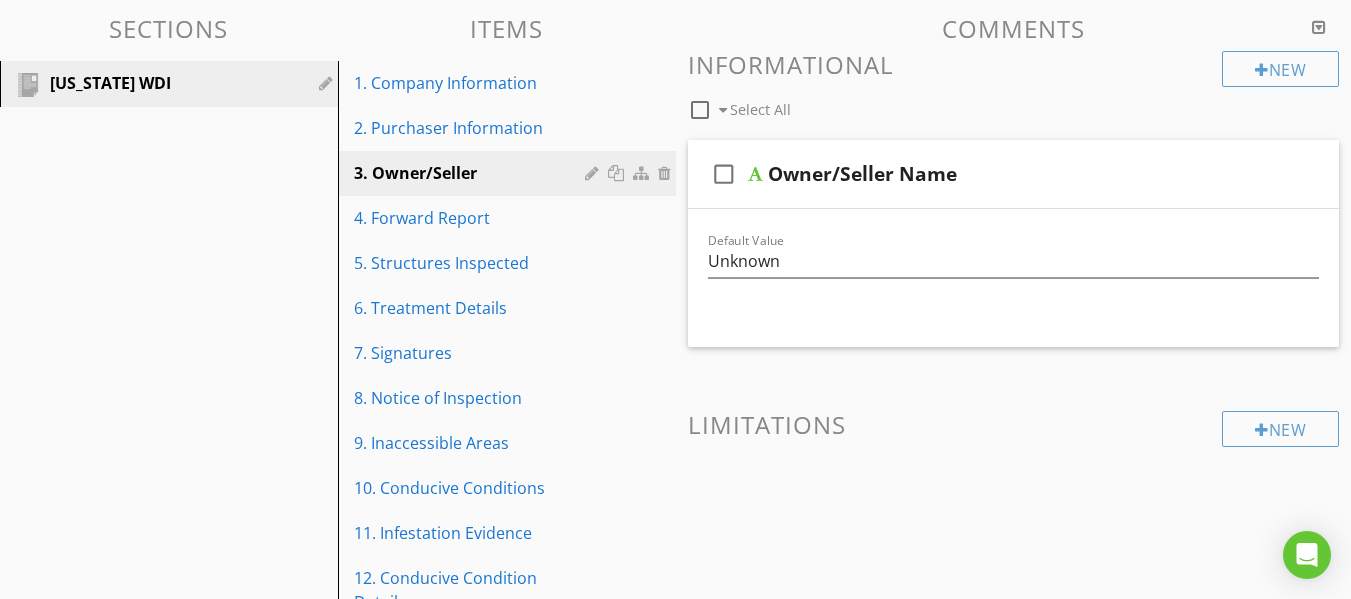 click on "check_box_outline_blank
Owner/Seller Name" at bounding box center (1014, 174) 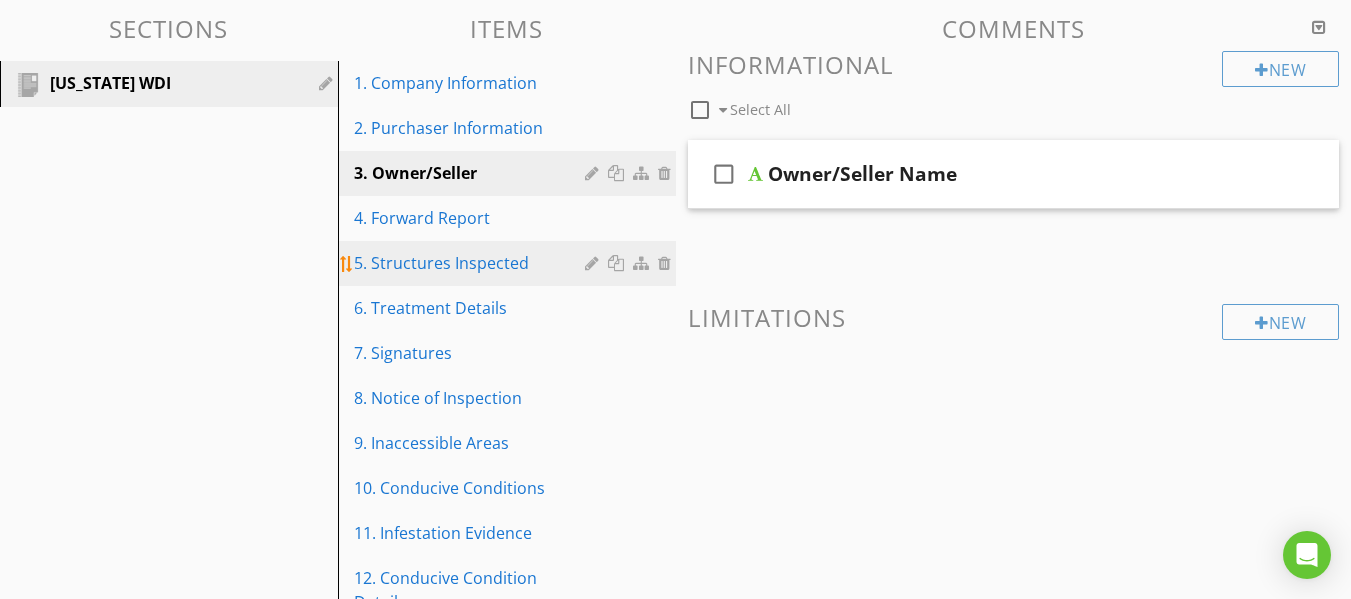 click on "5. Structures Inspected" at bounding box center (472, 263) 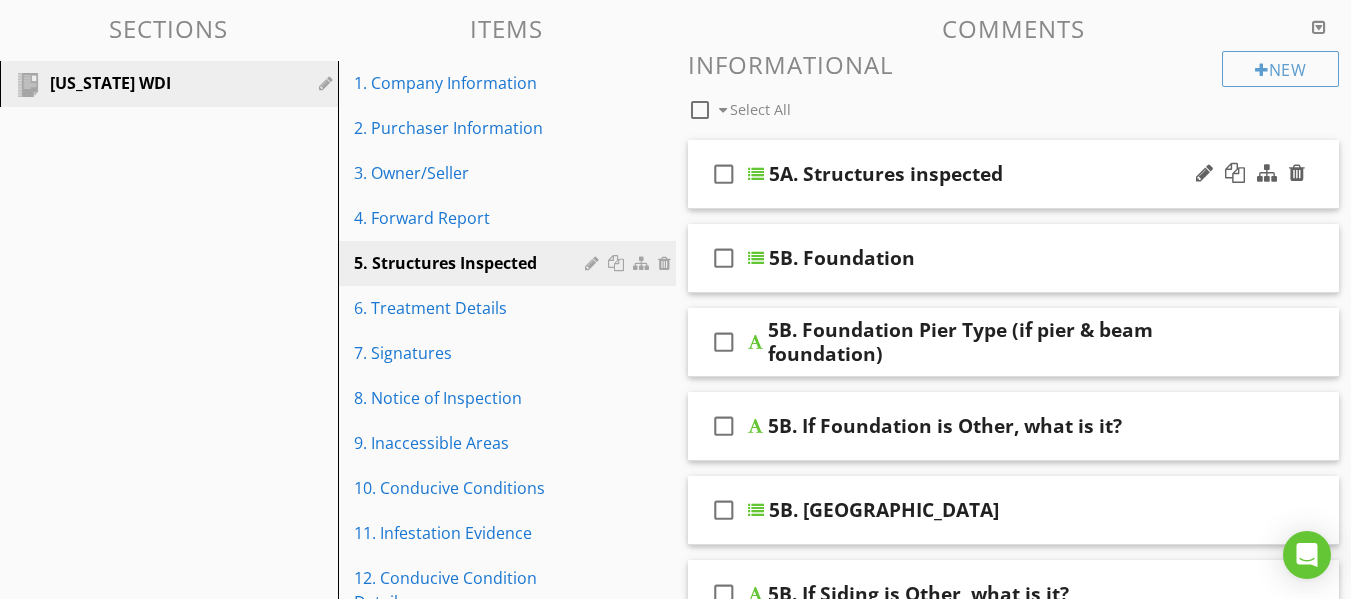 click on "5A. Structures inspected" at bounding box center [998, 174] 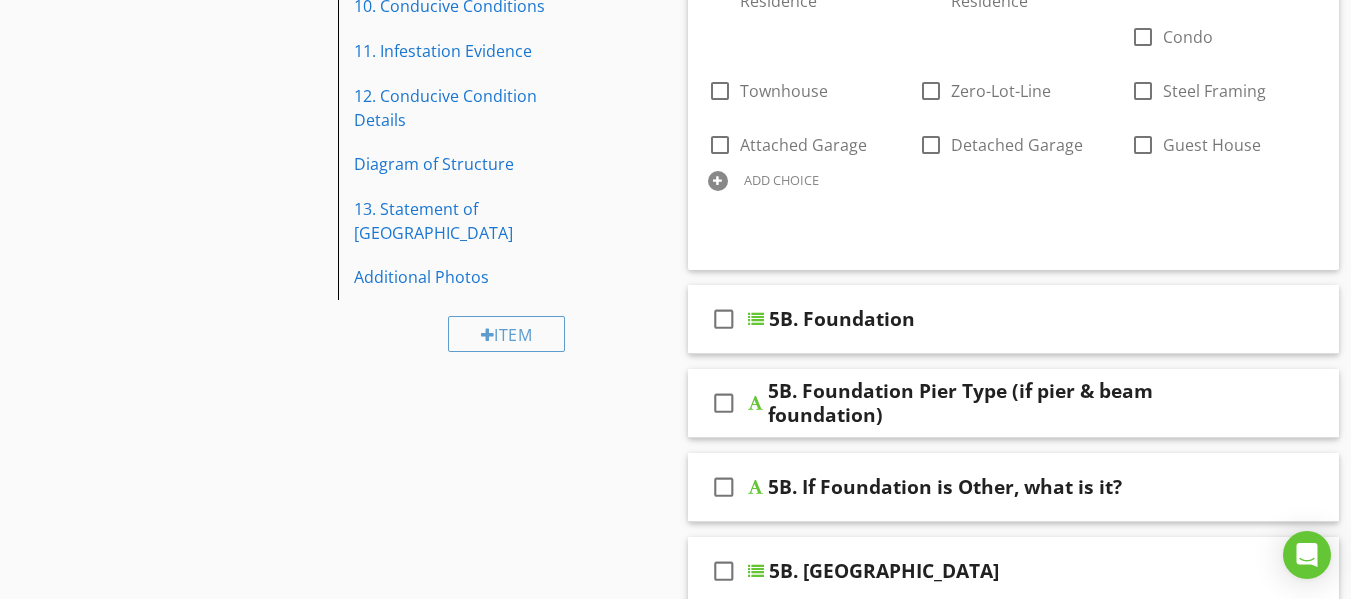 scroll, scrollTop: 684, scrollLeft: 0, axis: vertical 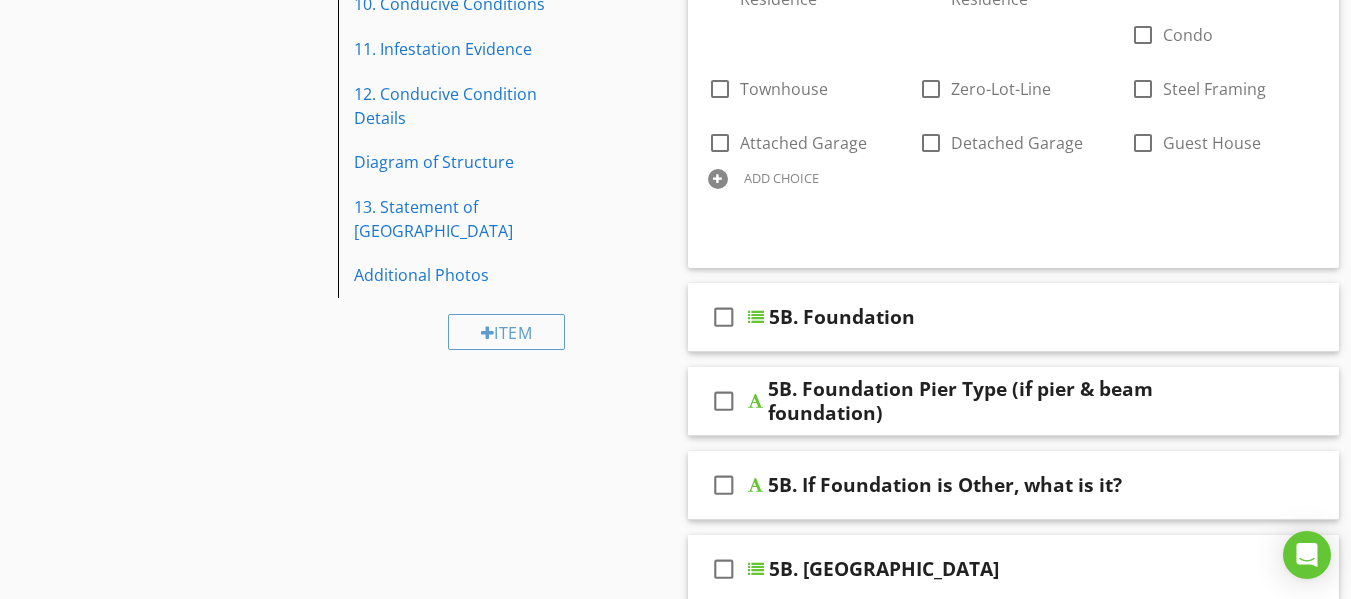 click on "check_box_outline_blank
5B. Foundation" at bounding box center [1014, 317] 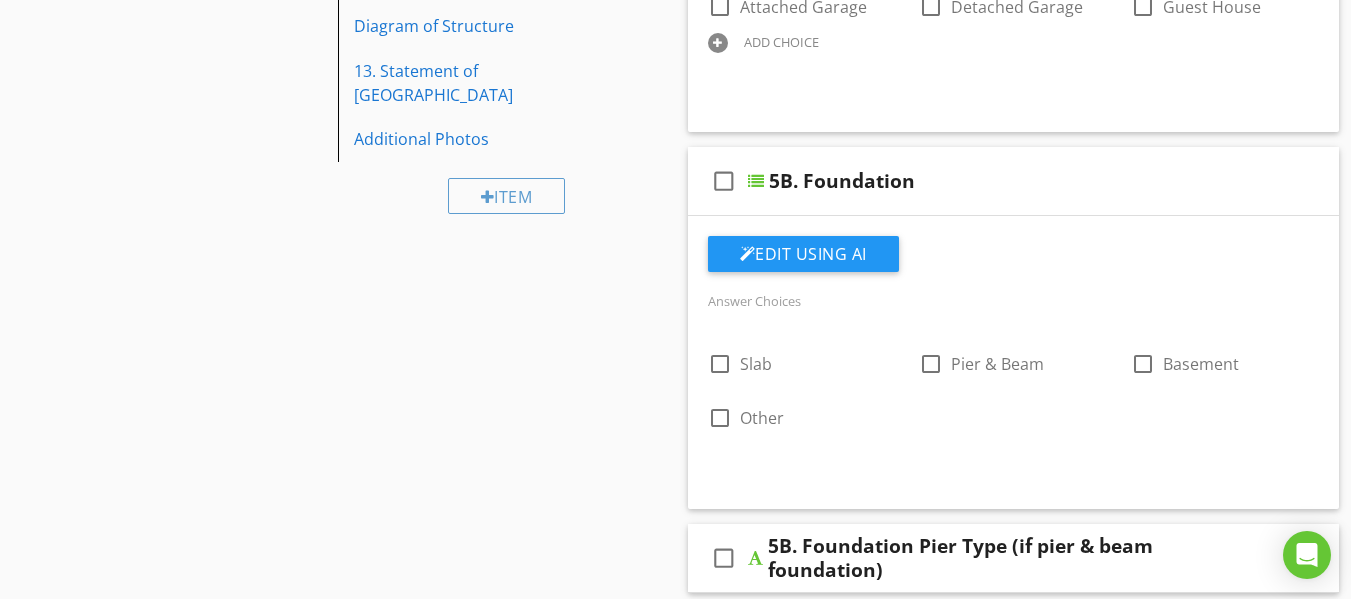 scroll, scrollTop: 821, scrollLeft: 0, axis: vertical 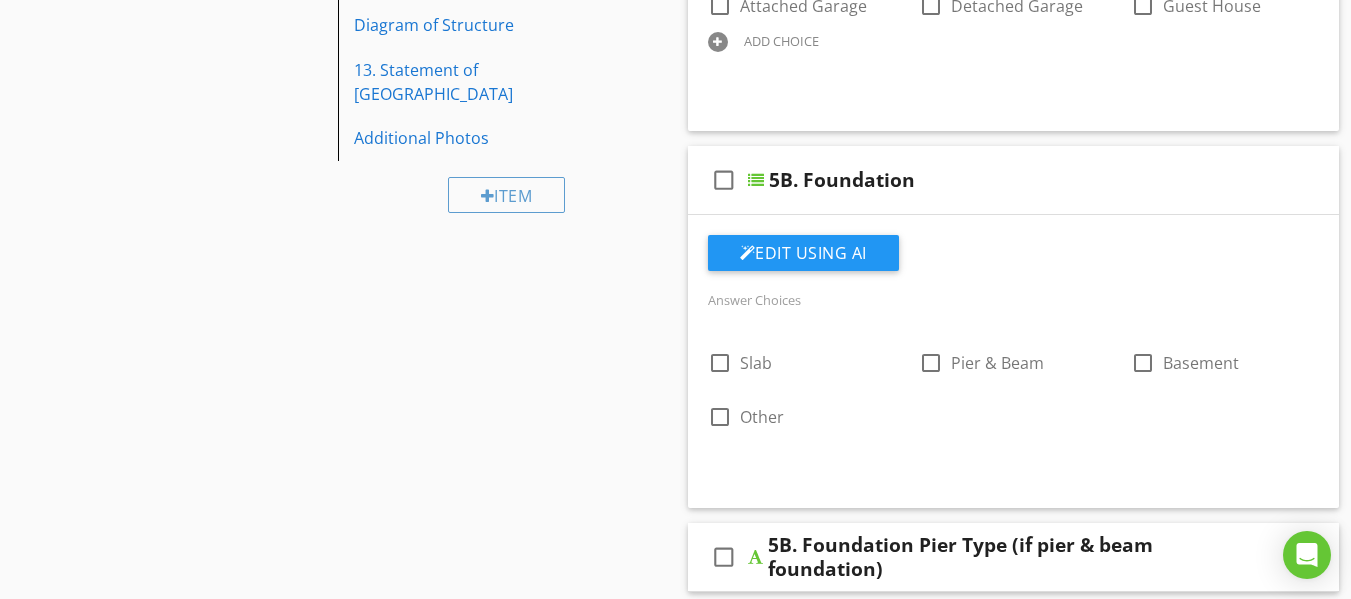 click on "5B. Foundation" at bounding box center [998, 180] 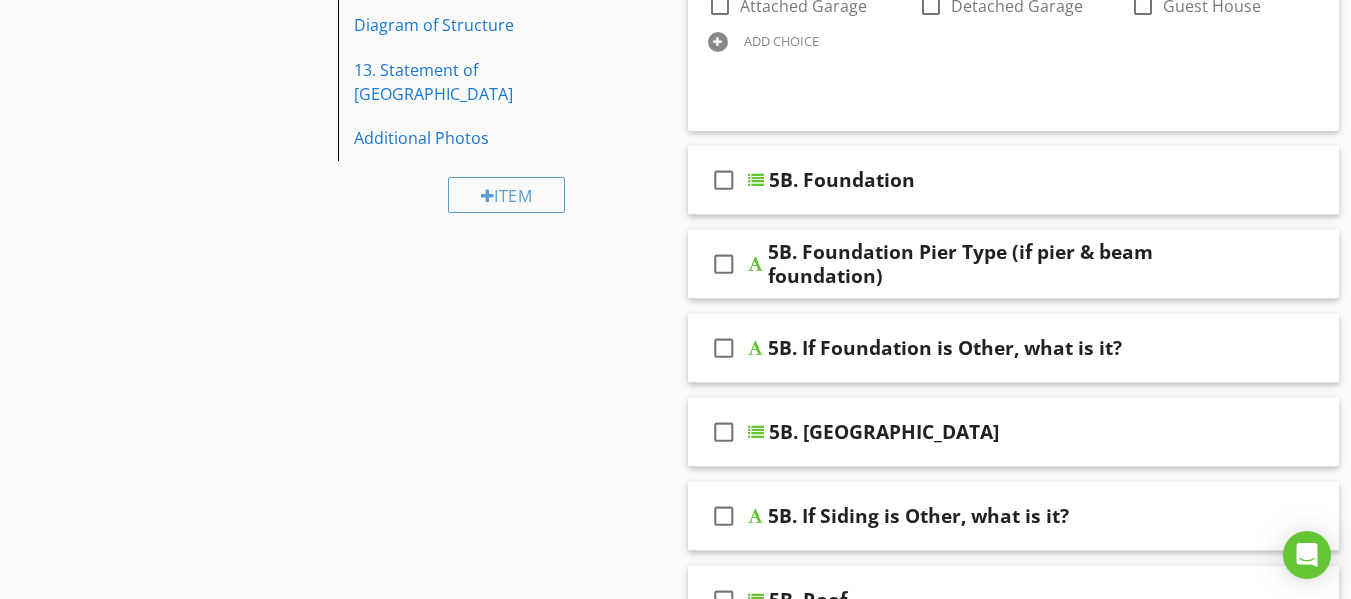 click on "check_box_outline_blank
5B. Foundation Pier Type (if pier & beam foundation)" at bounding box center [1014, 264] 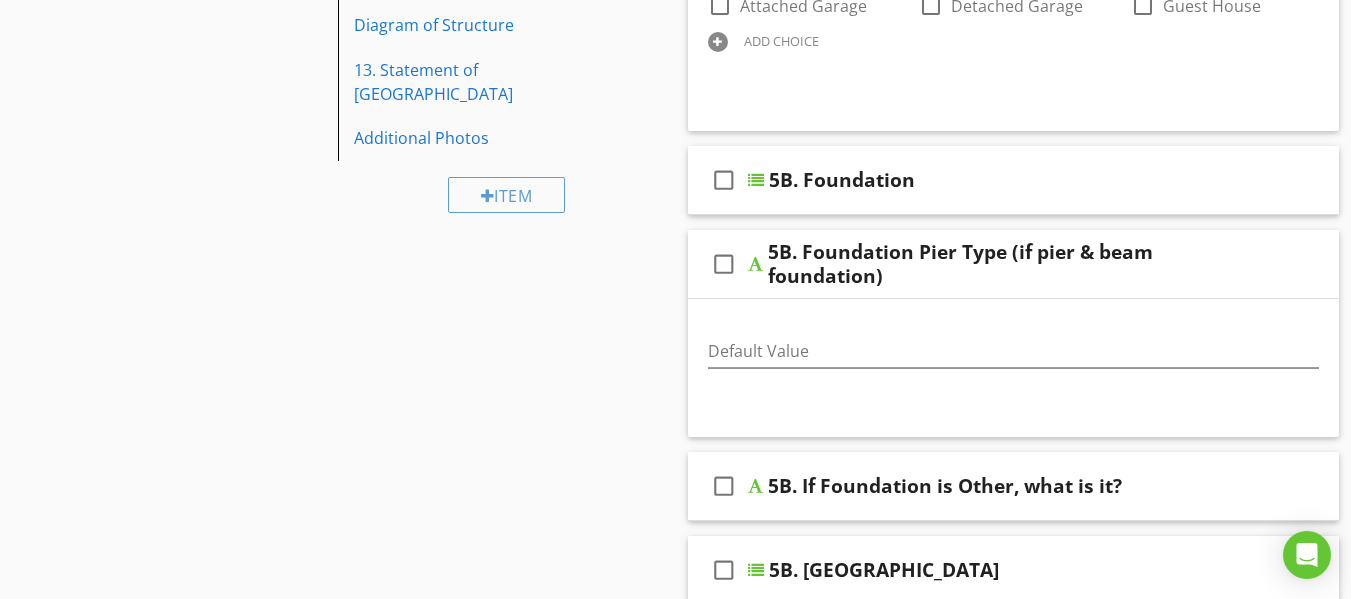 click on "check_box_outline_blank
5B. Foundation Pier Type (if pier & beam foundation)" at bounding box center (1014, 264) 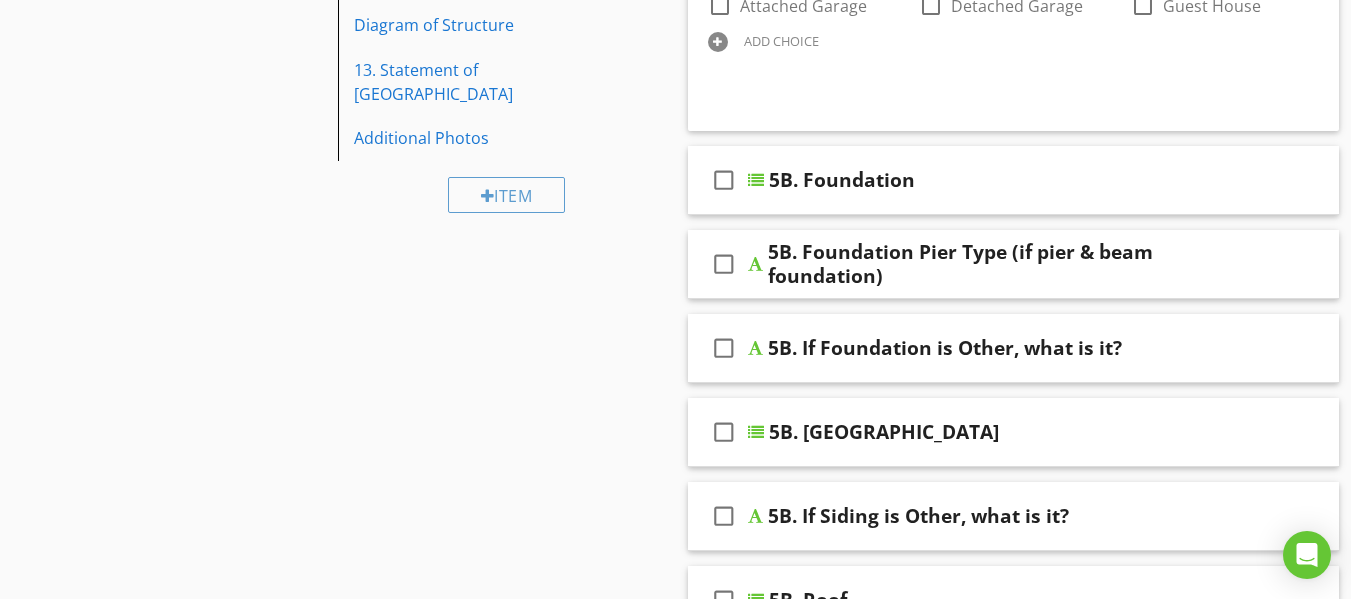 click on "check_box_outline_blank
5B. If Foundation is Other, what is it?" at bounding box center (1014, 348) 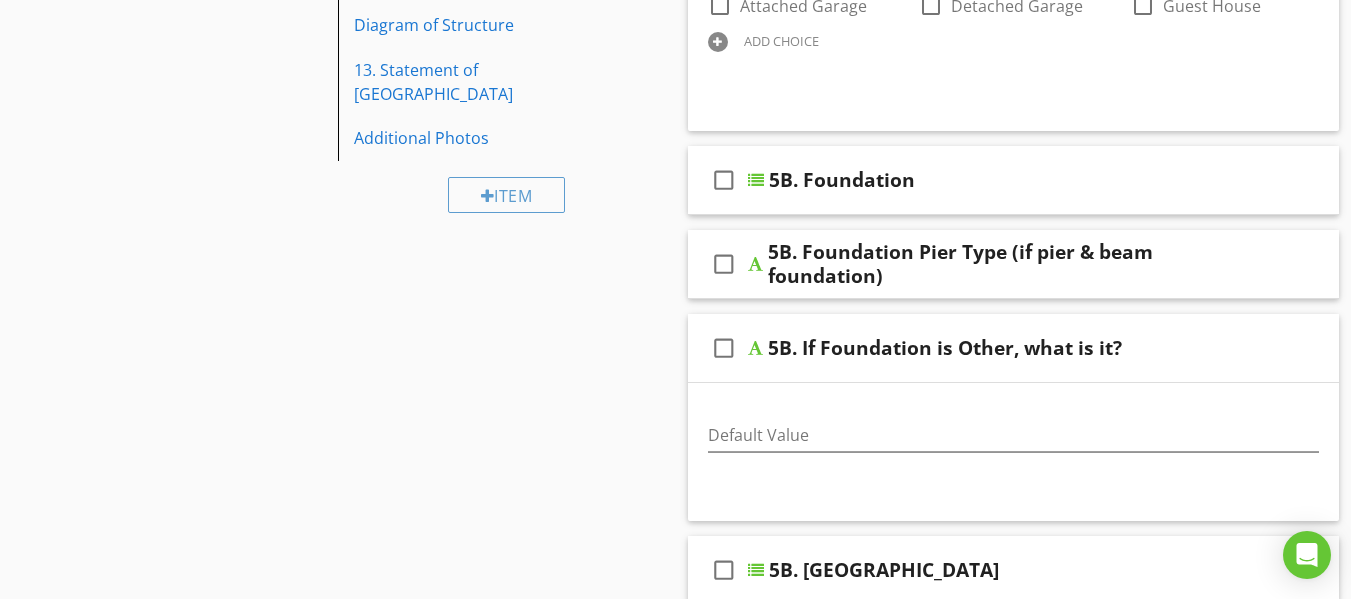 click on "check_box_outline_blank
5B. If Foundation is Other, what is it?" at bounding box center [1014, 348] 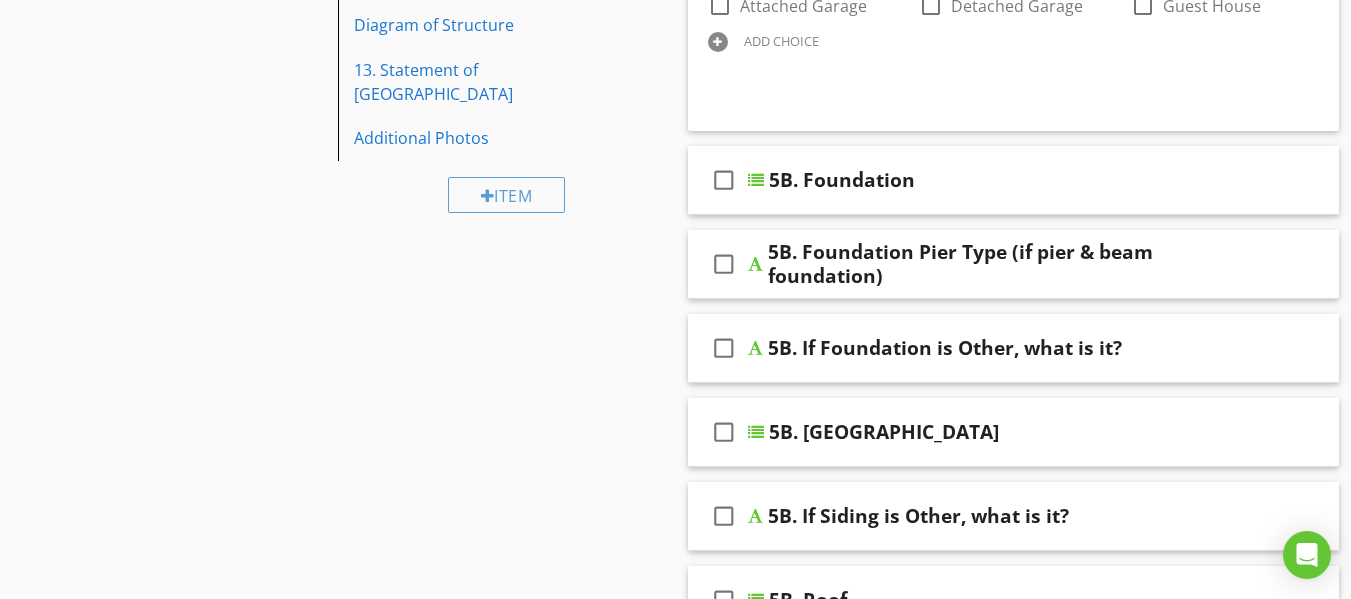 click on "check_box_outline_blank
5B. [GEOGRAPHIC_DATA]" at bounding box center (1014, 432) 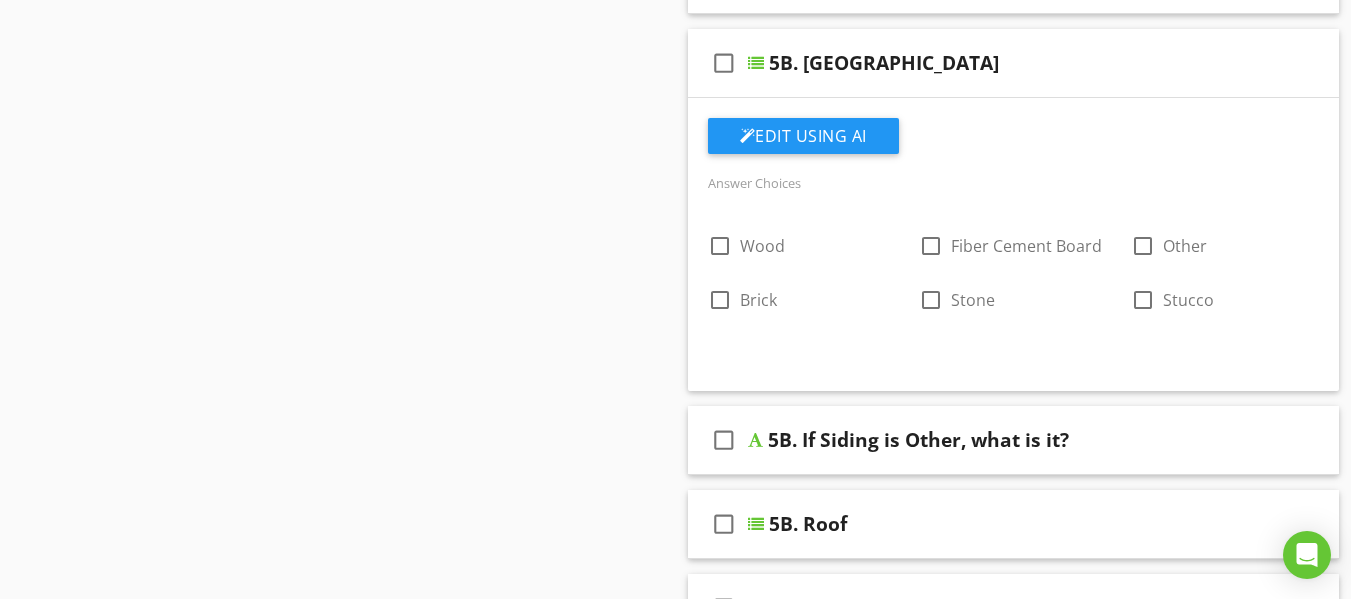 scroll, scrollTop: 1191, scrollLeft: 0, axis: vertical 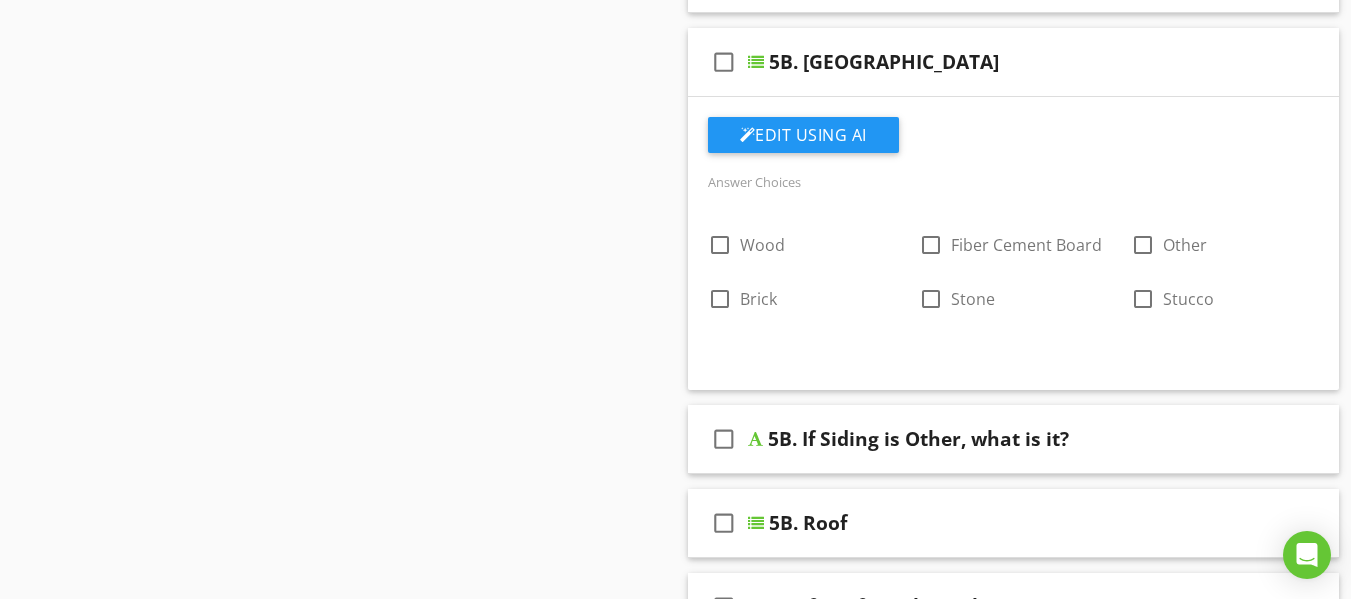 click on "check_box_outline_blank
5B. If Siding is Other, what is it?" at bounding box center [1014, 439] 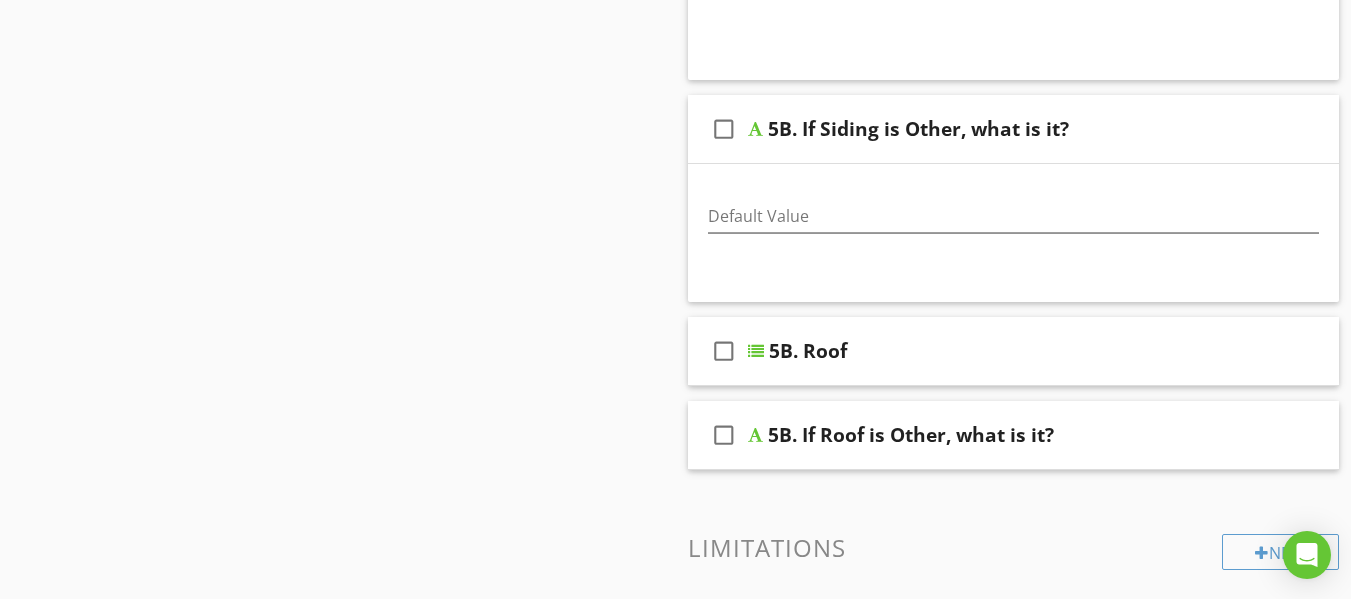 scroll, scrollTop: 1502, scrollLeft: 0, axis: vertical 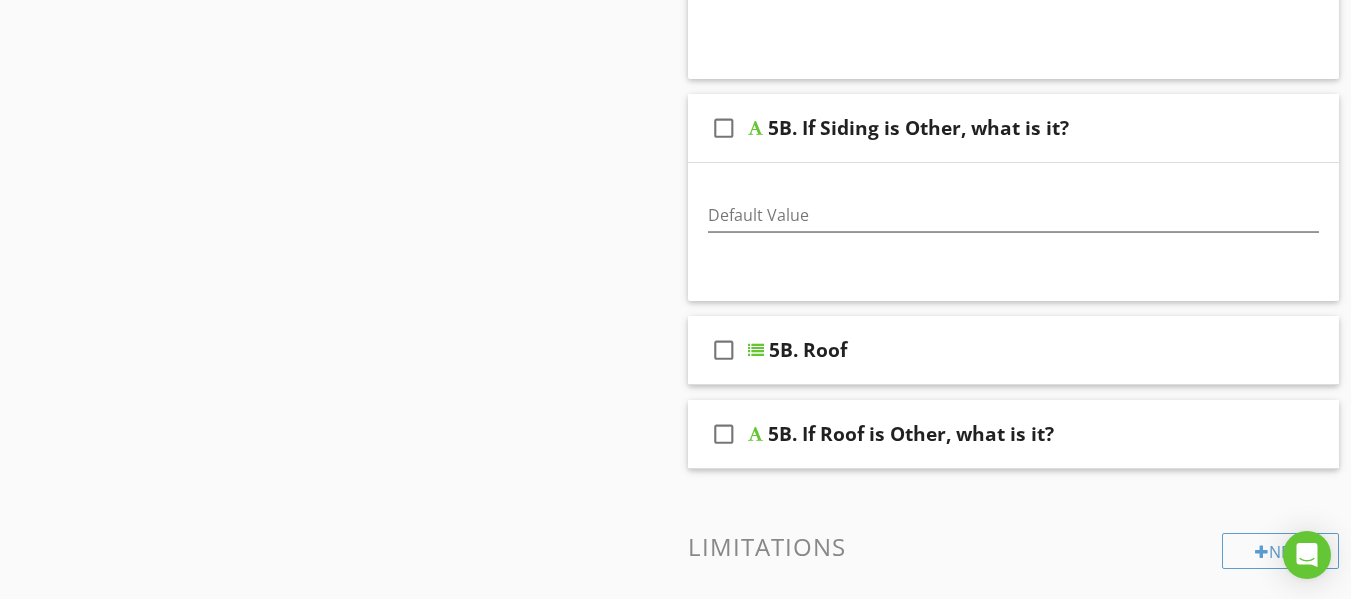 click on "check_box_outline_blank
5B. Roof" at bounding box center (1014, 350) 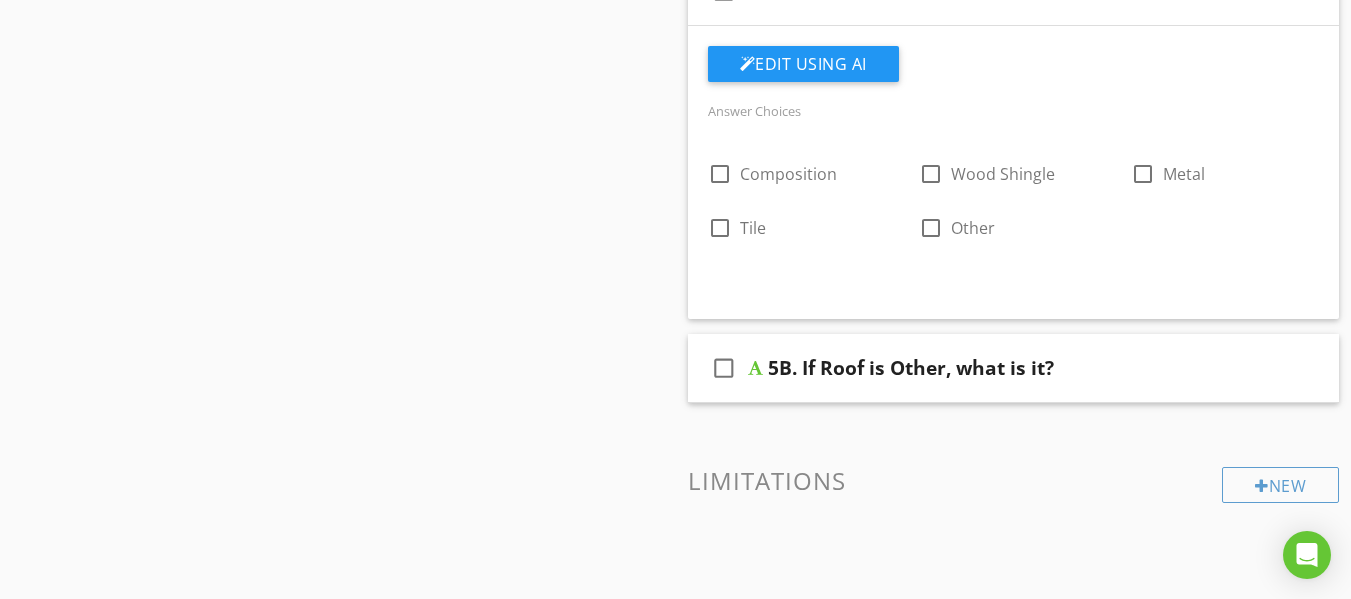 scroll, scrollTop: 1862, scrollLeft: 0, axis: vertical 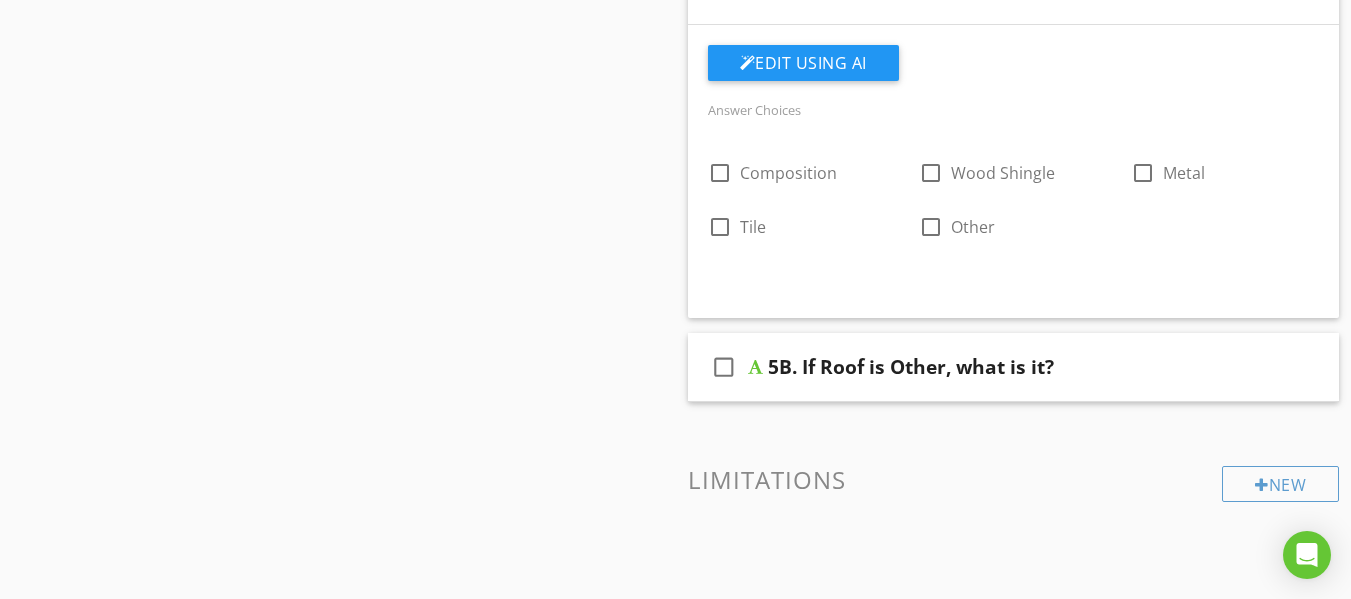 click on "check_box_outline_blank
5B. If Roof is Other, what is it?" at bounding box center [1014, 367] 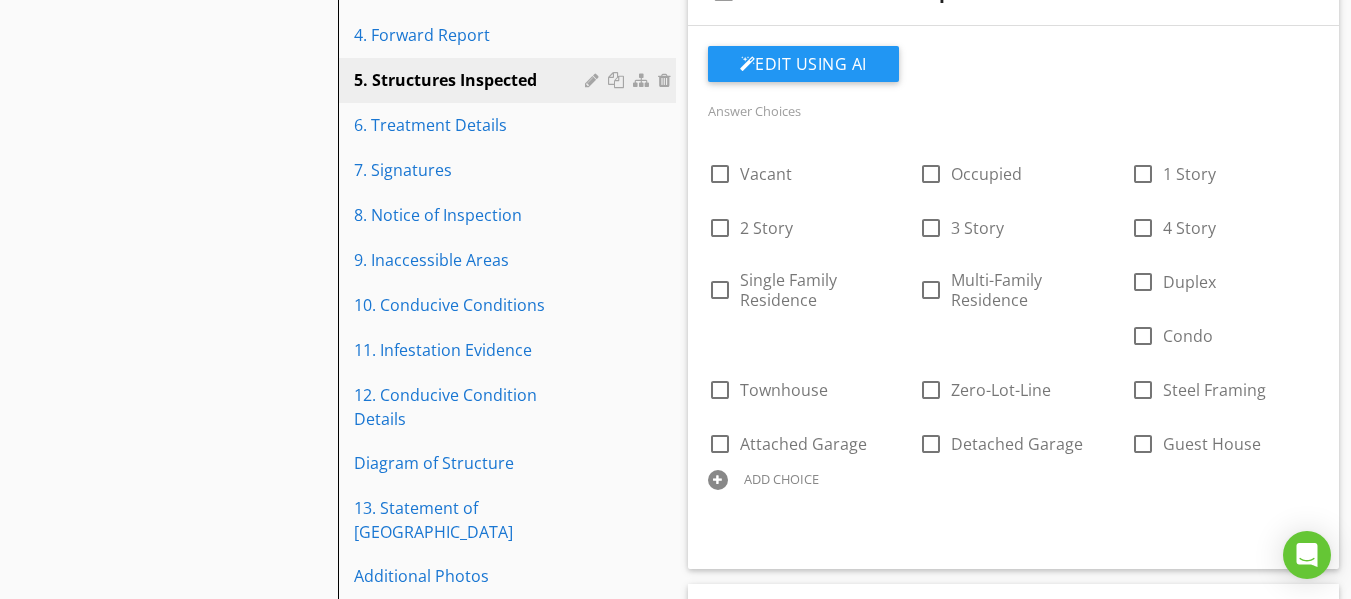 scroll, scrollTop: 382, scrollLeft: 0, axis: vertical 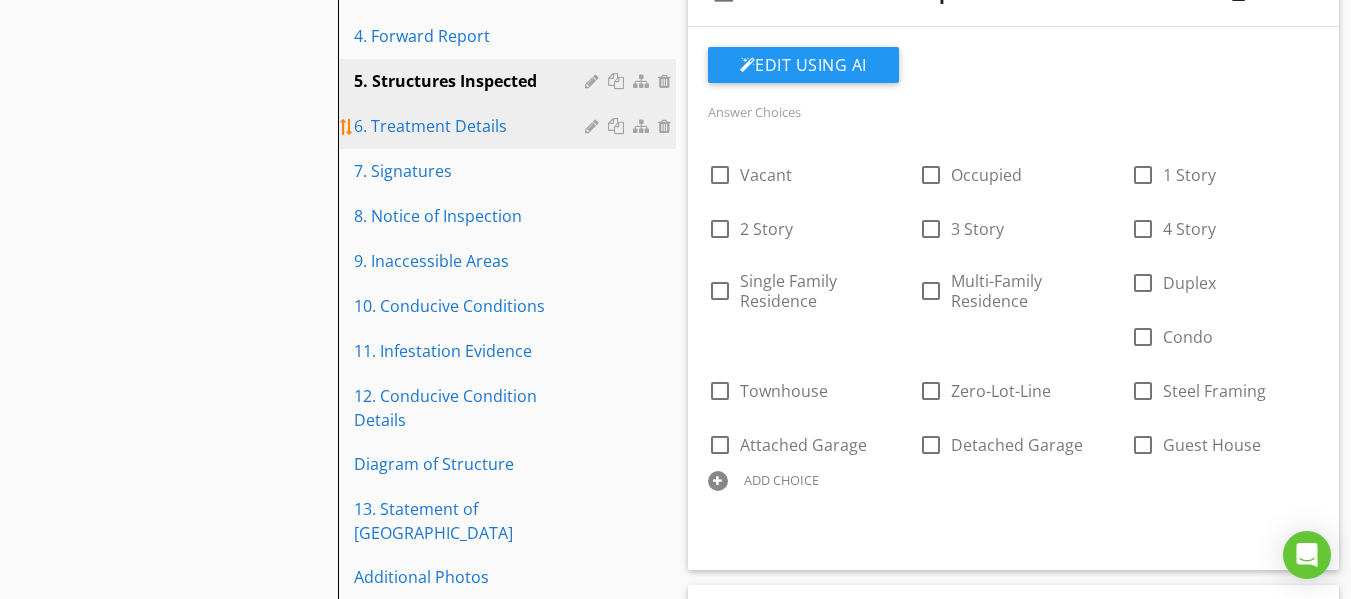 click on "6. Treatment Details" at bounding box center [472, 126] 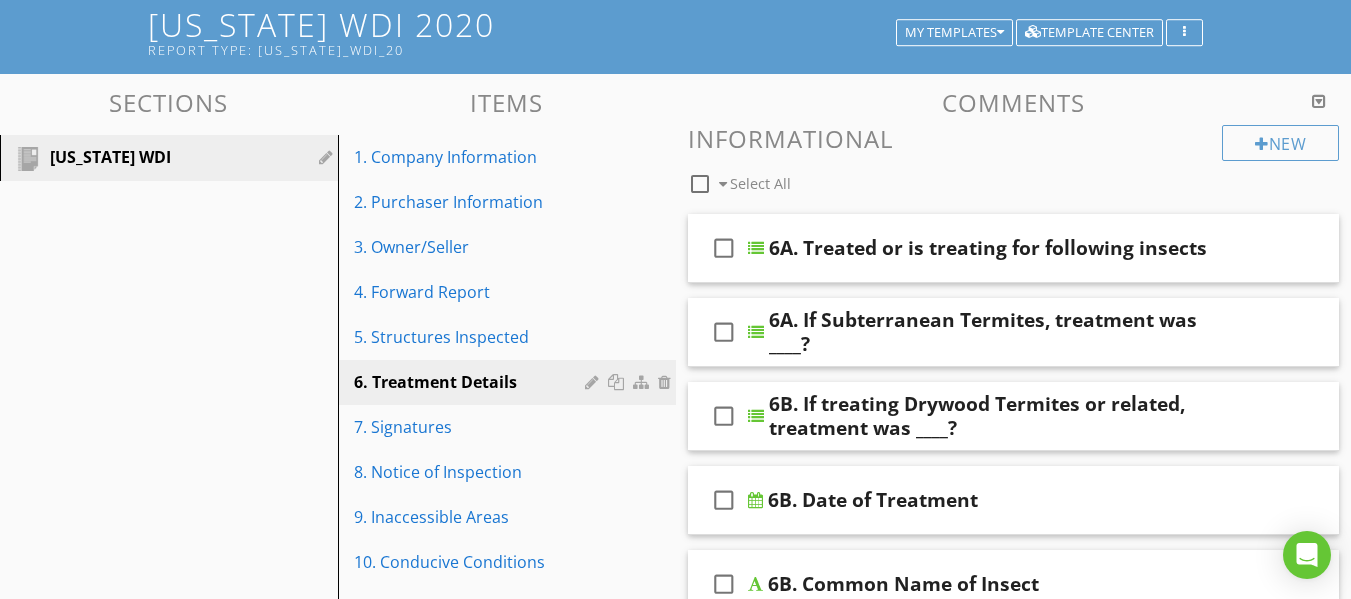 scroll, scrollTop: 121, scrollLeft: 0, axis: vertical 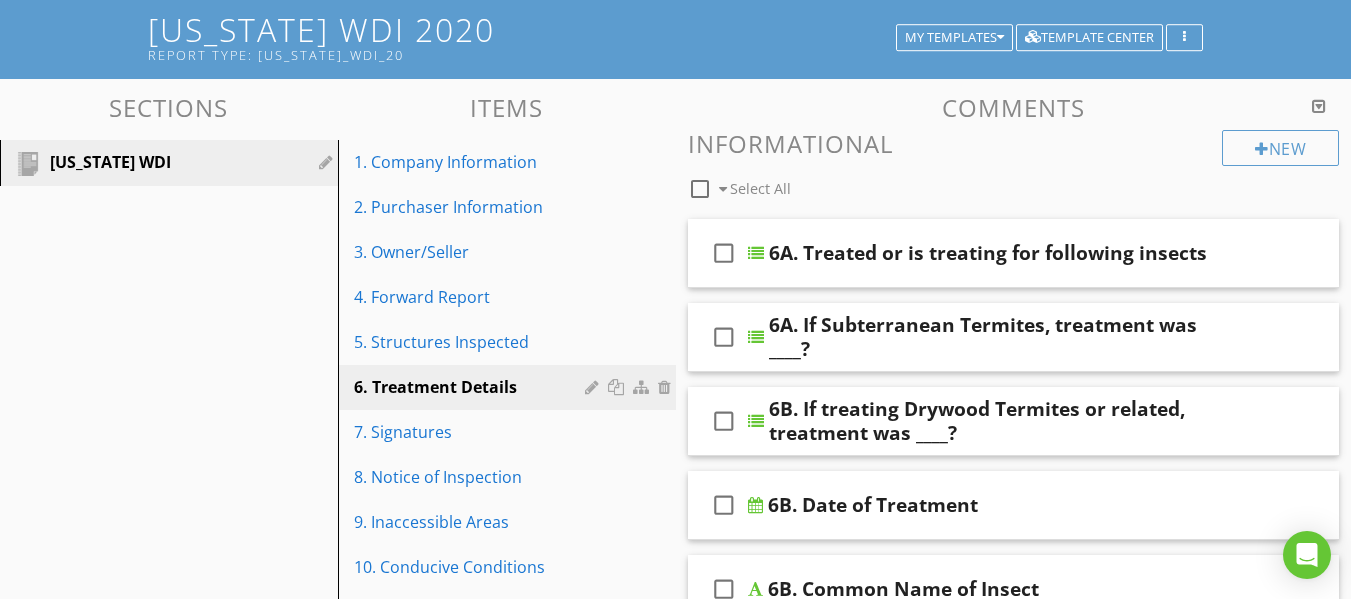 click on "check_box_outline_blank
6A. Treated or is treating for following insects" at bounding box center (1014, 253) 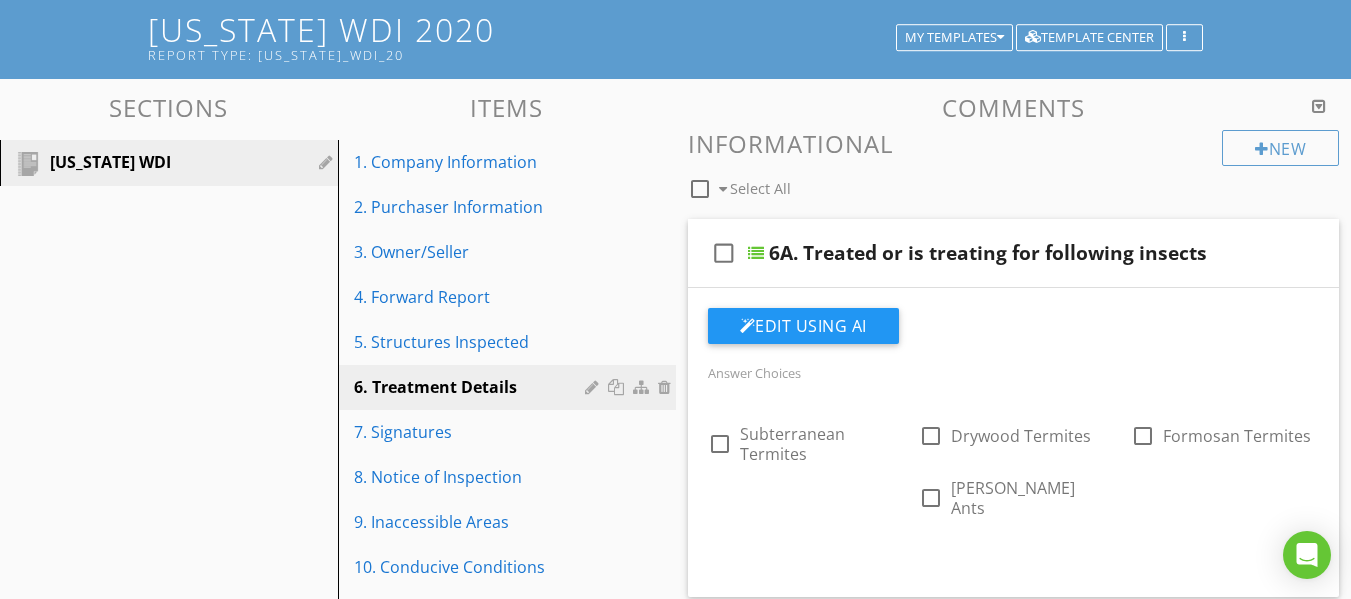 click on "check_box_outline_blank
6A. Treated or is treating for following insects" at bounding box center (1014, 253) 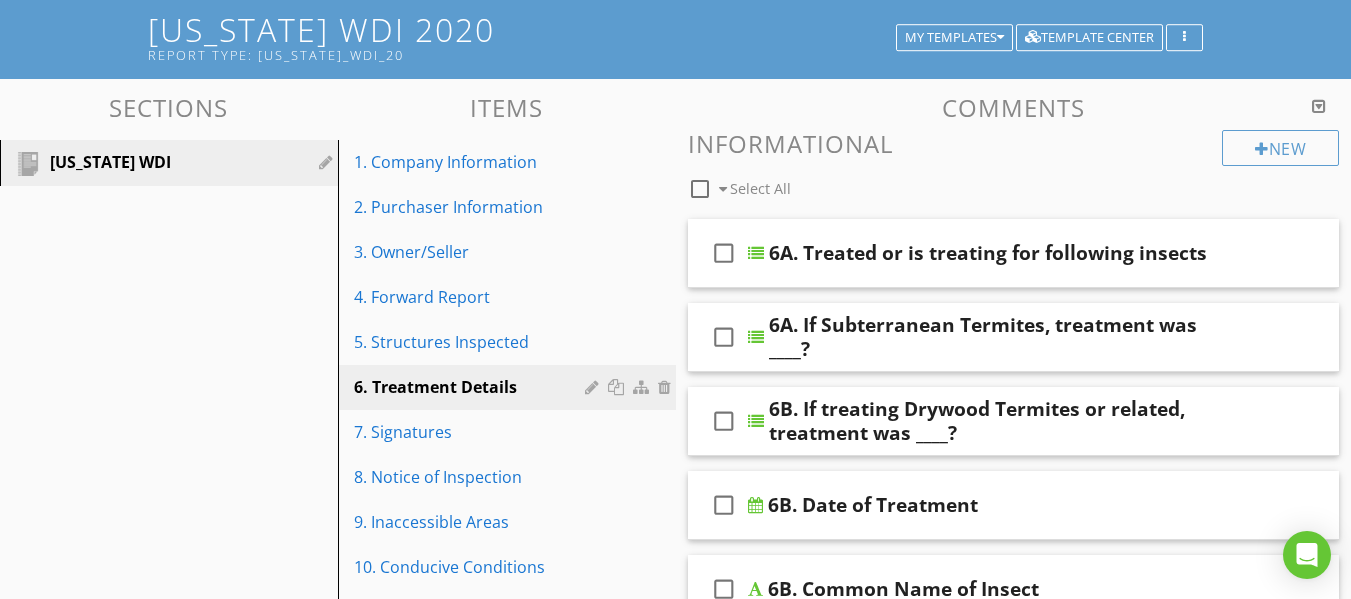 click on "check_box_outline_blank
6A. If Subterranean Termites, treatment was ____?" at bounding box center (1014, 337) 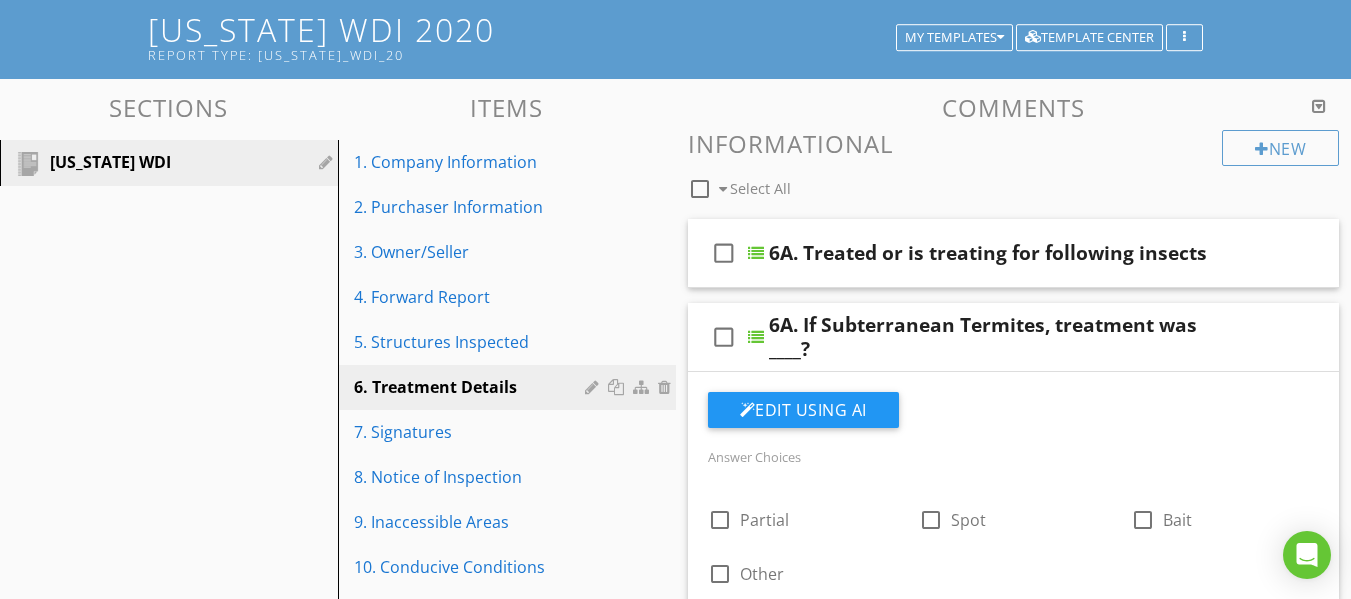 click on "check_box_outline_blank
6A. If Subterranean Termites, treatment was ____?" at bounding box center (1014, 337) 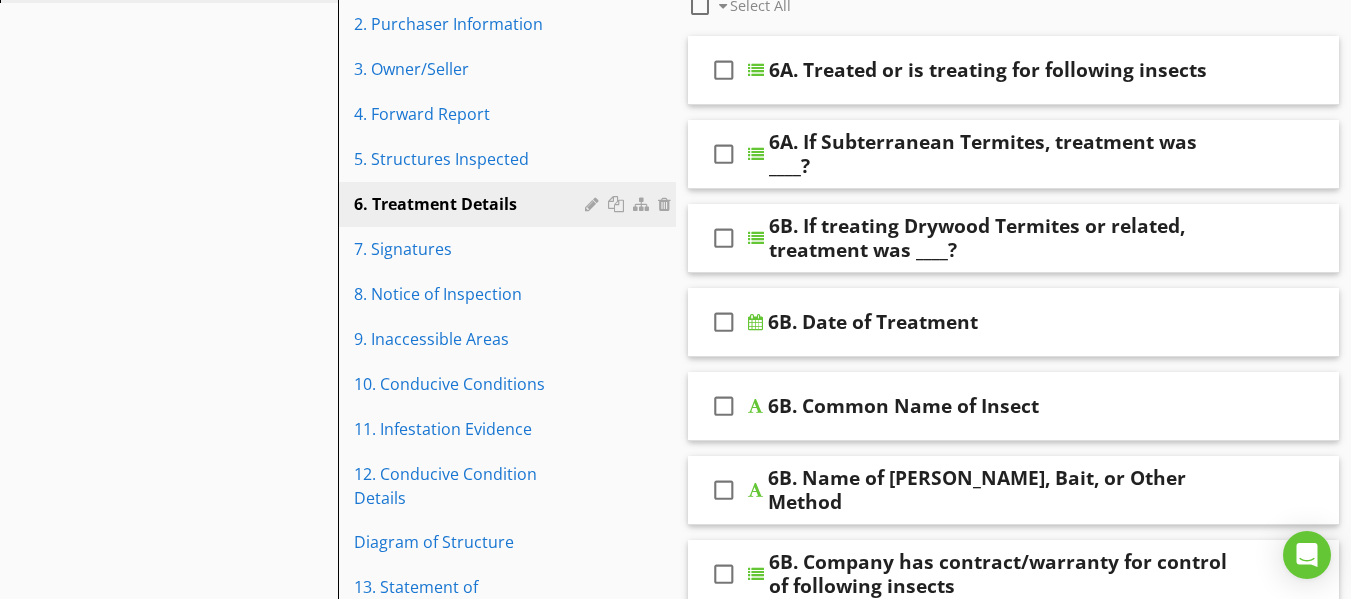 scroll, scrollTop: 305, scrollLeft: 0, axis: vertical 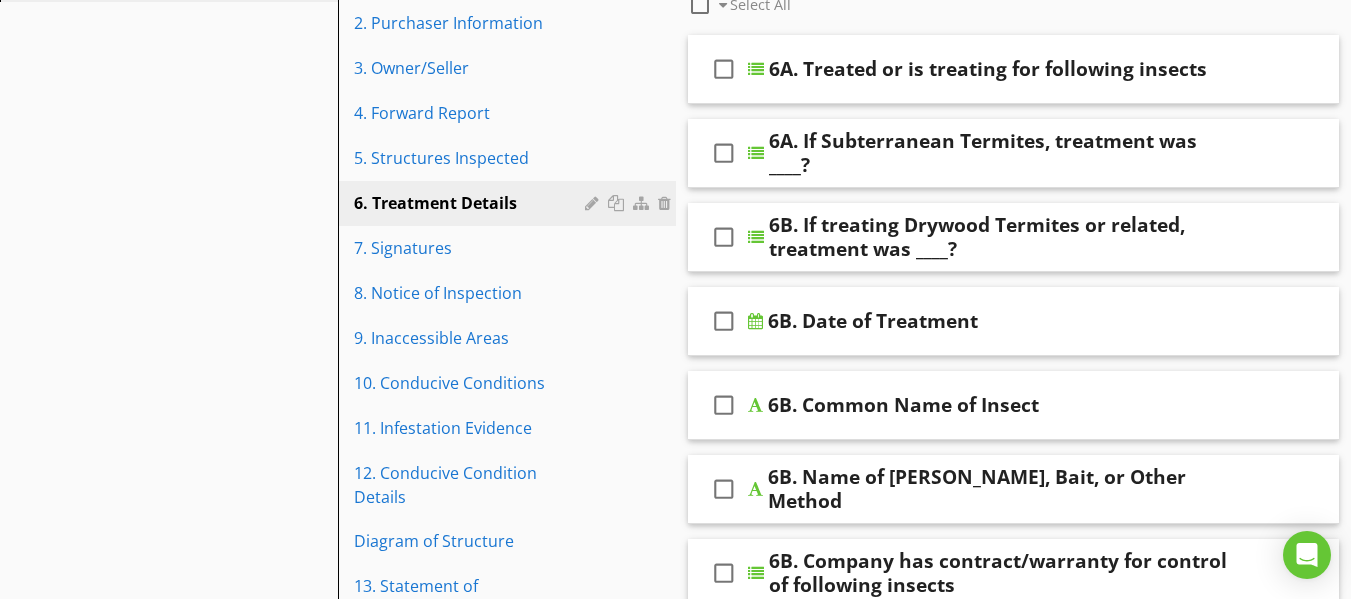 click on "check_box_outline_blank
6B. If treating Drywood Termites or related, treatment was ____?" at bounding box center [1014, 237] 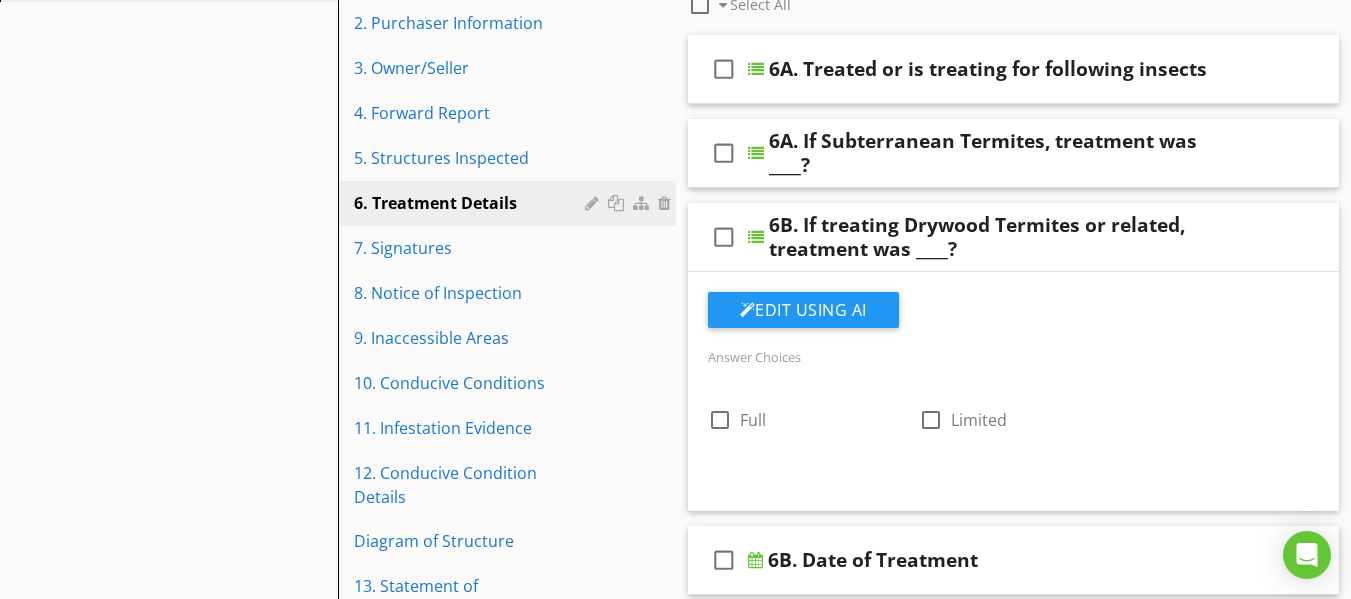 click on "check_box_outline_blank
6B. If treating Drywood Termites or related, treatment was ____?" at bounding box center (1014, 237) 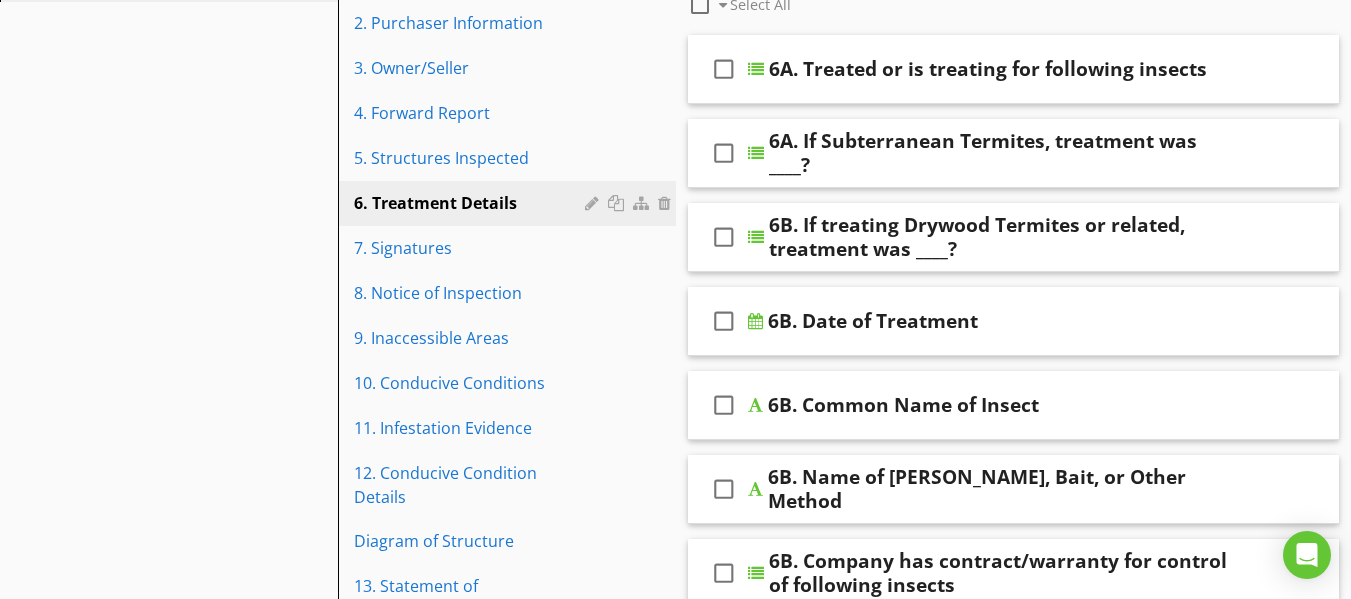 click on "check_box_outline_blank
6B. Date of Treatment" at bounding box center [1014, 321] 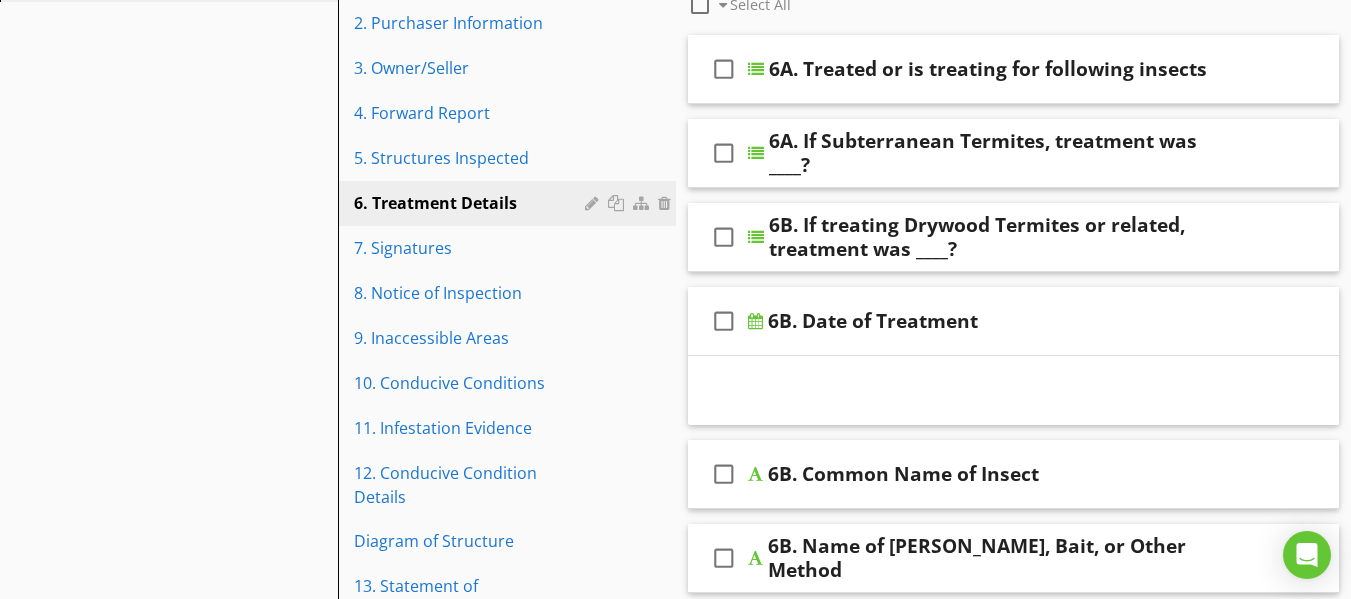 click on "check_box_outline_blank
6B. Date of Treatment" at bounding box center (1014, 321) 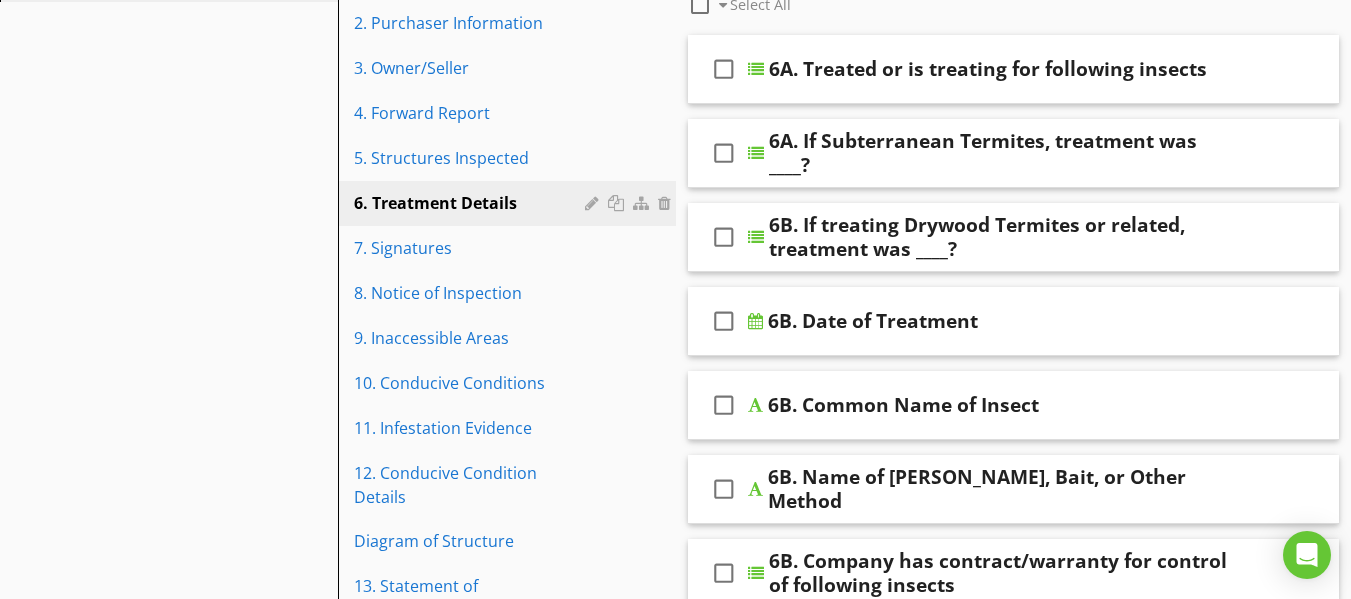 click on "check_box_outline_blank
6B. Common Name of Insect" at bounding box center (1014, 405) 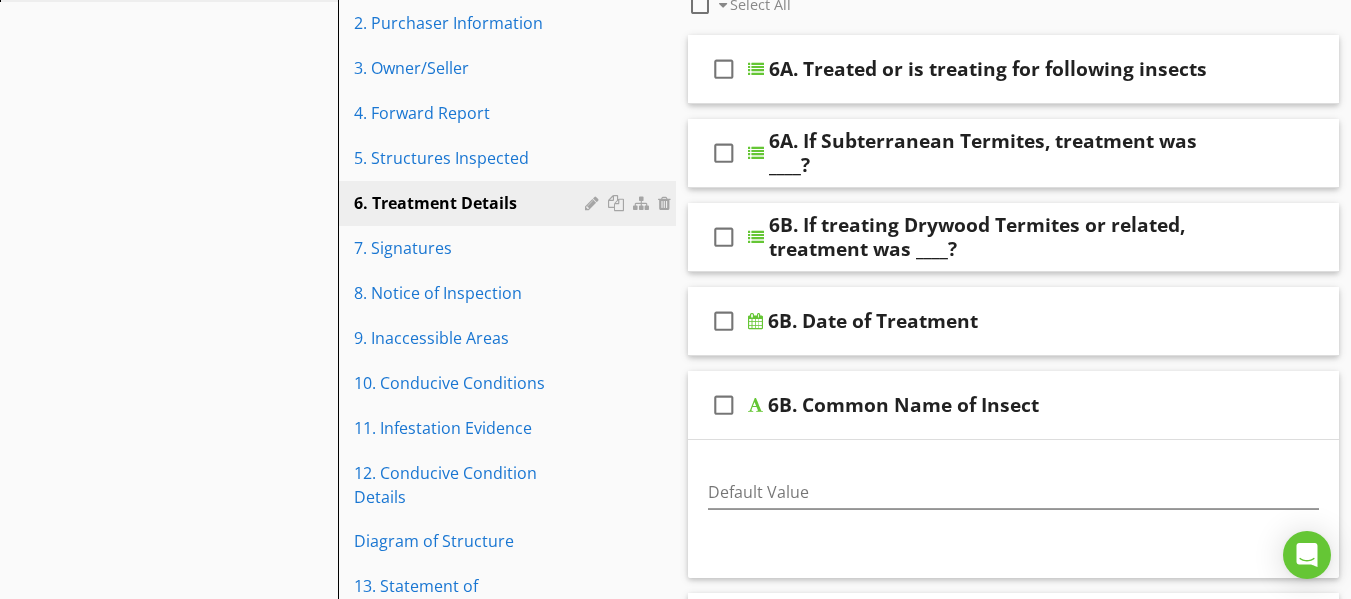 click on "check_box_outline_blank
6B. Common Name of Insect" at bounding box center [1014, 405] 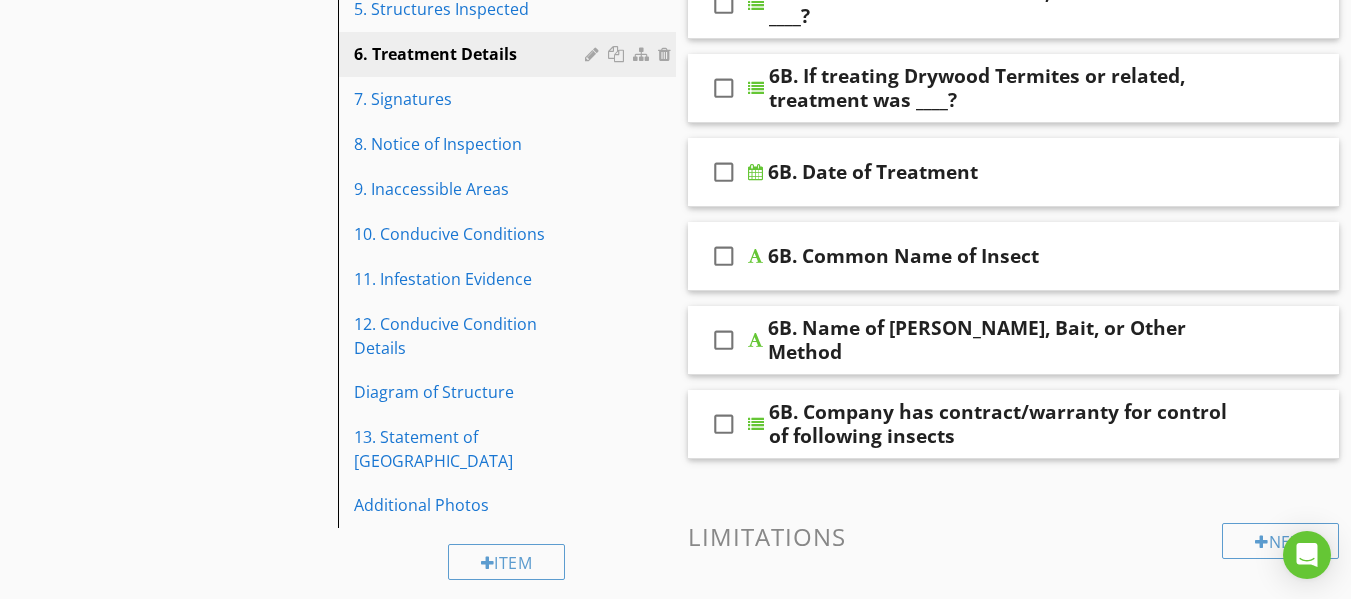 scroll, scrollTop: 495, scrollLeft: 0, axis: vertical 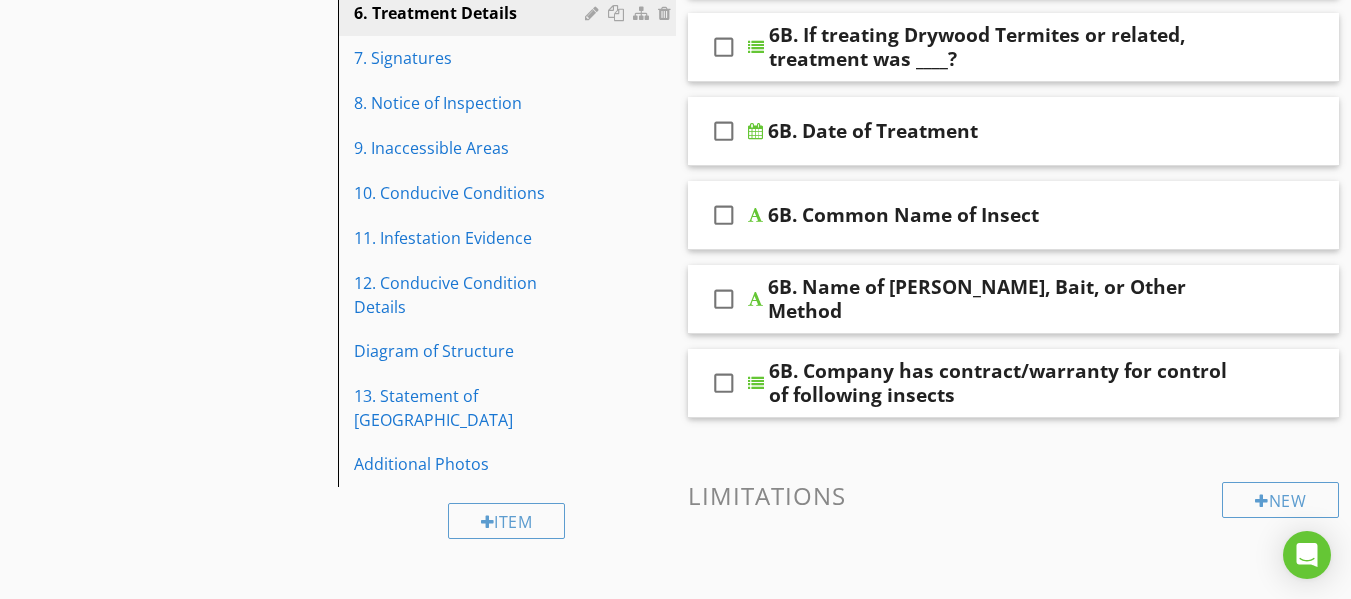 click on "check_box_outline_blank
6B. Name of [PERSON_NAME], Bait, or Other Method" at bounding box center (1014, 299) 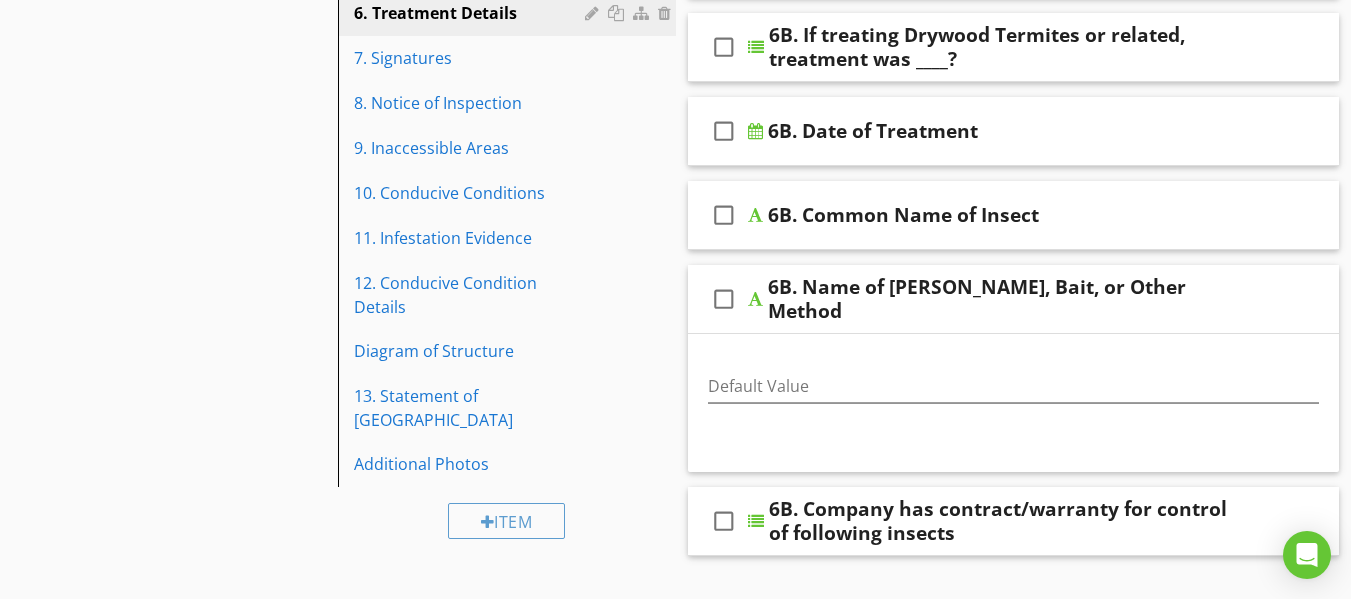 click on "check_box_outline_blank
6B. Name of [PERSON_NAME], Bait, or Other Method" at bounding box center [1014, 299] 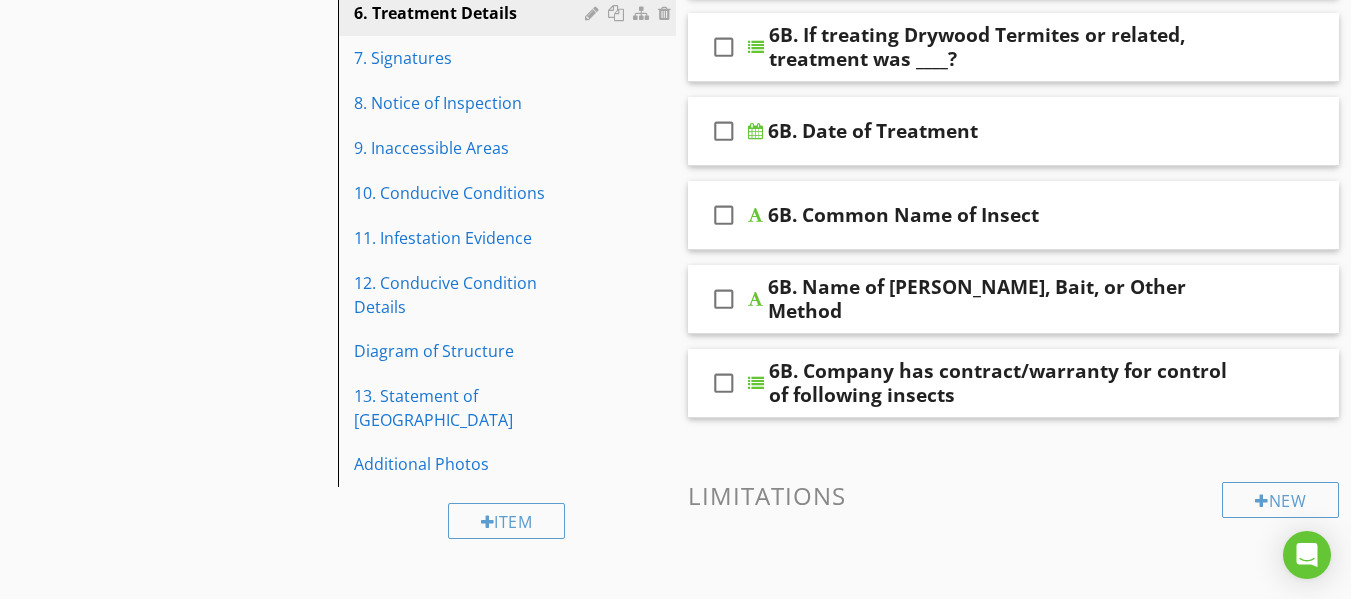 scroll, scrollTop: 605, scrollLeft: 0, axis: vertical 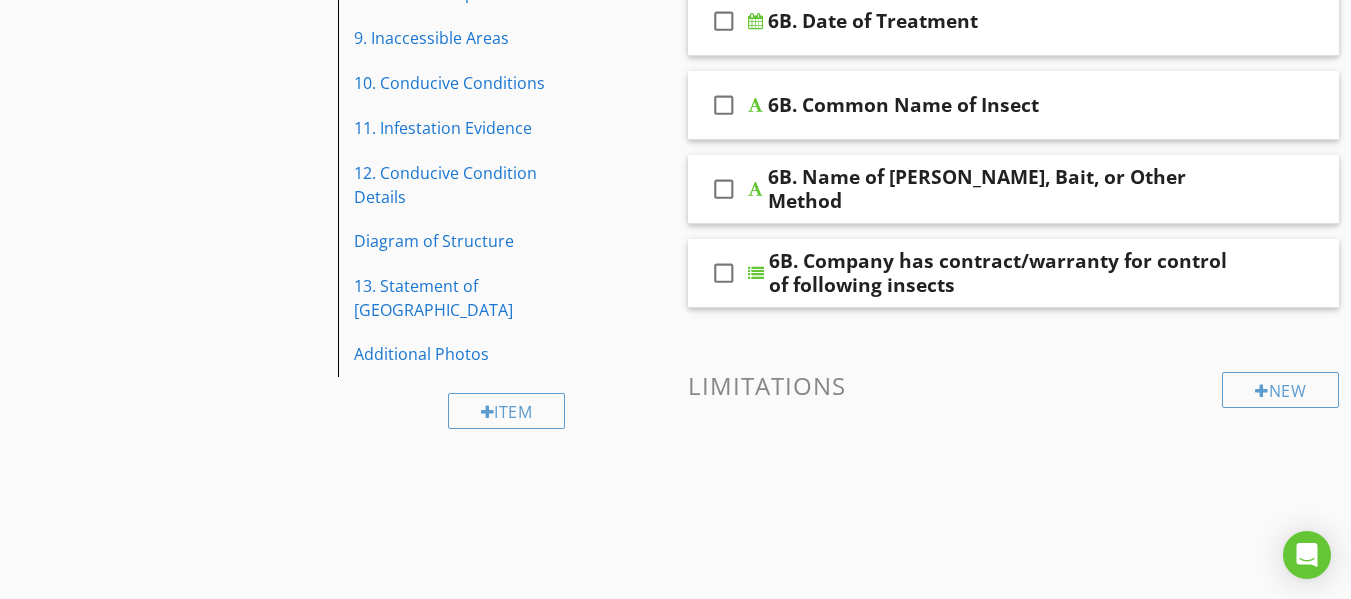 click on "check_box_outline_blank
6B. Company has contract/warranty for control of following insects" at bounding box center [1014, 273] 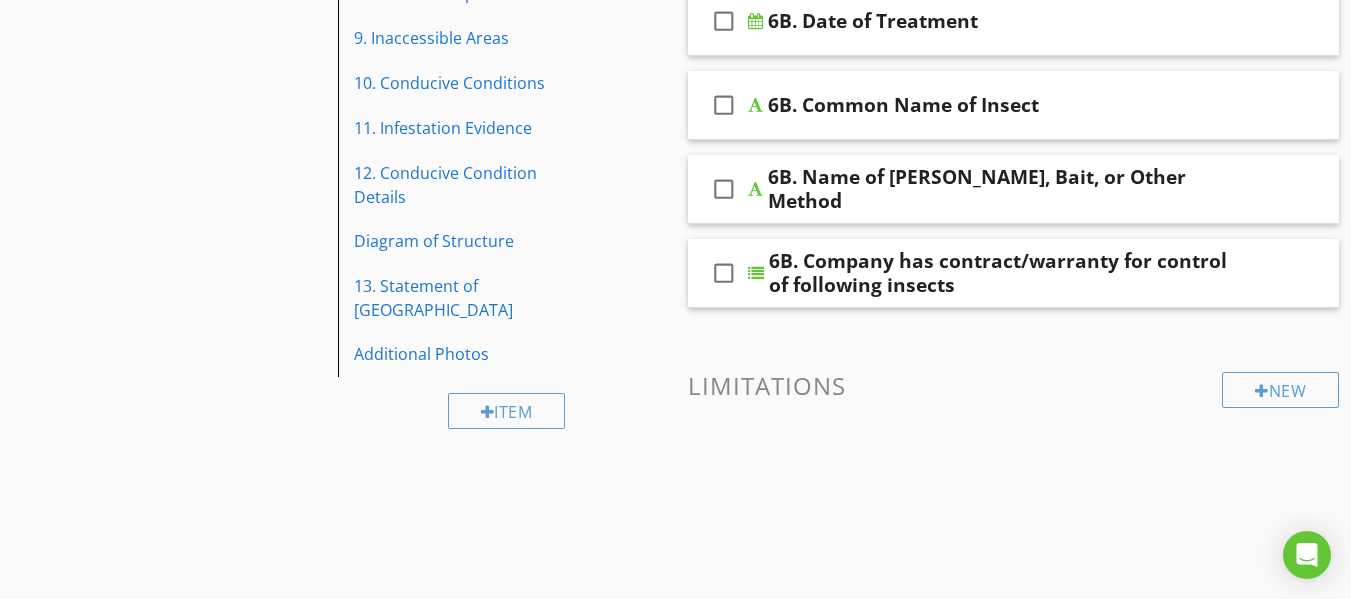 click on "check_box_outline_blank
6B. Company has contract/warranty for control of following insects" at bounding box center [1014, 273] 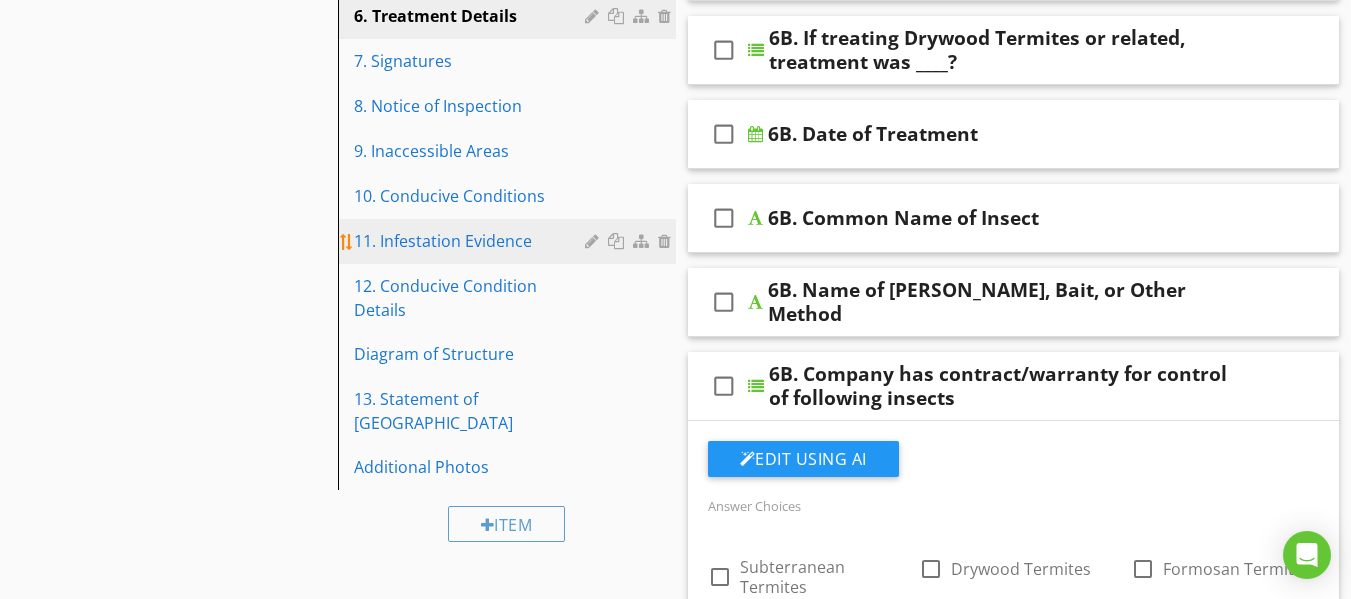 scroll, scrollTop: 491, scrollLeft: 0, axis: vertical 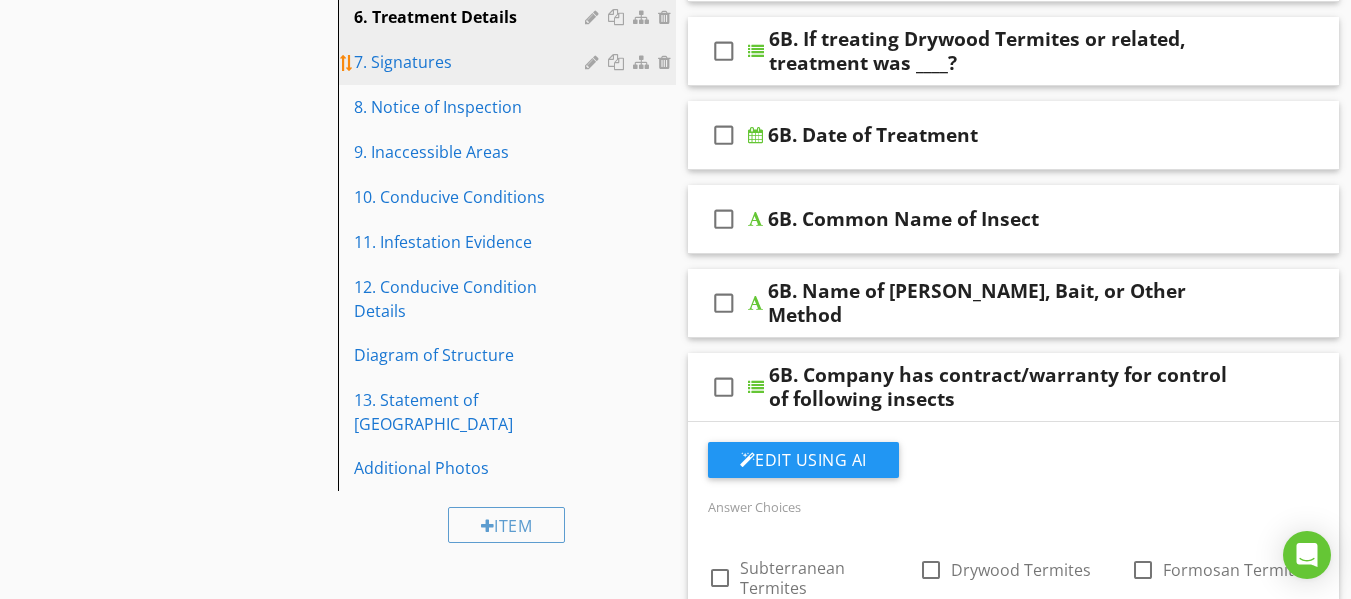 click on "7. Signatures" at bounding box center (472, 62) 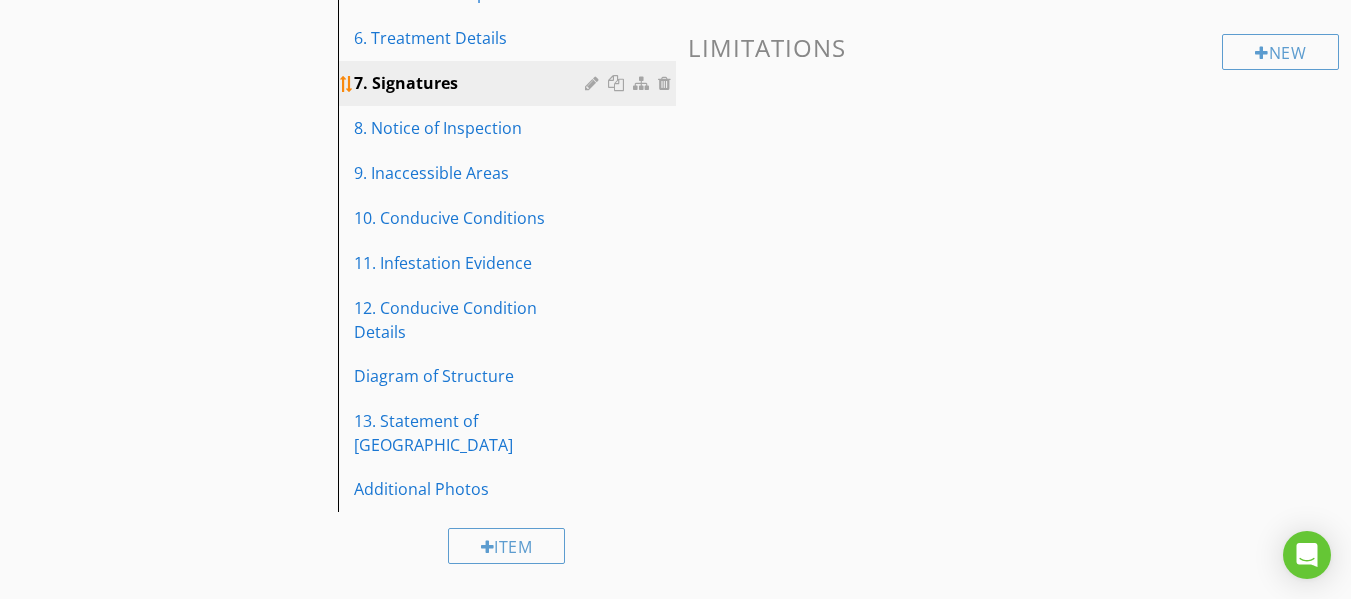 scroll, scrollTop: 424, scrollLeft: 0, axis: vertical 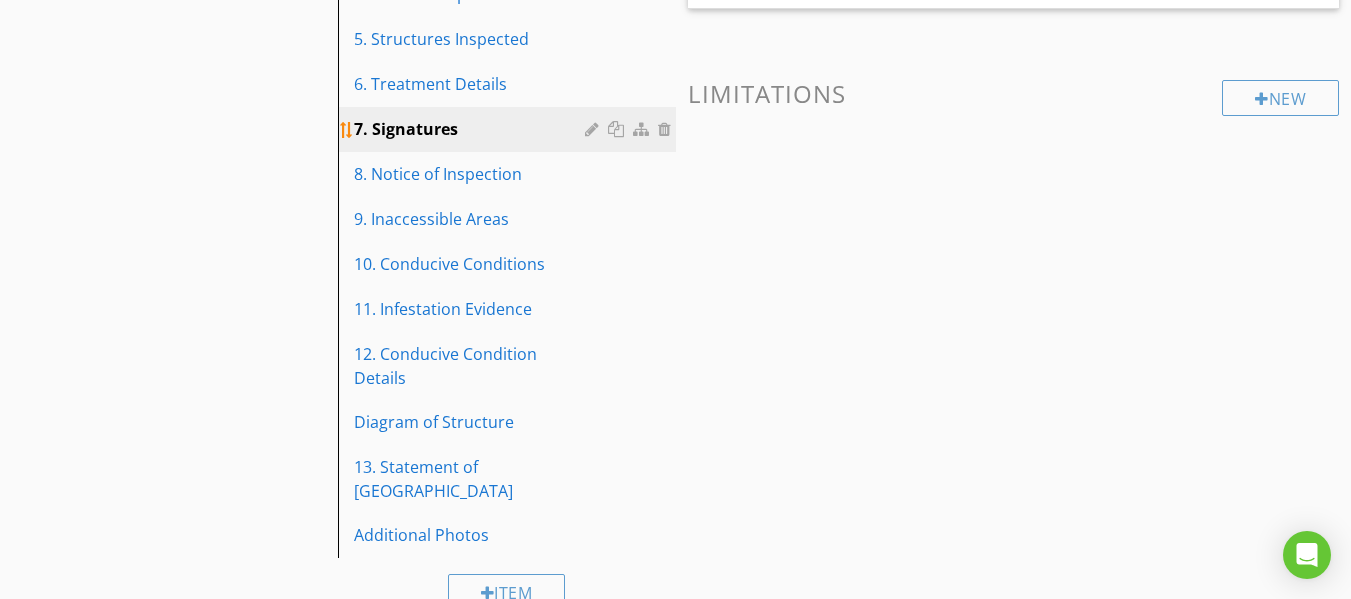 click on "7. Signatures" at bounding box center [472, 129] 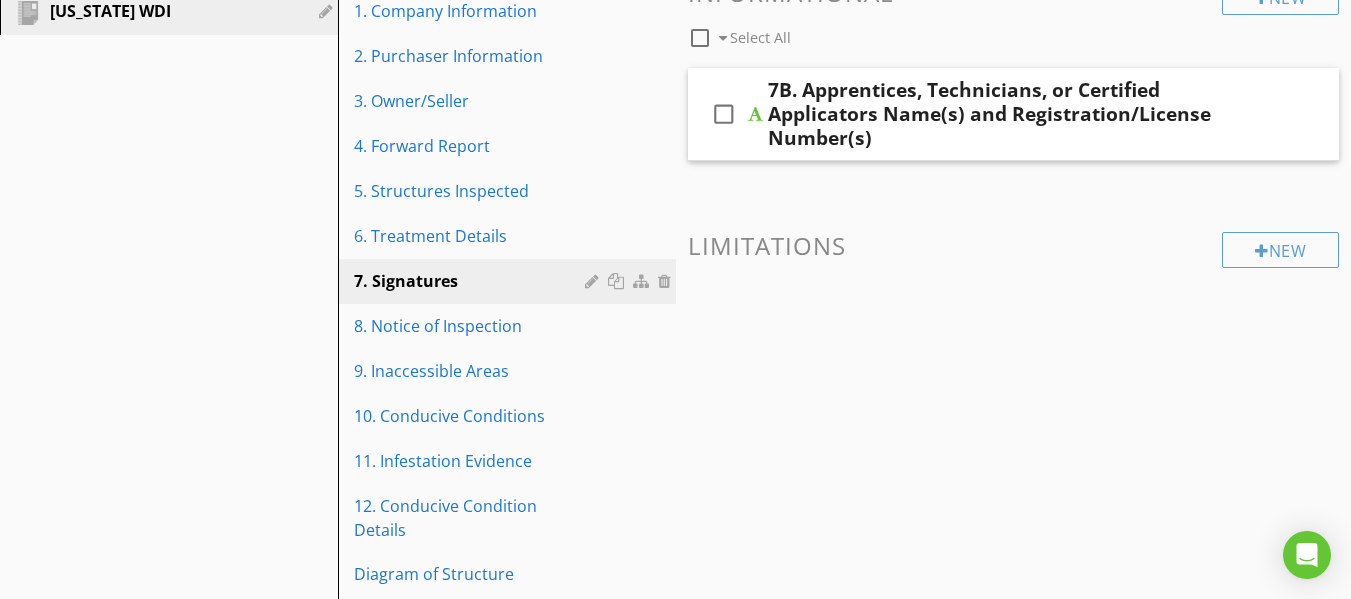 scroll, scrollTop: 271, scrollLeft: 0, axis: vertical 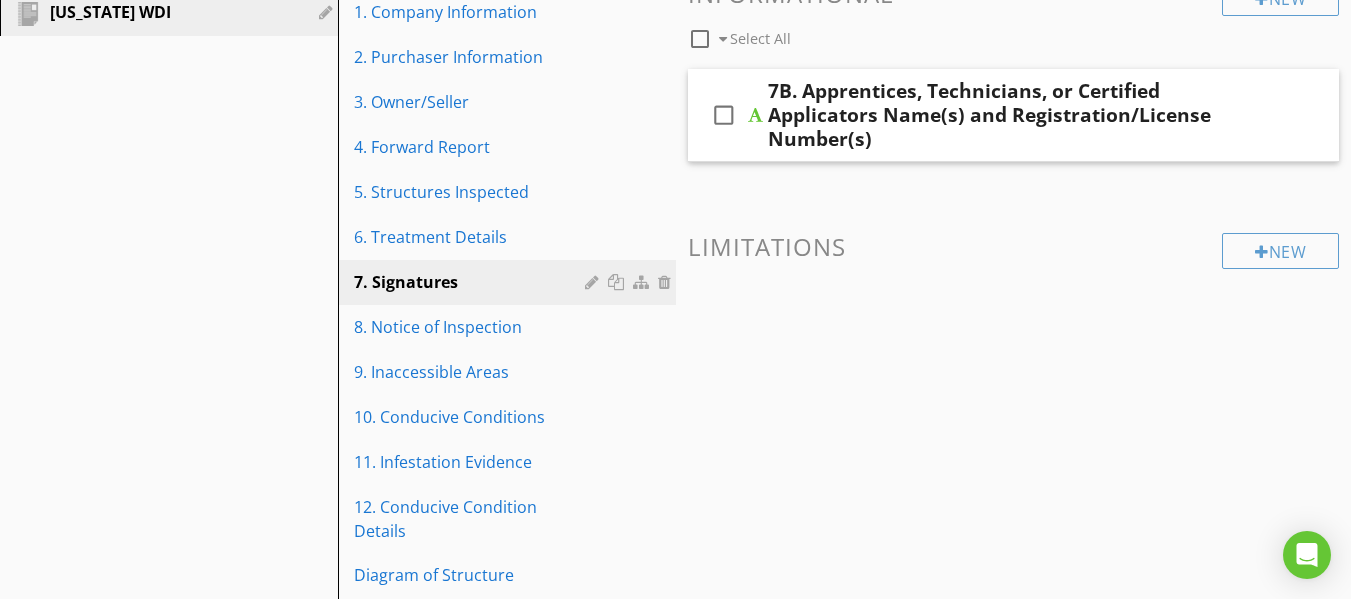 click on "check_box_outline_blank
7B. Apprentices, Technicians, or Certified Applicators Name(s) and Registration/License Number(s)" at bounding box center (1014, 115) 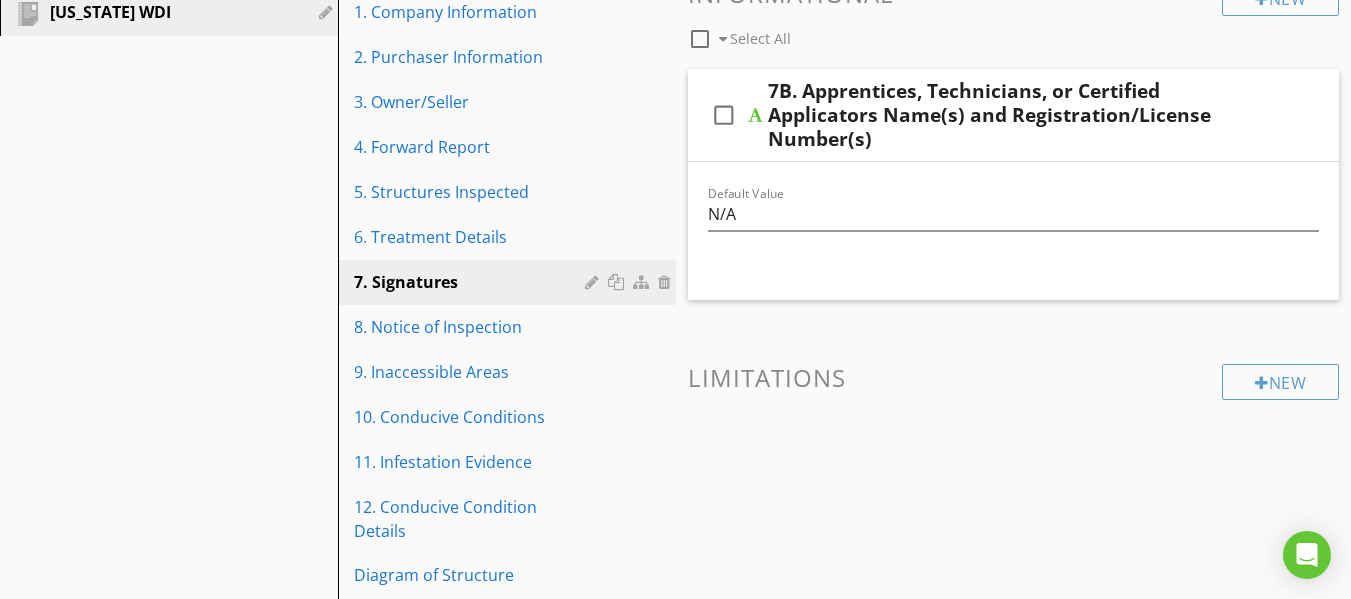 click on "check_box_outline_blank
7B. Apprentices, Technicians, or Certified Applicators Name(s) and Registration/License Number(s)" at bounding box center [1014, 115] 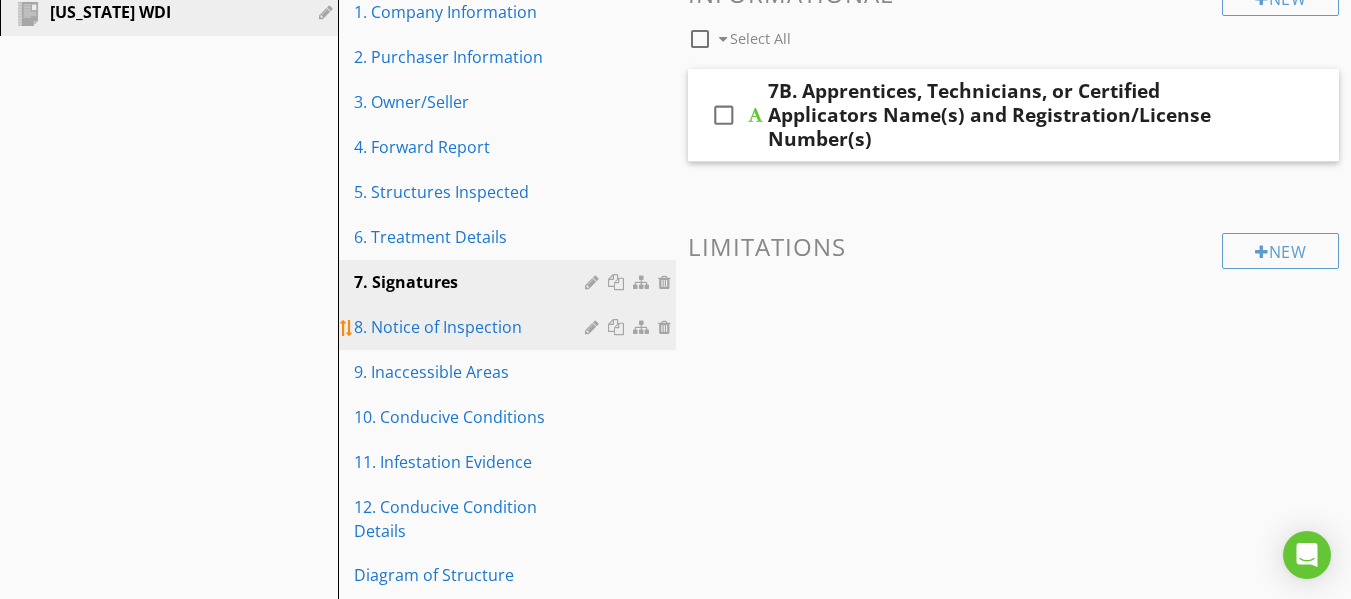 click on "8. Notice of Inspection" at bounding box center (472, 327) 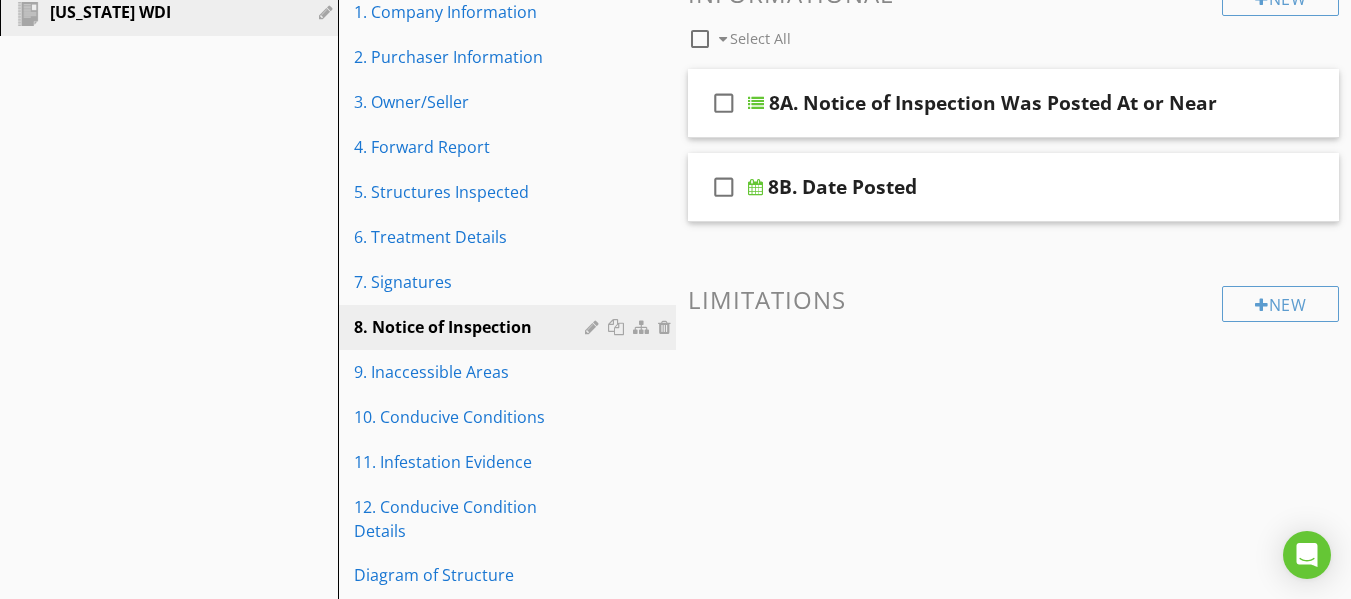 click on "check_box_outline_blank
8A. Notice of Inspection Was Posted At or Near" at bounding box center [1014, 103] 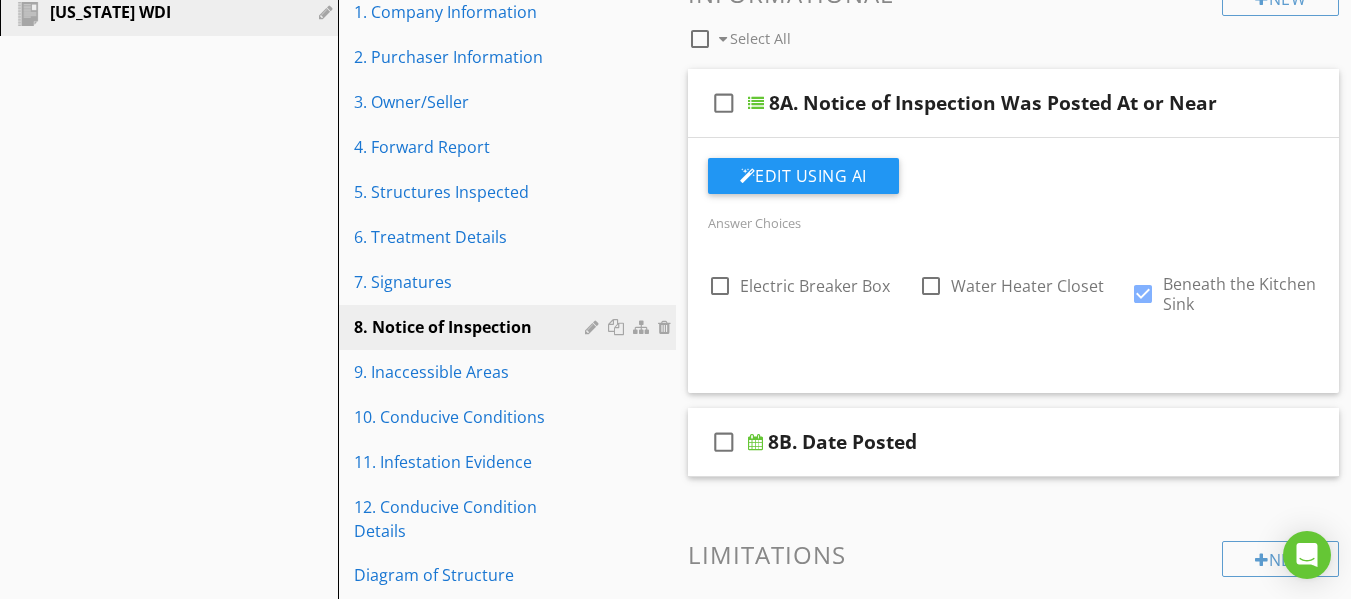 click on "check_box_outline_blank
8B. Date Posted" at bounding box center (1014, 442) 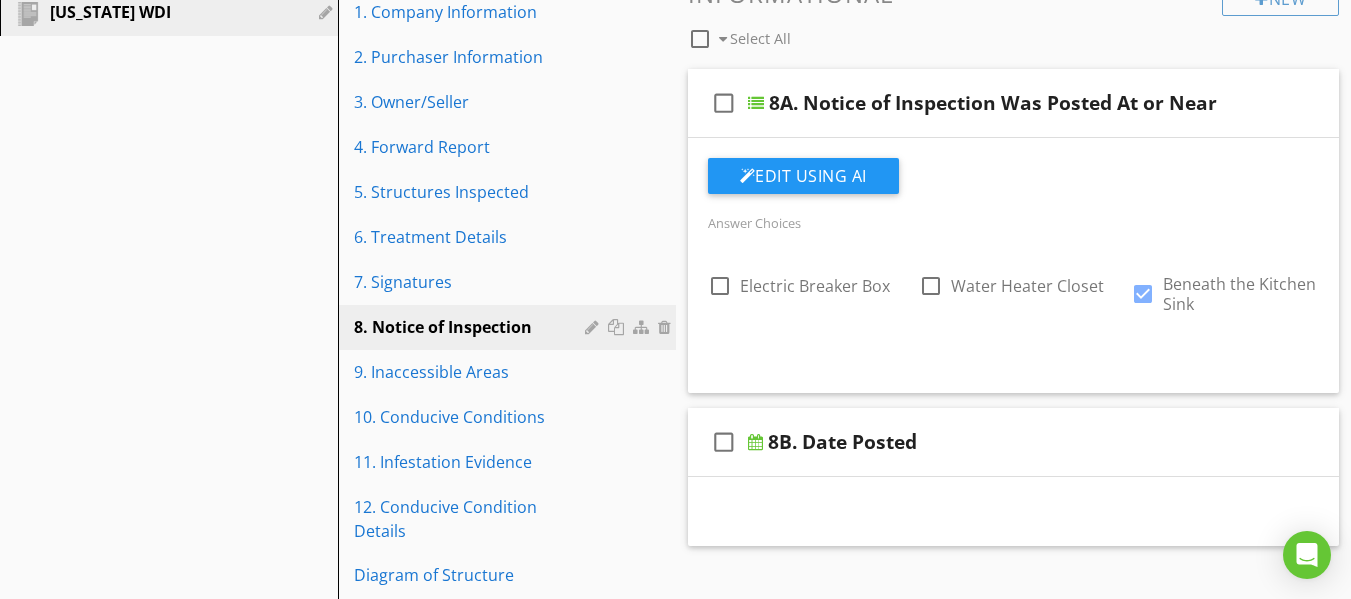click on "check_box_outline_blank
8B. Date Posted" at bounding box center (1014, 442) 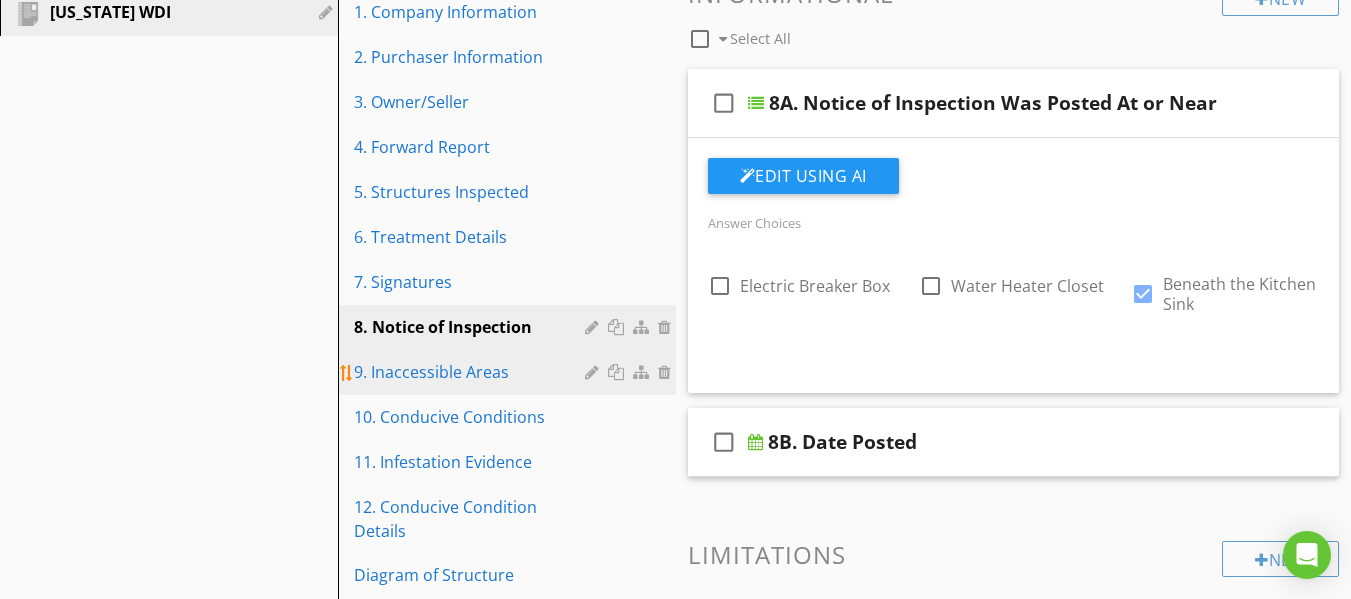 click on "9. Inaccessible Areas" at bounding box center (472, 372) 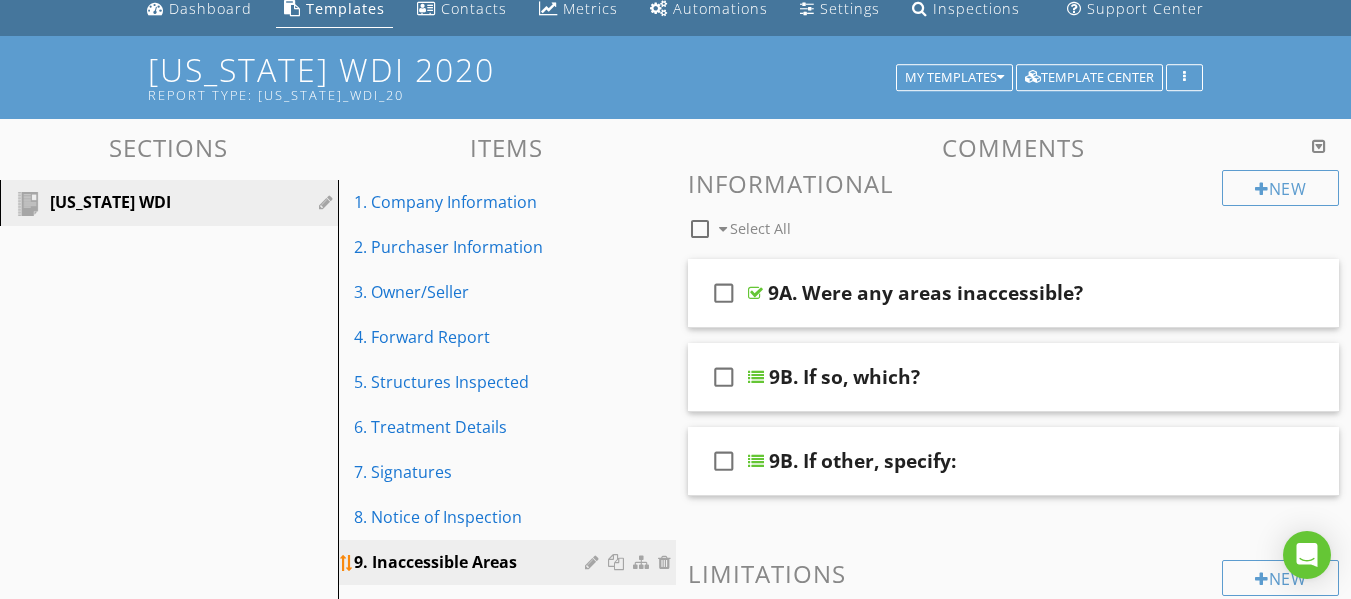 scroll, scrollTop: 77, scrollLeft: 0, axis: vertical 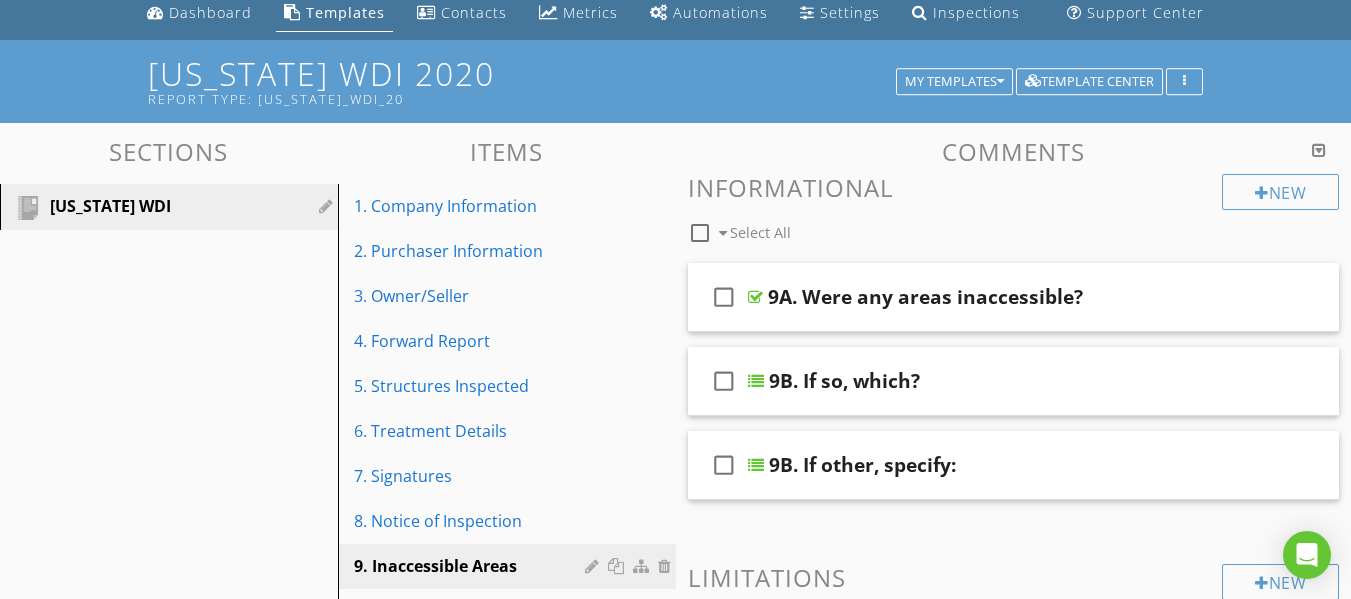 click on "check_box_outline_blank
9A. Were any areas inaccessible?" at bounding box center [1014, 297] 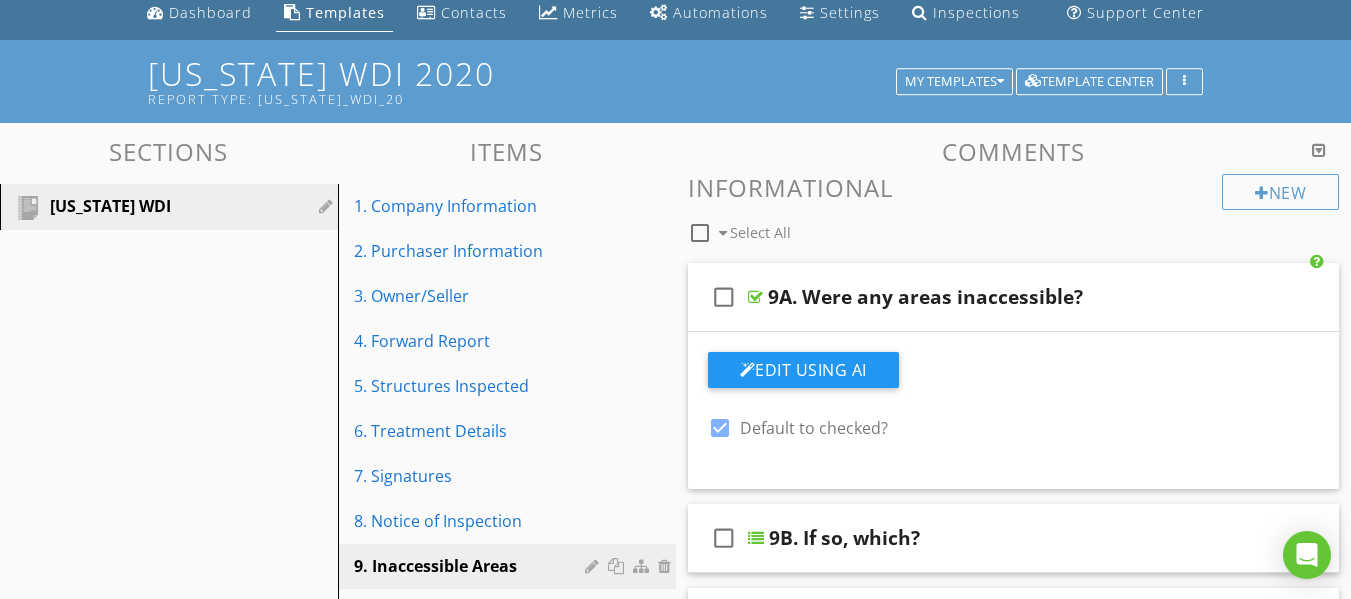 click on "check_box_outline_blank
9A. Were any areas inaccessible?" at bounding box center (1014, 297) 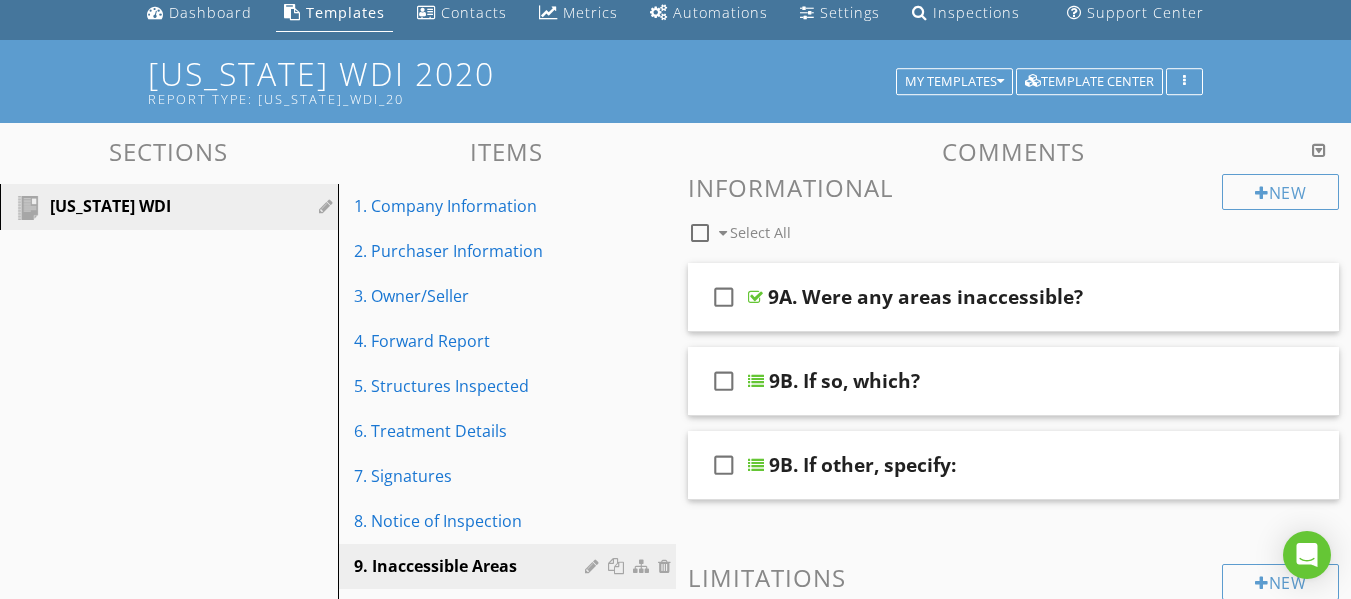click on "9B. If so, which?" at bounding box center [998, 381] 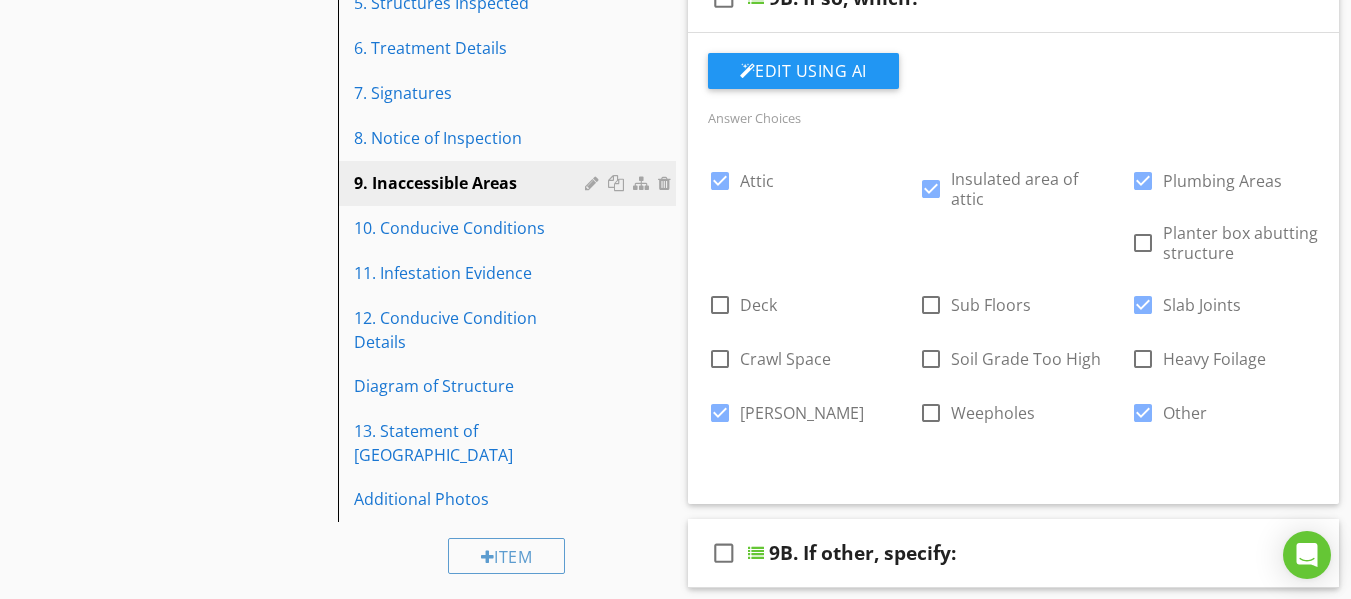 scroll, scrollTop: 461, scrollLeft: 0, axis: vertical 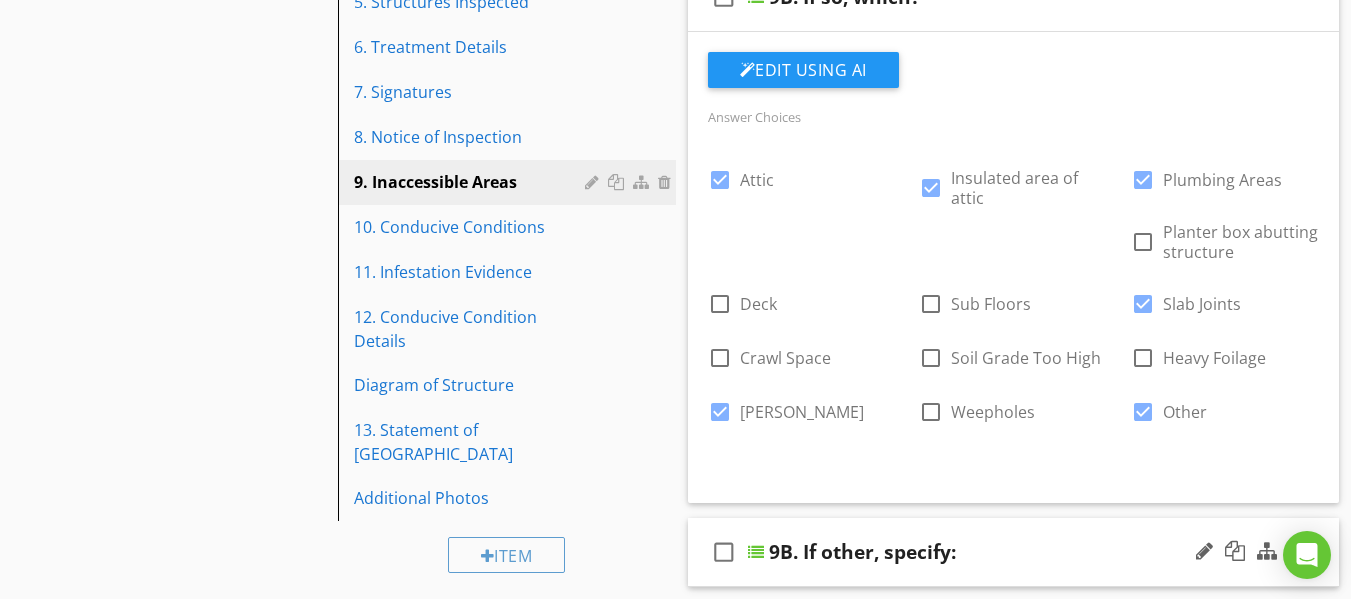 click on "check_box_outline_blank
9B. If other, specify:" at bounding box center [1014, 552] 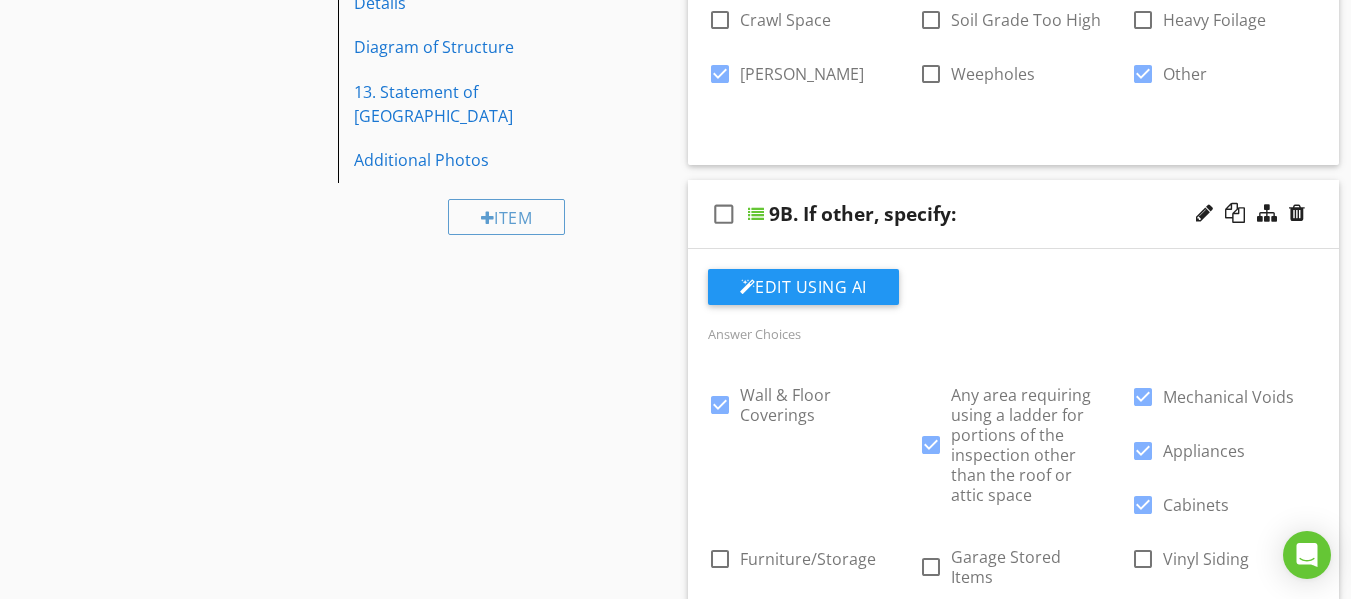 scroll, scrollTop: 798, scrollLeft: 0, axis: vertical 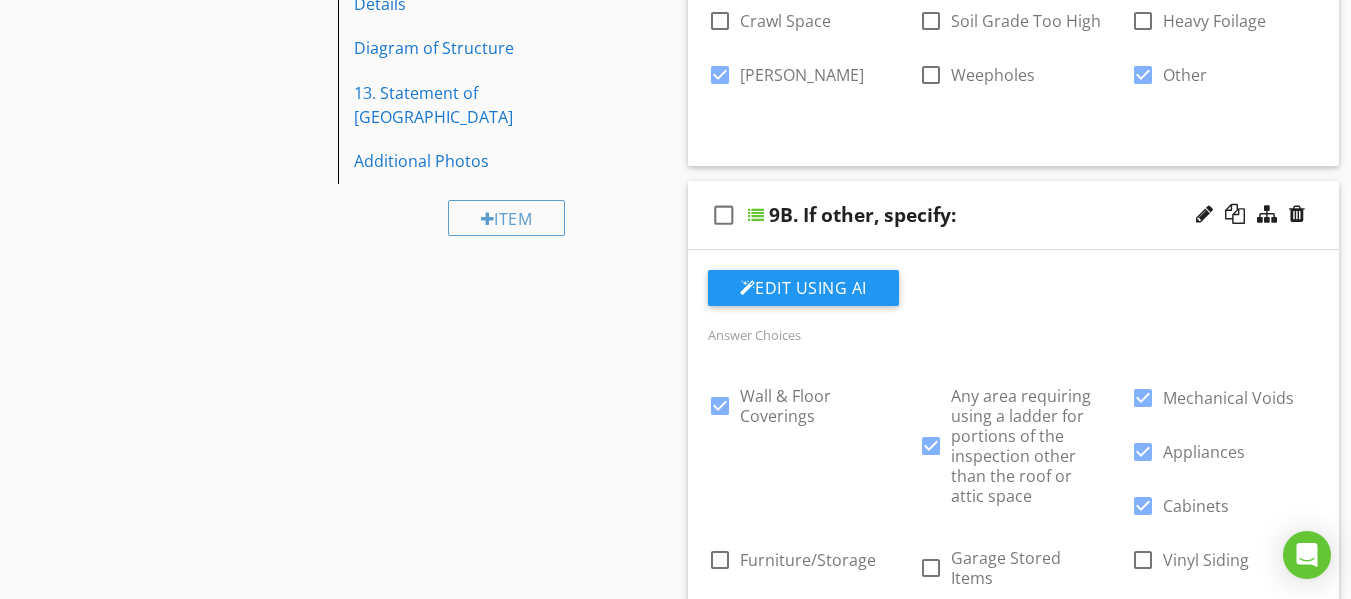 click on "check_box_outline_blank
9B. If other, specify:" at bounding box center (1014, 215) 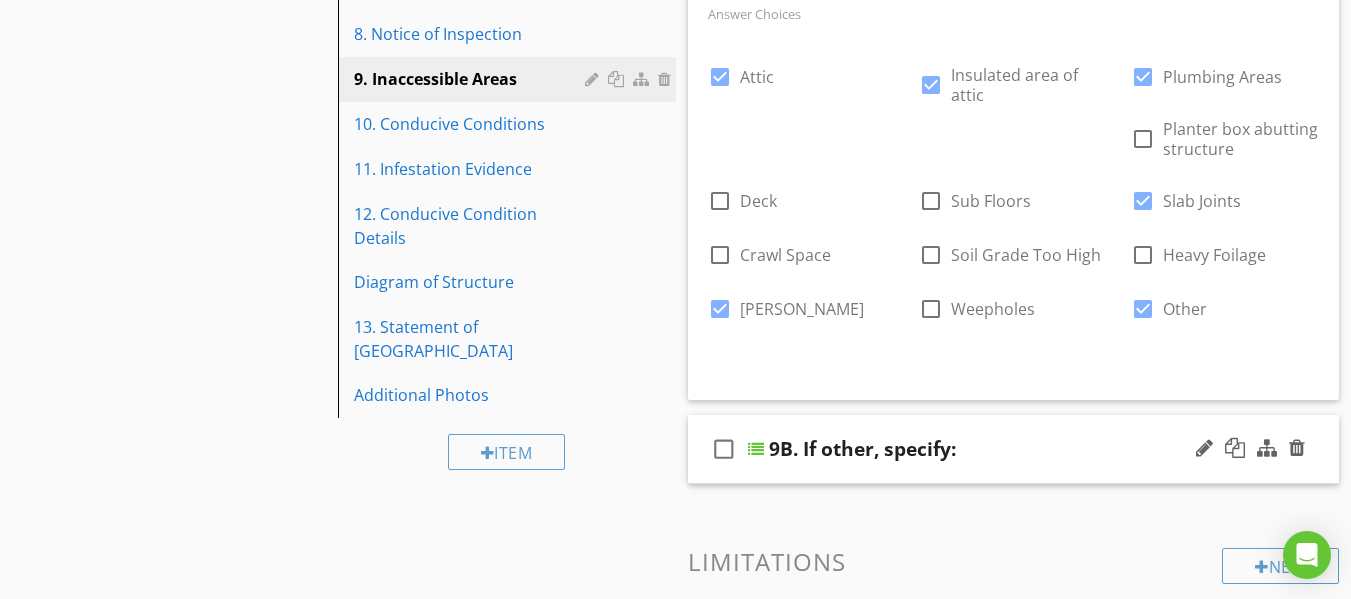 scroll, scrollTop: 563, scrollLeft: 0, axis: vertical 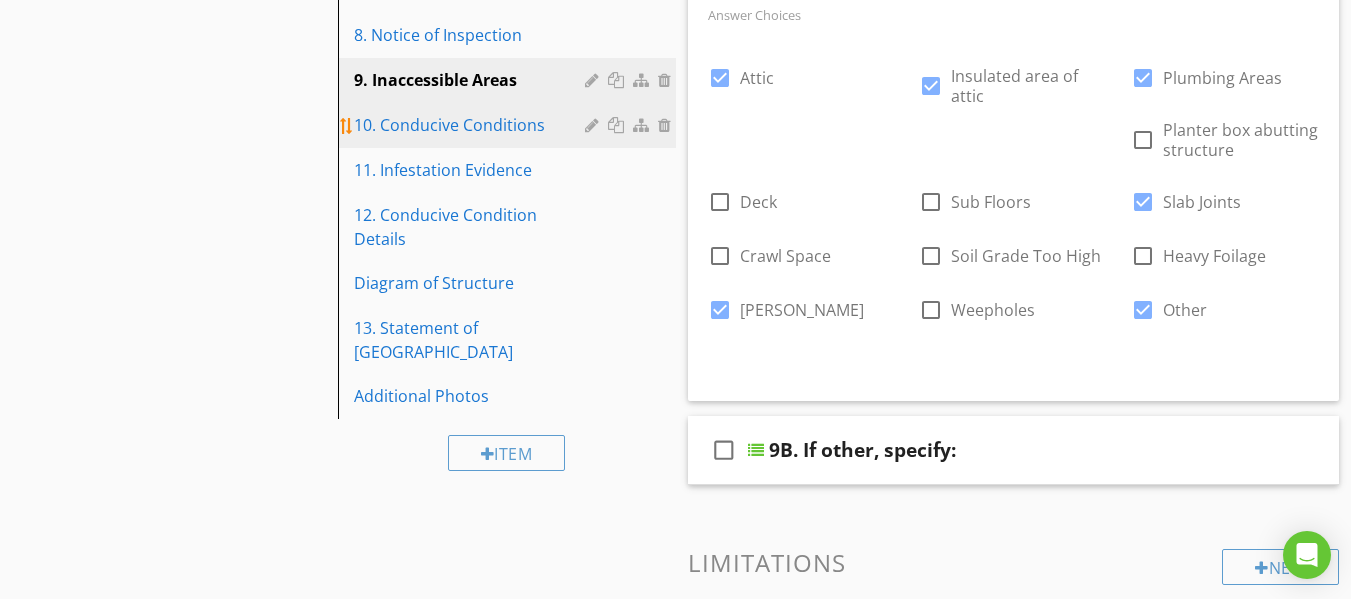 click on "10. Conducive Conditions" at bounding box center (472, 125) 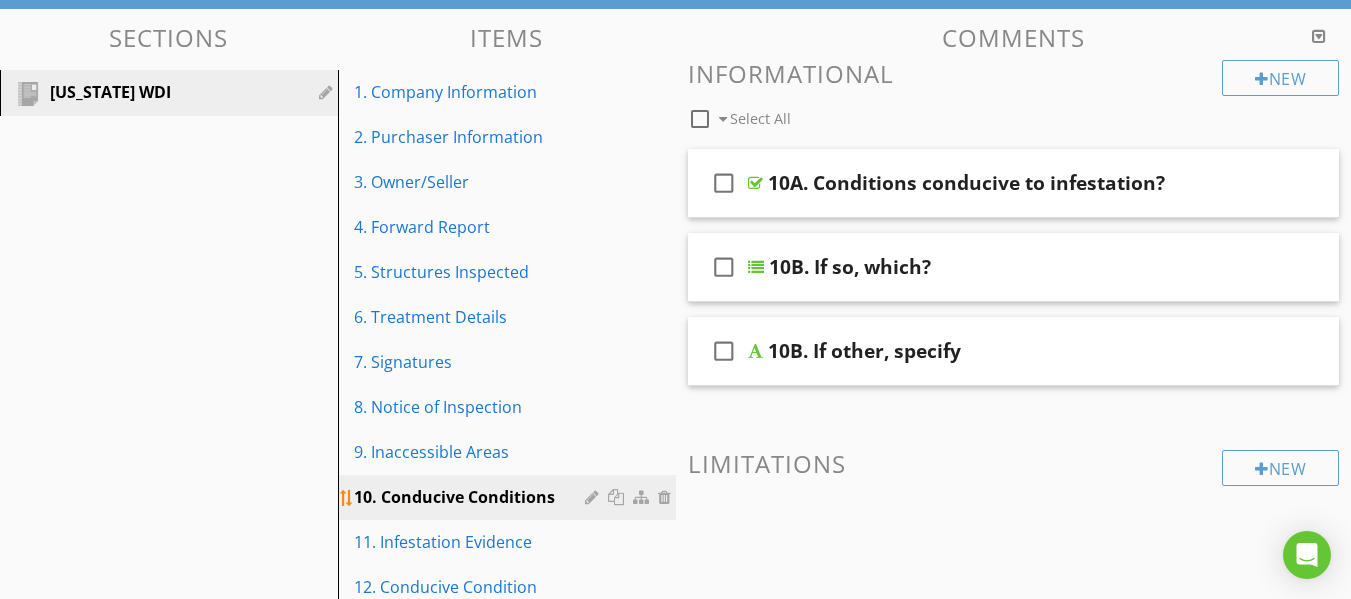 scroll, scrollTop: 190, scrollLeft: 0, axis: vertical 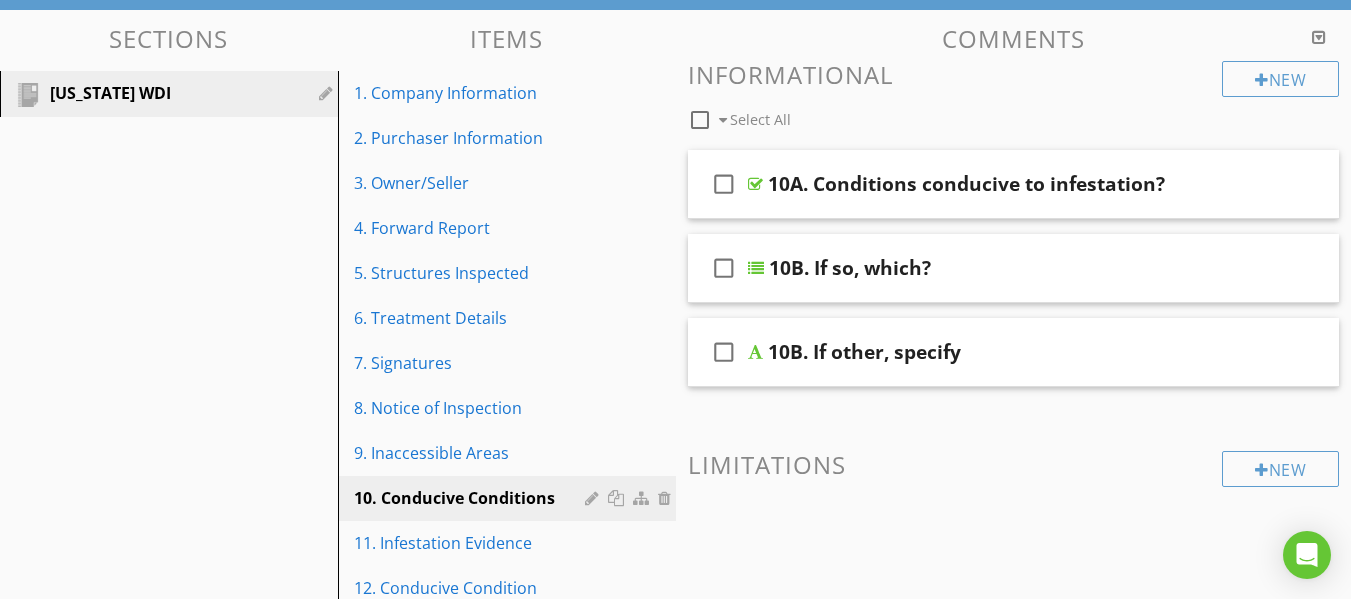 click on "check_box_outline_blank
10A. Conditions conducive to infestation?" at bounding box center [1014, 184] 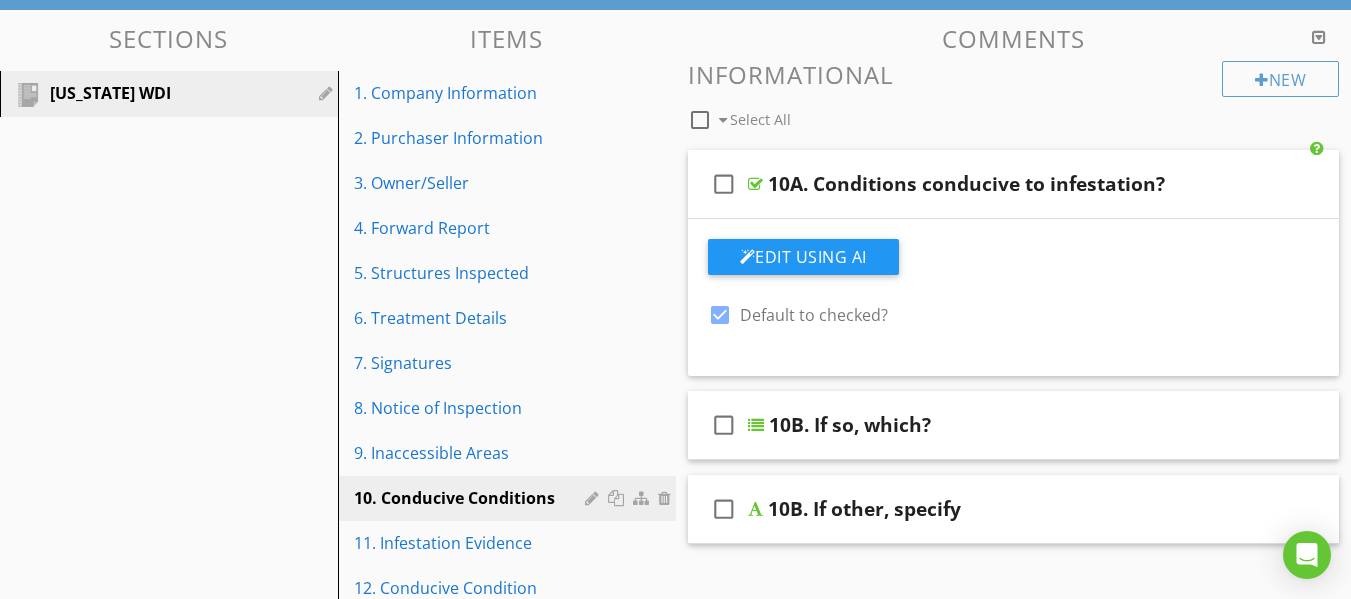 click on "check_box_outline_blank
10A. Conditions conducive to infestation?" at bounding box center [1014, 184] 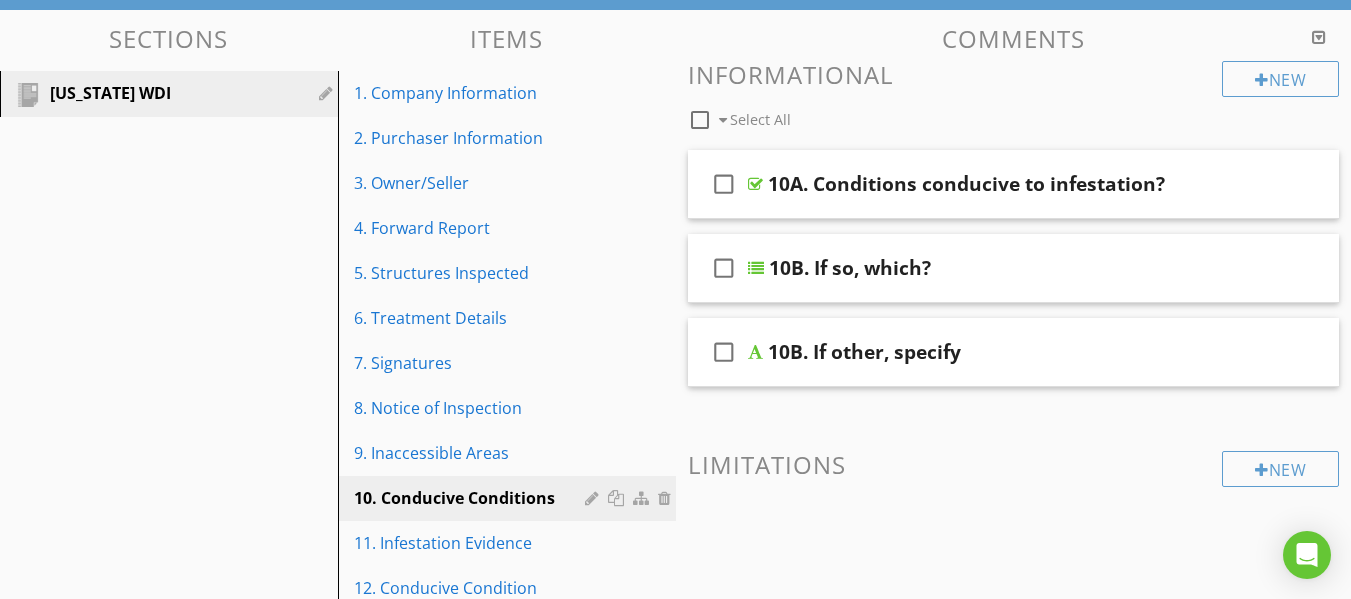click on "check_box_outline_blank
10B. If so, which?" at bounding box center [1014, 268] 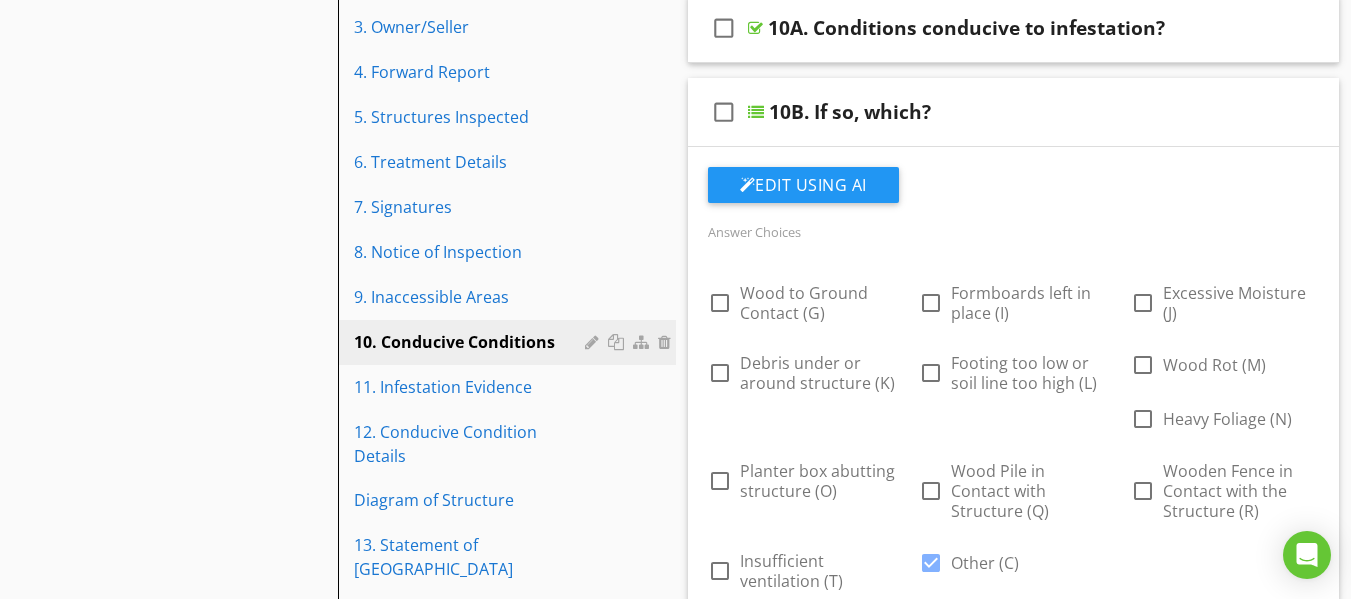 scroll, scrollTop: 322, scrollLeft: 0, axis: vertical 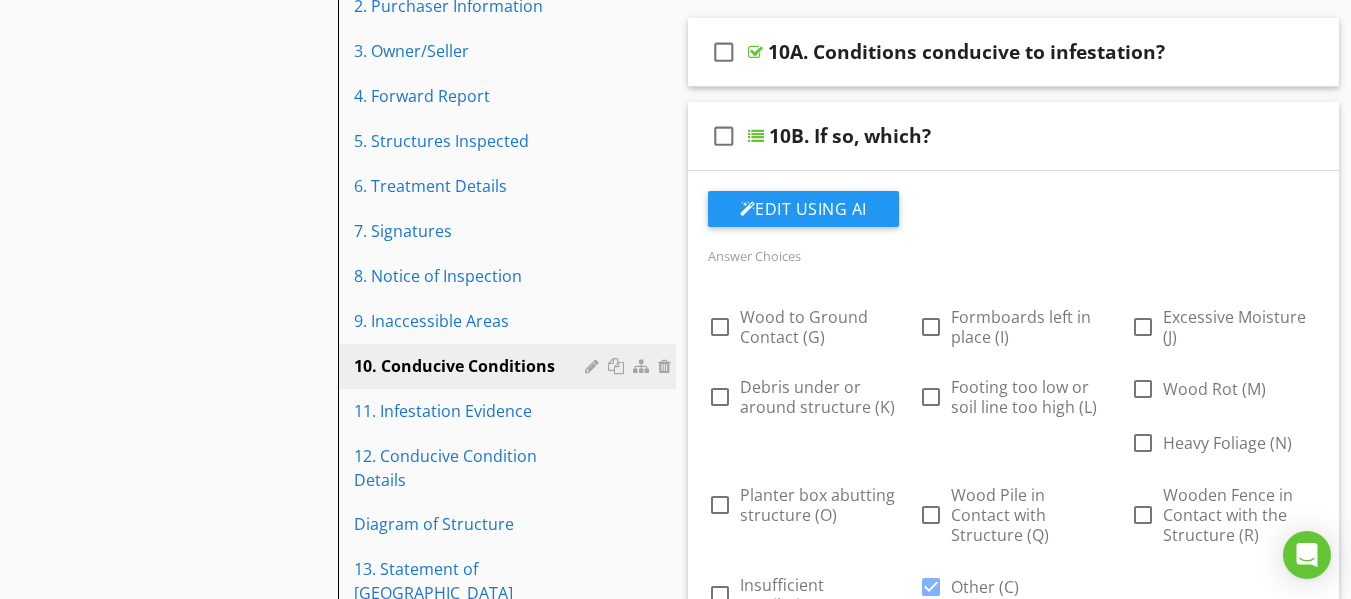 click on "check_box_outline_blank
10B. If so, which?" at bounding box center [1014, 136] 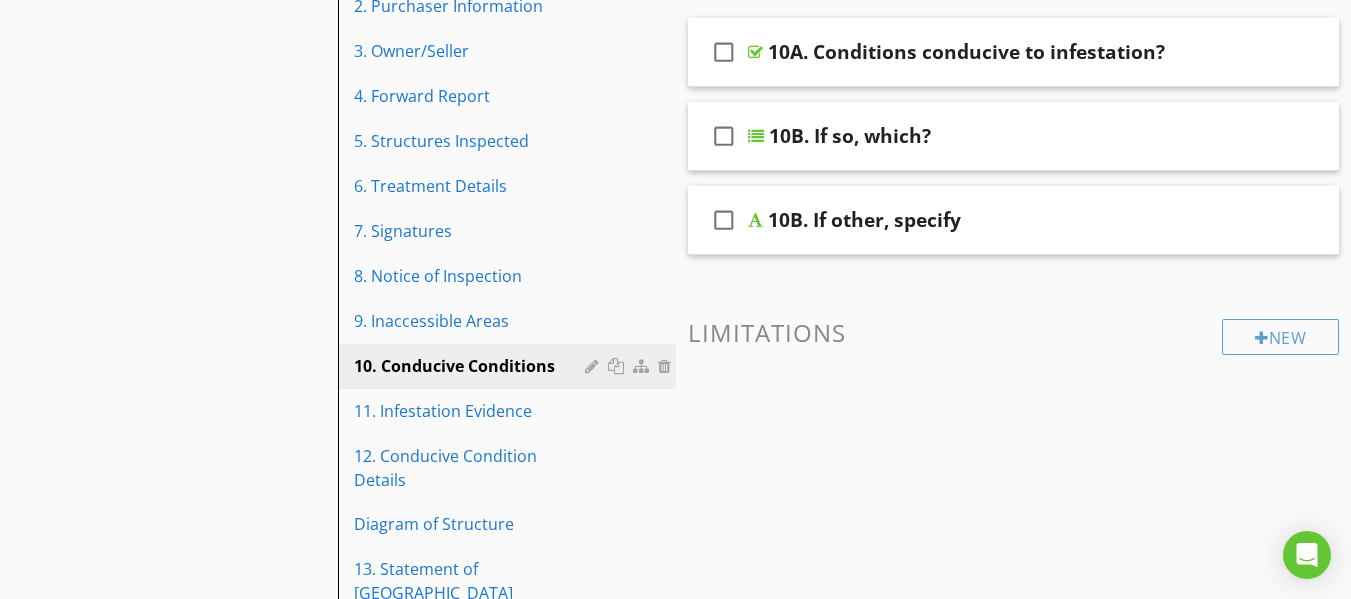 click on "check_box_outline_blank
10B. If other, specify" at bounding box center [1014, 220] 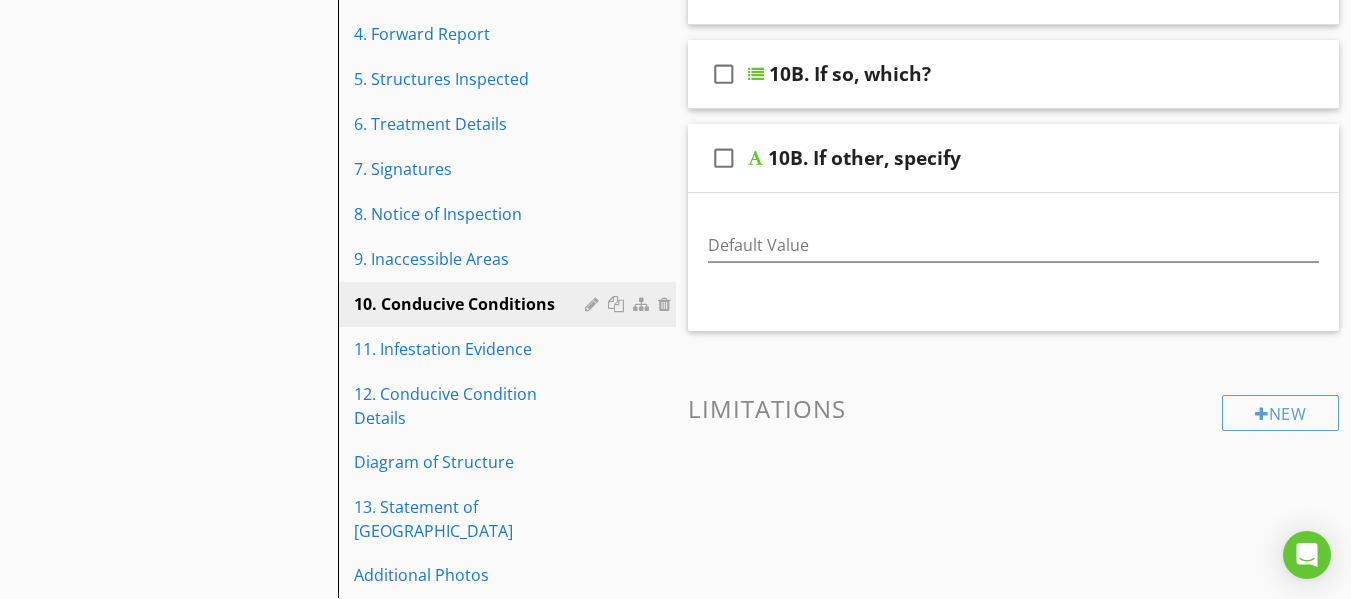 scroll, scrollTop: 372, scrollLeft: 0, axis: vertical 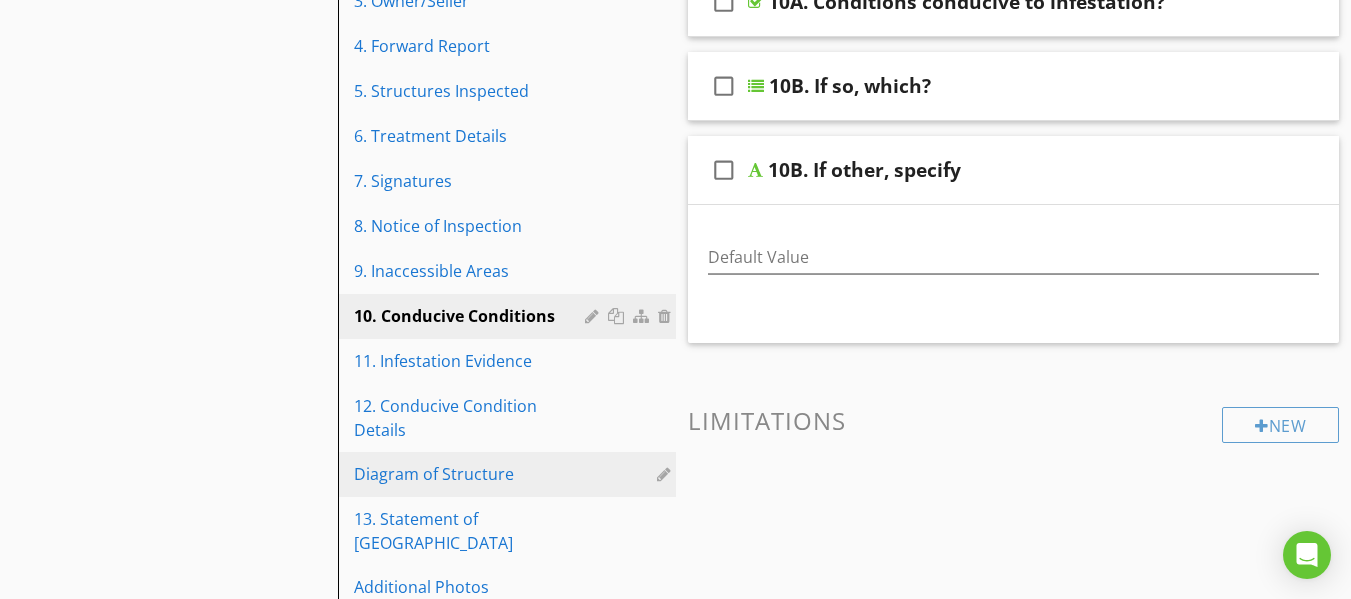 click on "Diagram of Structure" at bounding box center (472, 474) 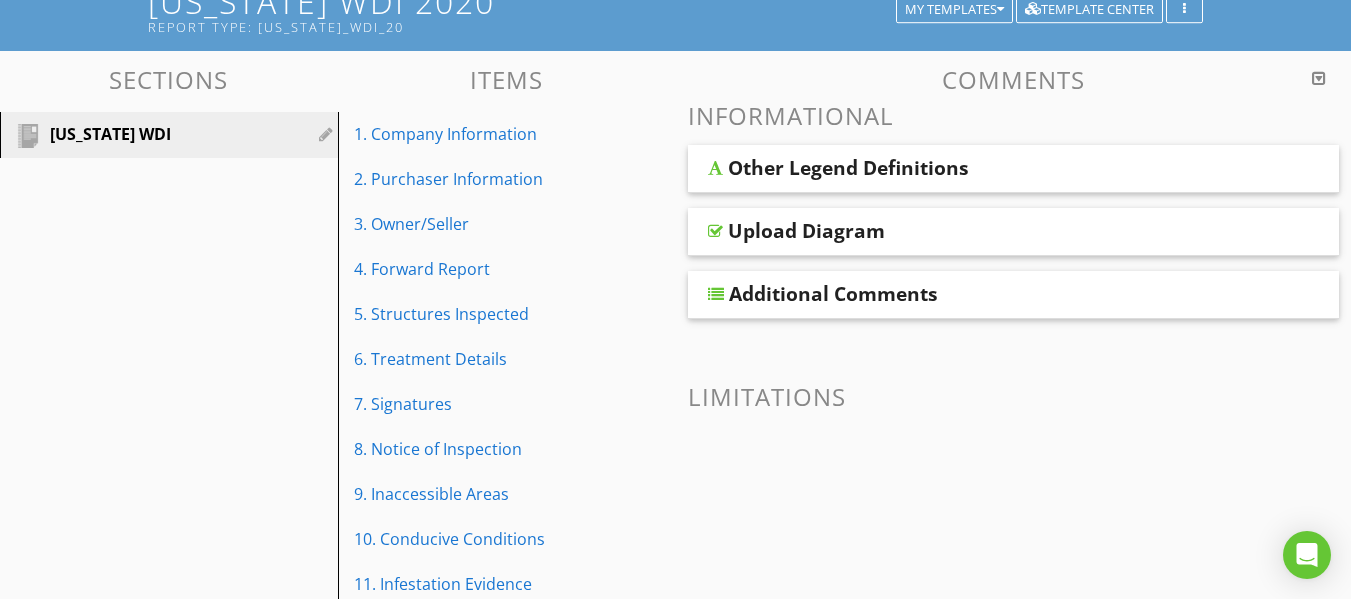 scroll, scrollTop: 144, scrollLeft: 0, axis: vertical 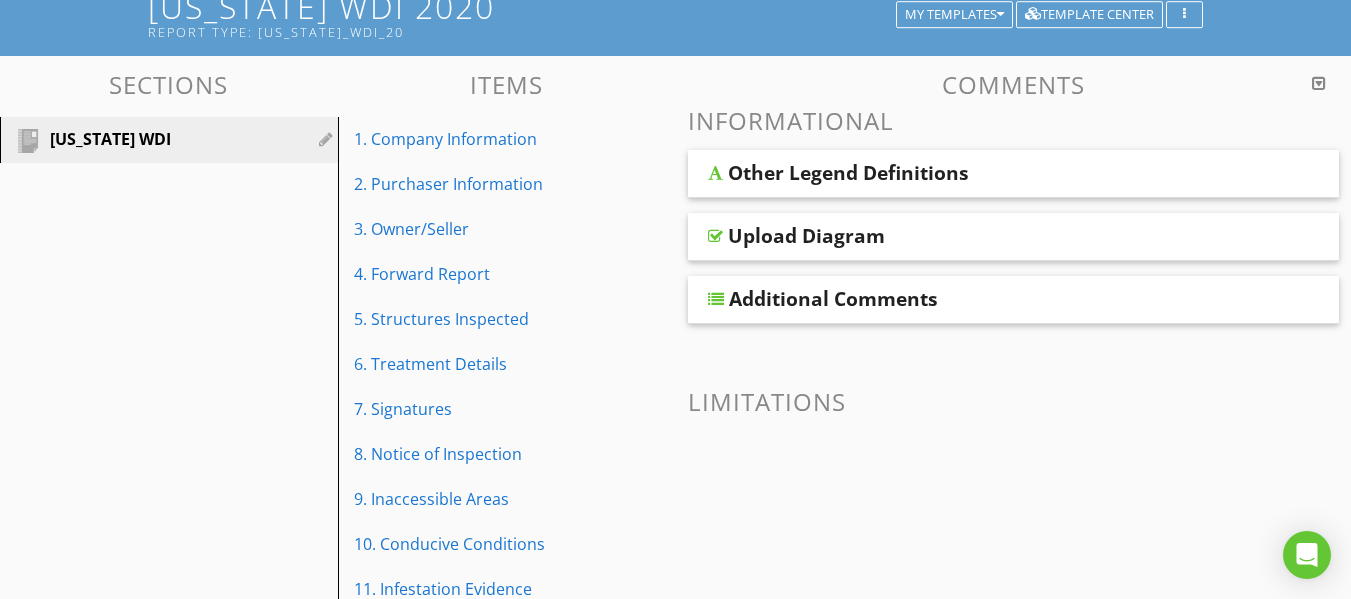 click on "Other Legend Definitions" at bounding box center [957, 173] 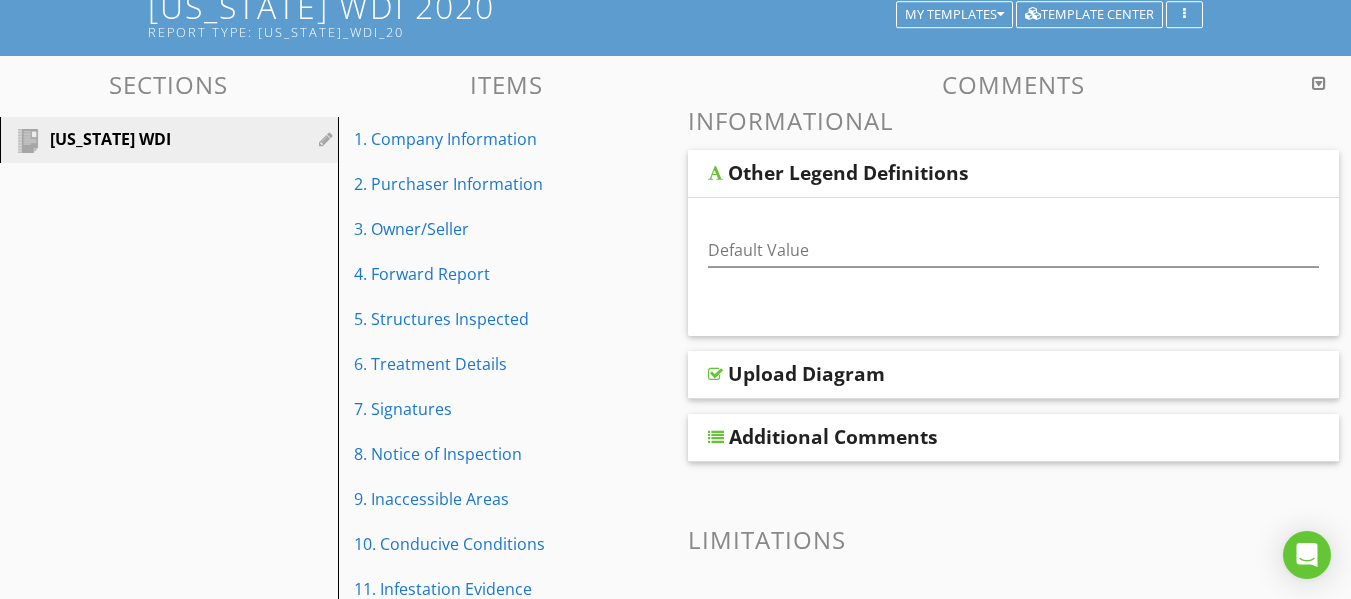 click on "Other Legend Definitions" at bounding box center [957, 173] 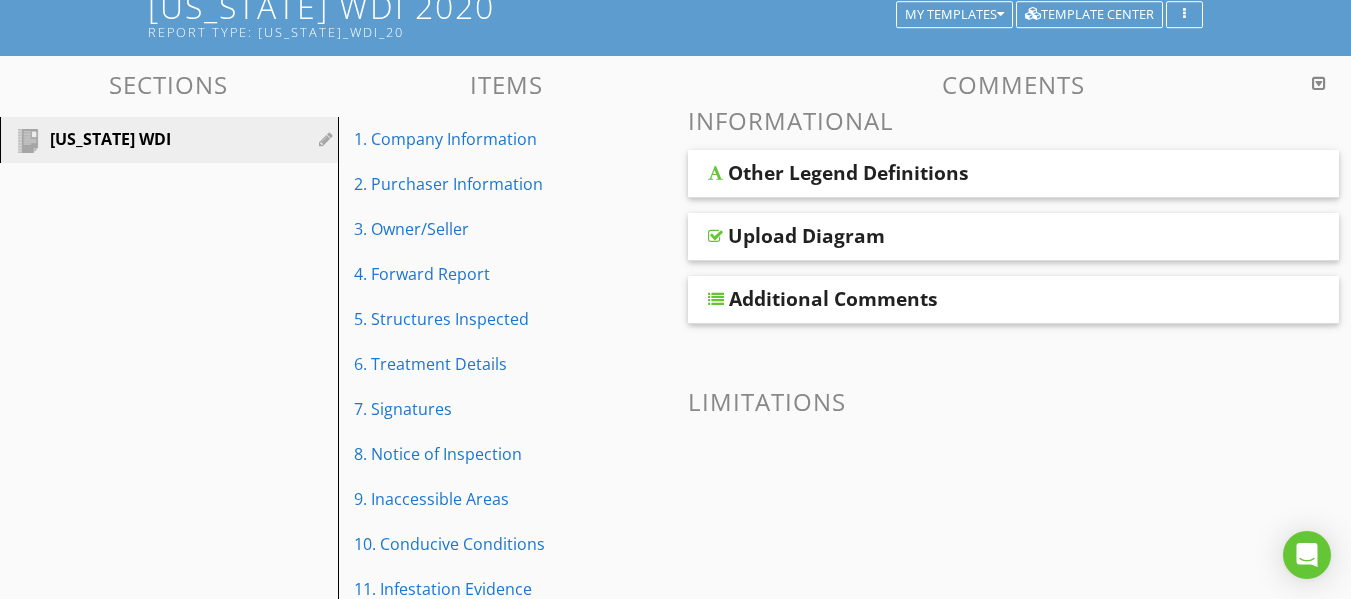click on "Upload Diagram" at bounding box center [957, 236] 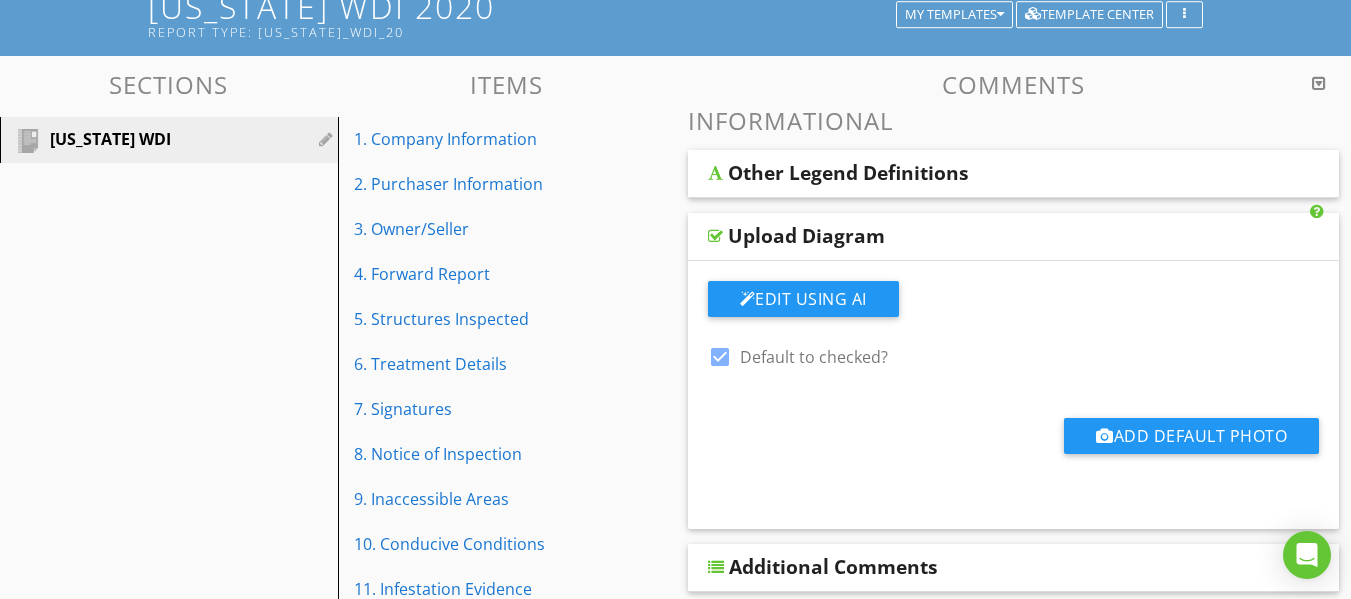 click on "Upload Diagram" at bounding box center [957, 236] 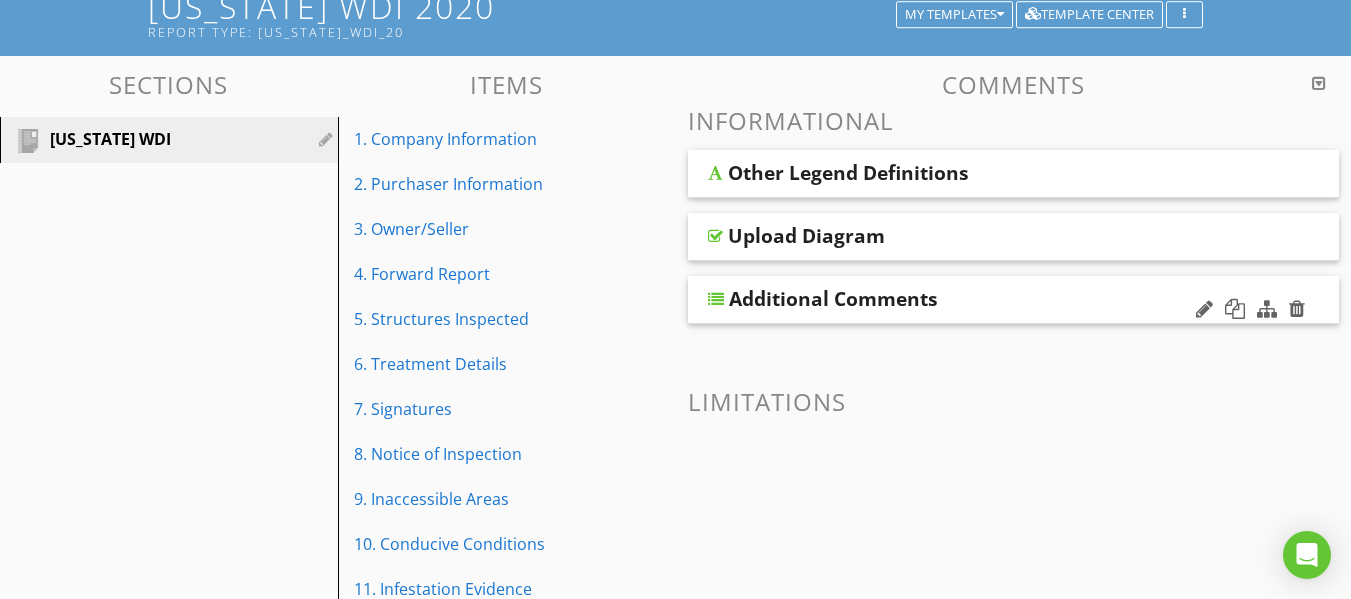 click on "Additional Comments" at bounding box center [958, 299] 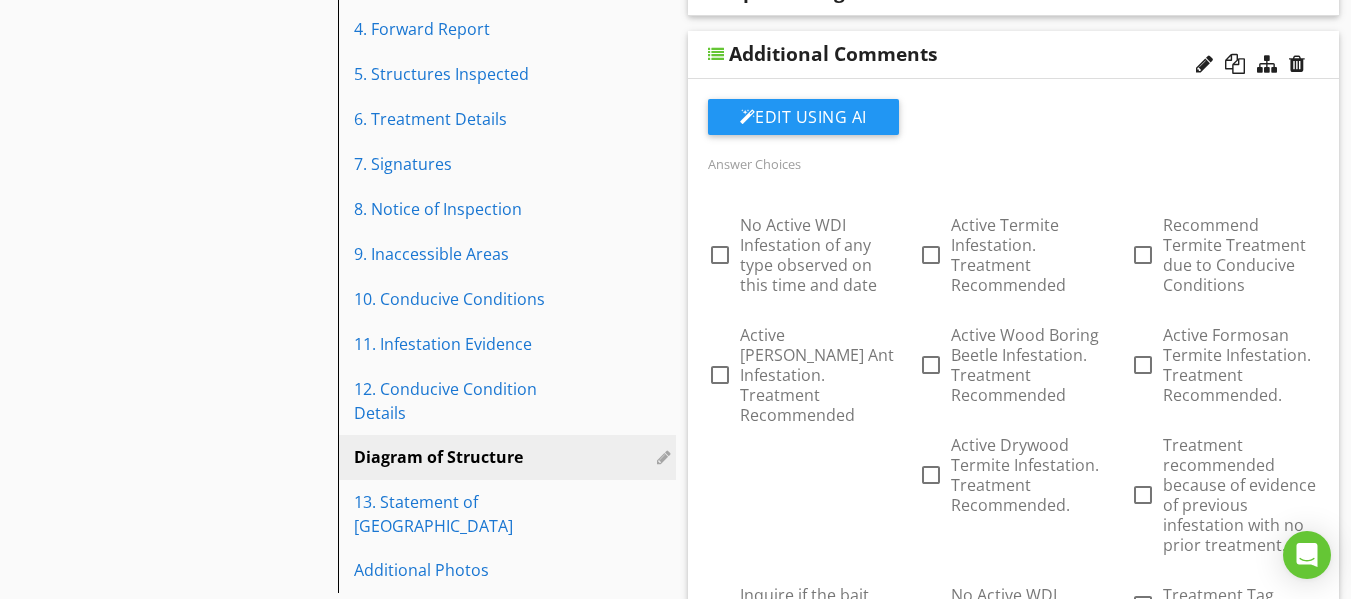 scroll, scrollTop: 394, scrollLeft: 0, axis: vertical 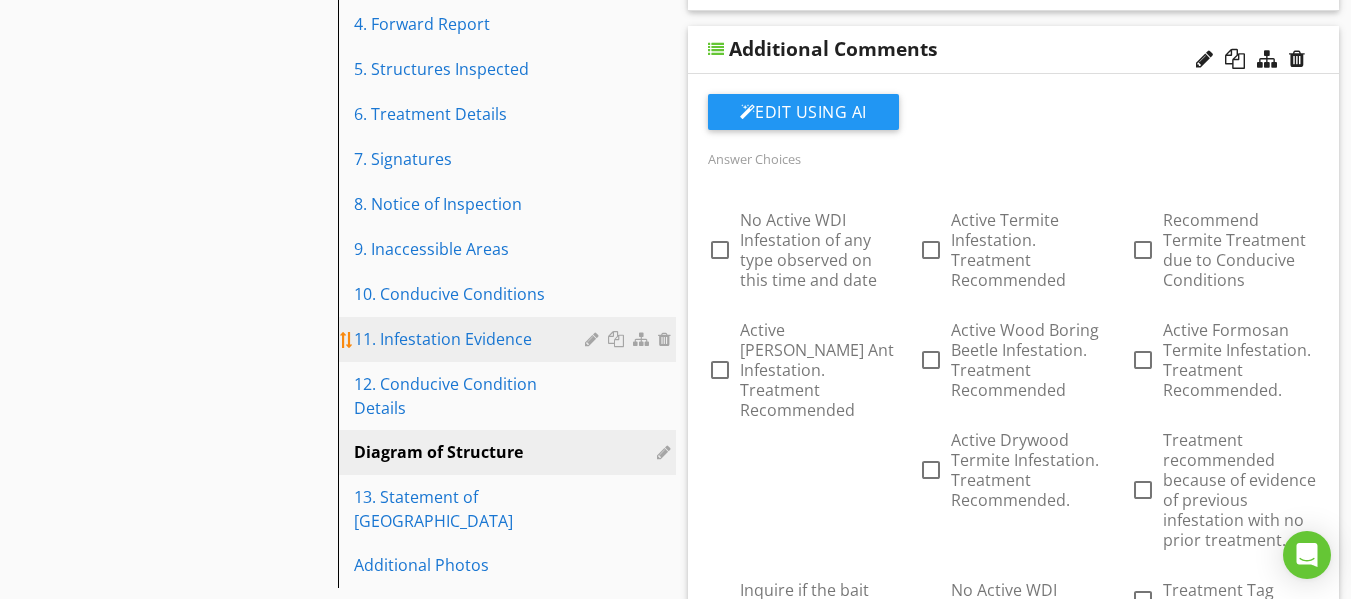 click on "11. Infestation Evidence" at bounding box center (472, 339) 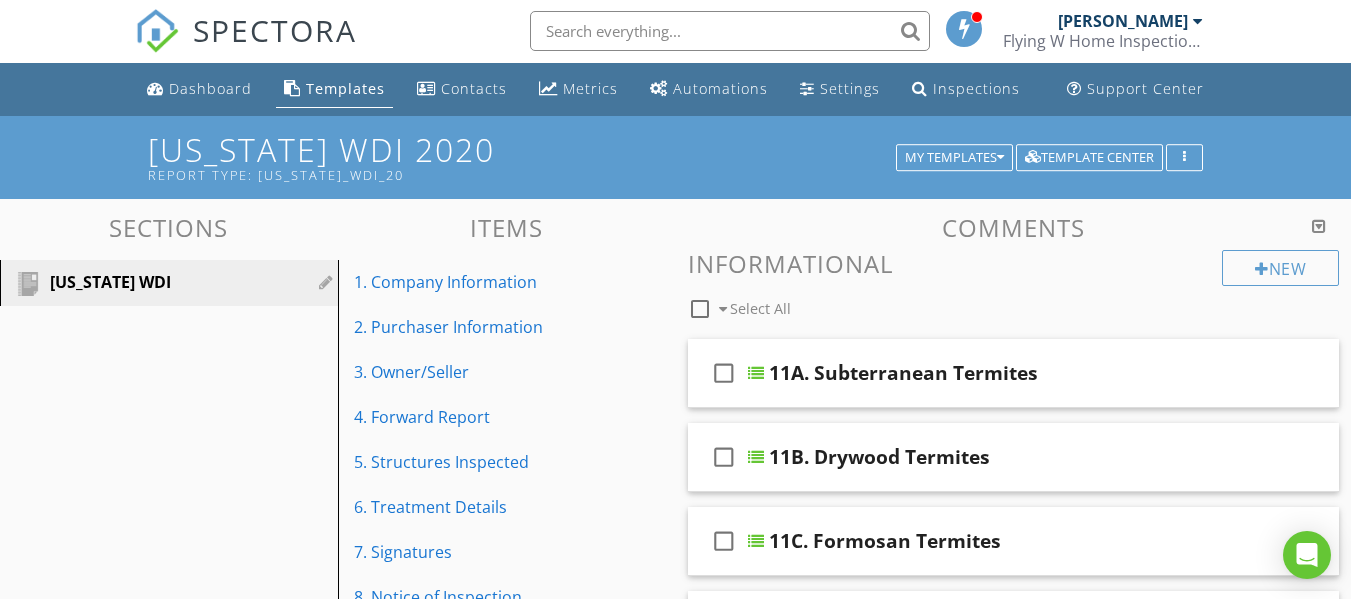scroll, scrollTop: 0, scrollLeft: 0, axis: both 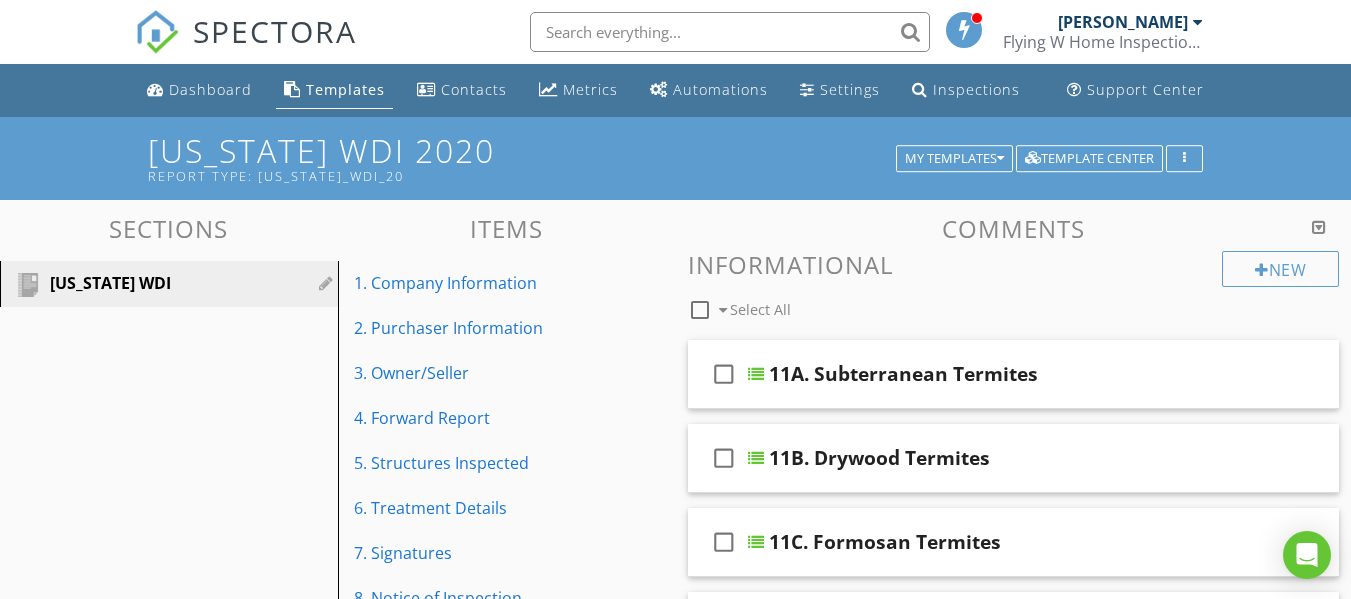 click on "11A. Subterranean Termites" at bounding box center (998, 374) 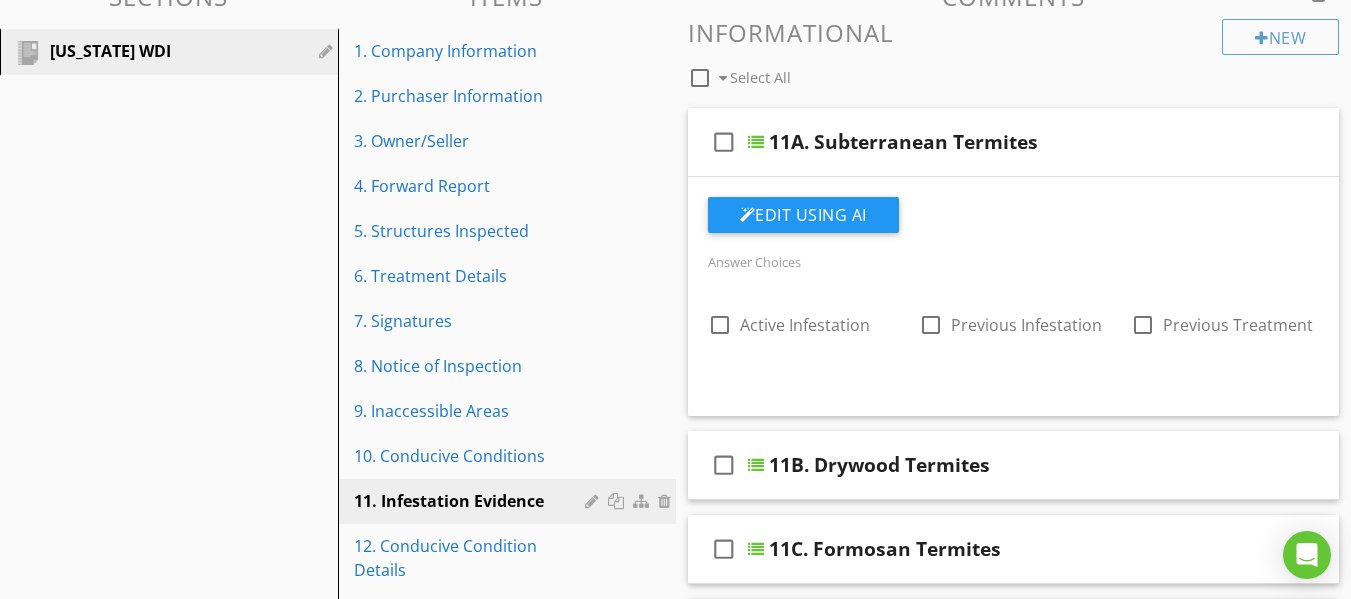 scroll, scrollTop: 234, scrollLeft: 0, axis: vertical 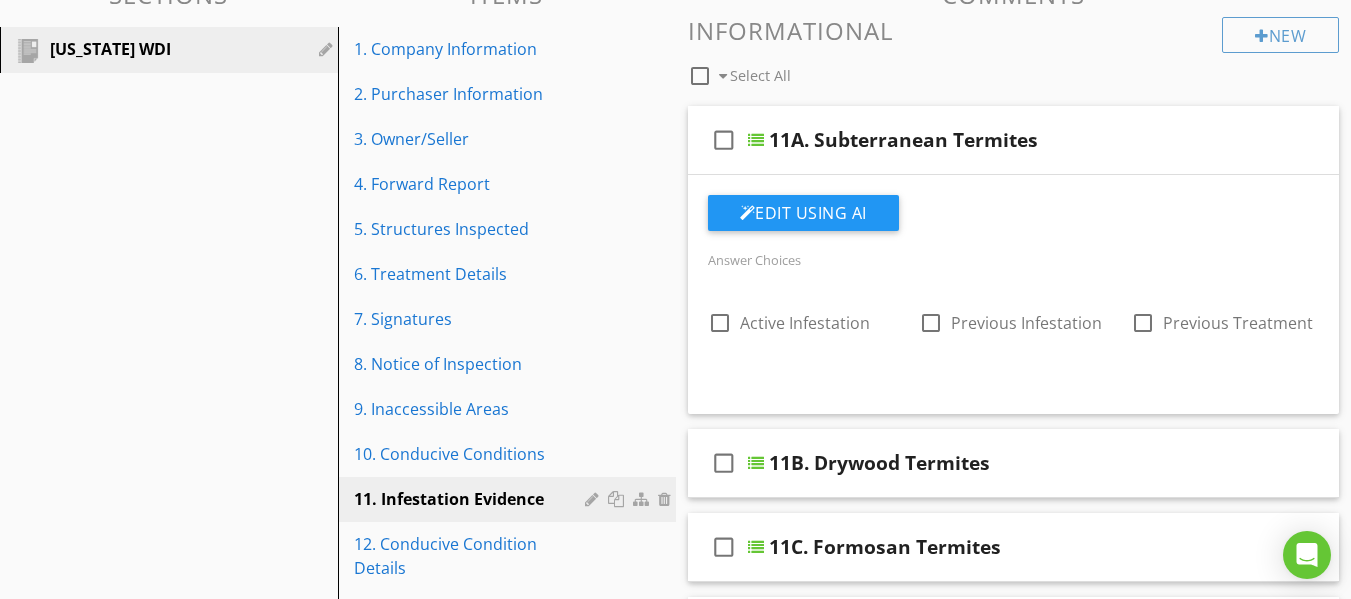 click on "11A. Subterranean Termites" at bounding box center [998, 140] 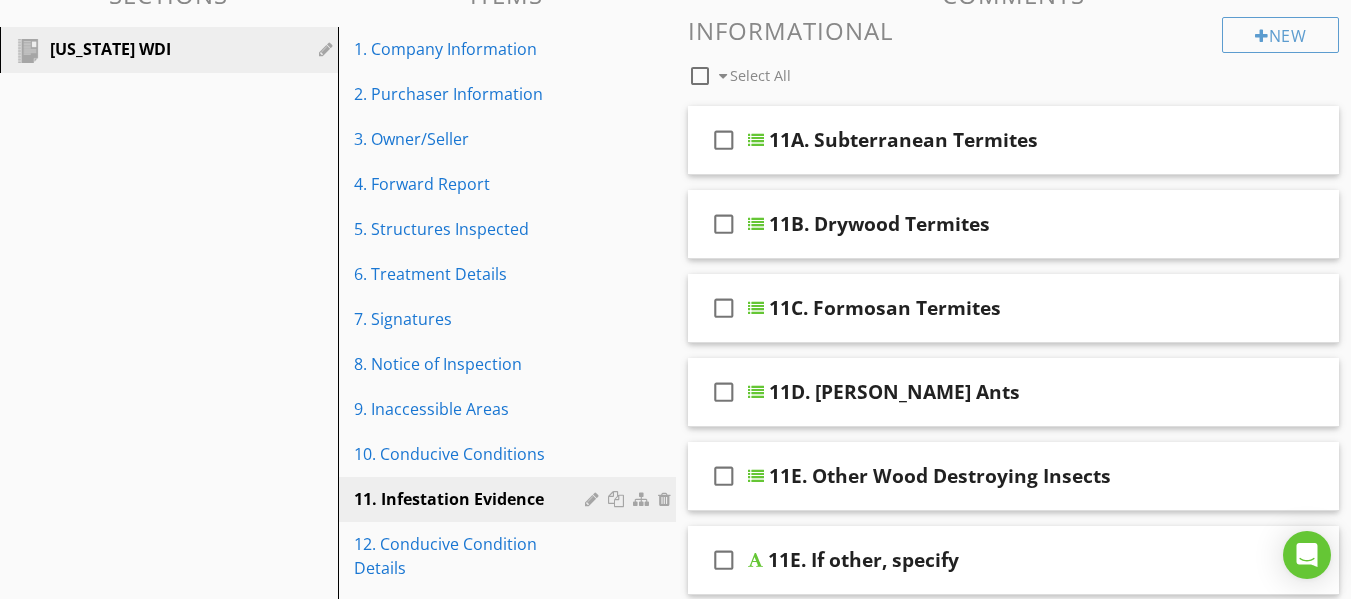 click on "11B. Drywood Termites" at bounding box center [998, 224] 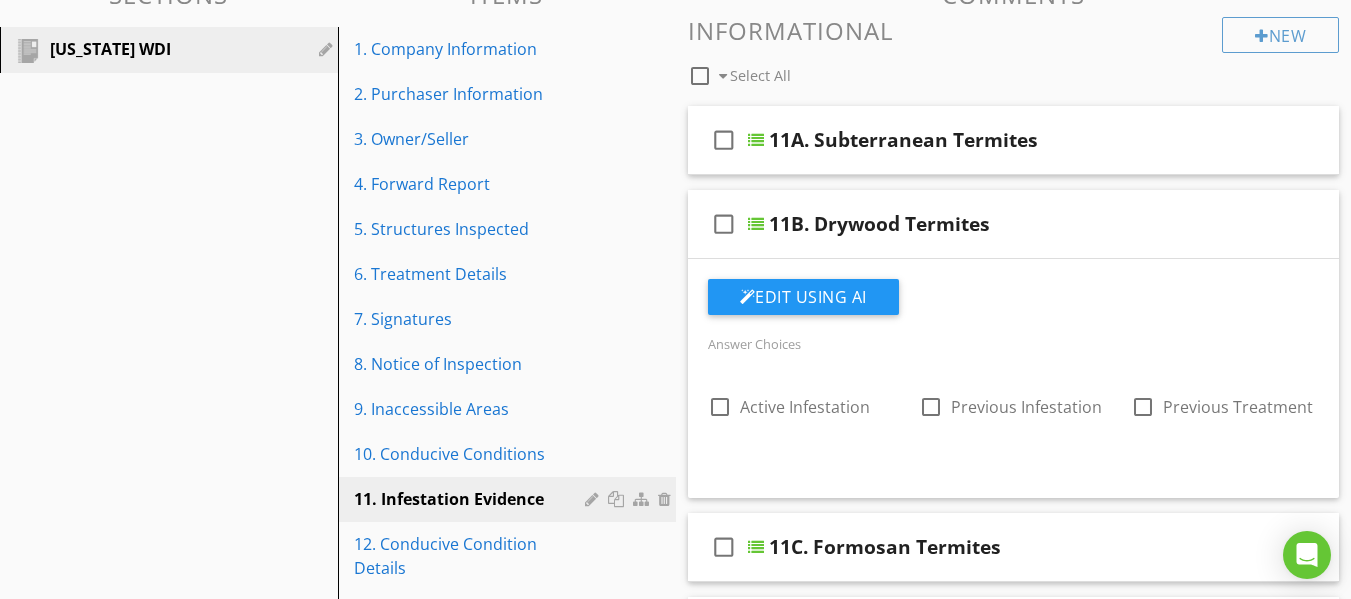 click on "11B. Drywood Termites" at bounding box center [998, 224] 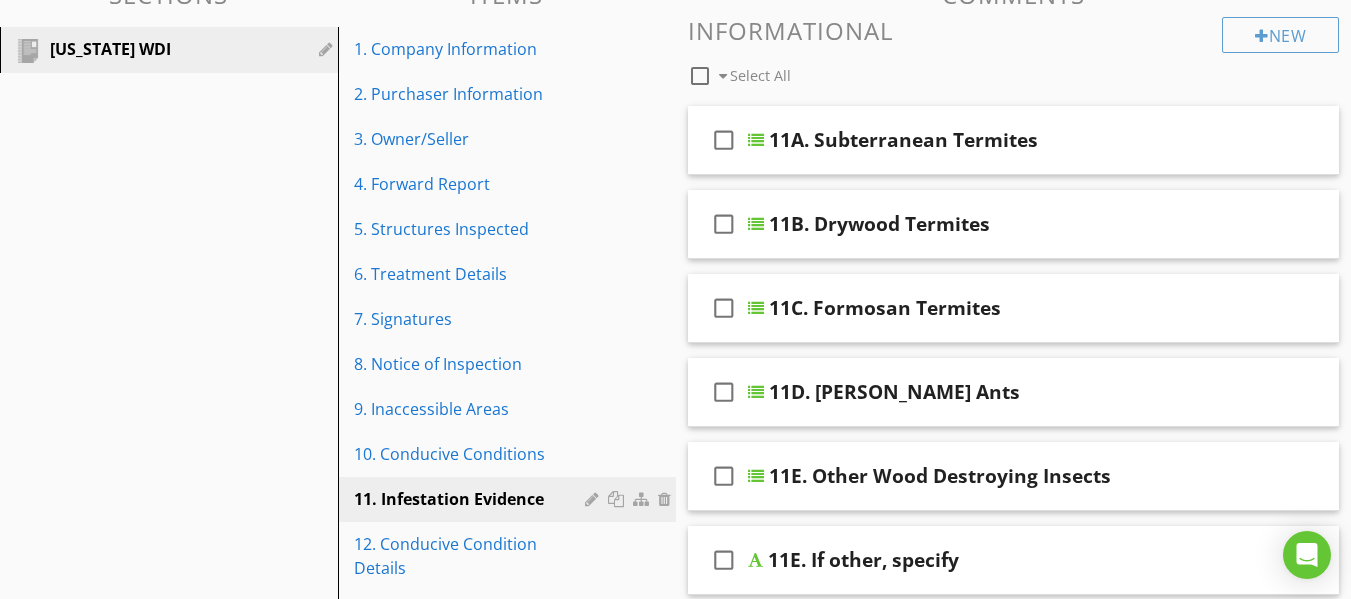 click on "check_box_outline_blank
11C. Formosan Termites" at bounding box center [1014, 308] 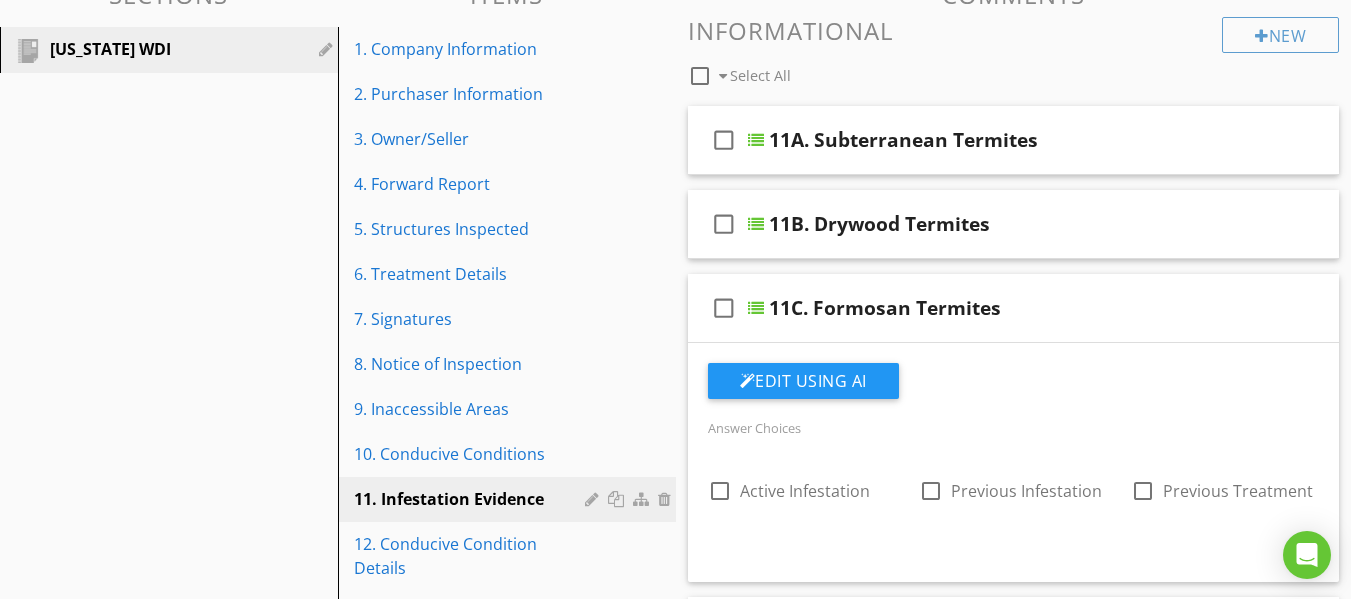 click on "check_box_outline_blank
11C. Formosan Termites" at bounding box center (1014, 308) 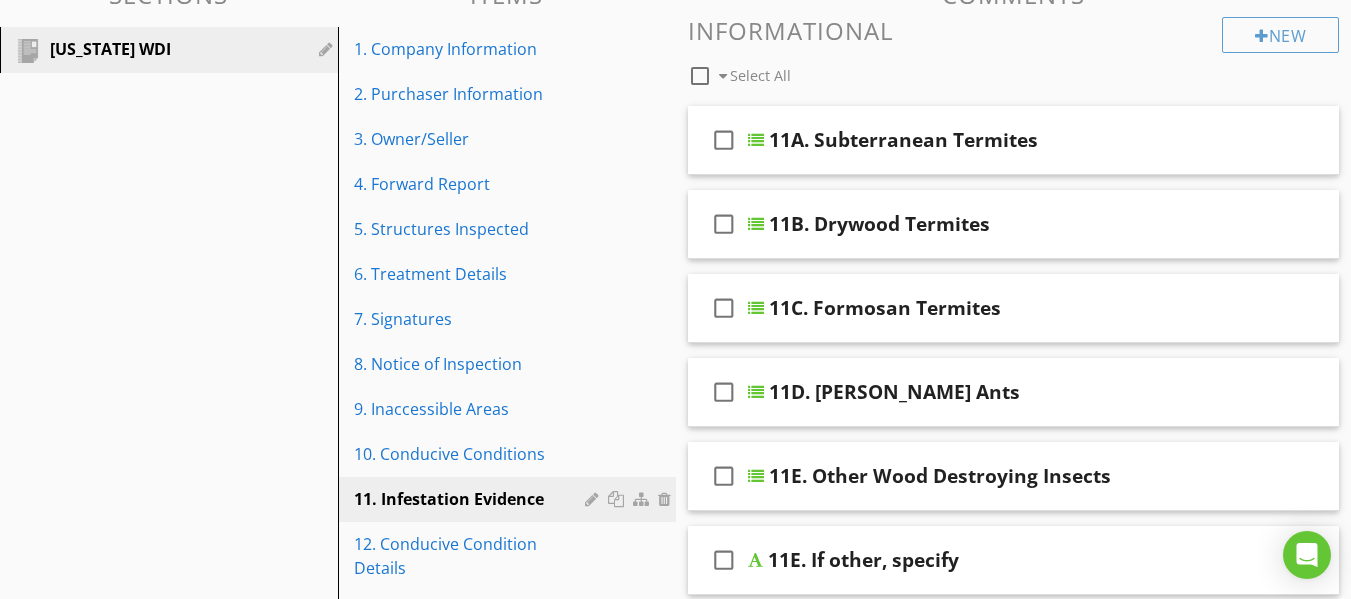 click on "11D. [PERSON_NAME] Ants" at bounding box center [998, 392] 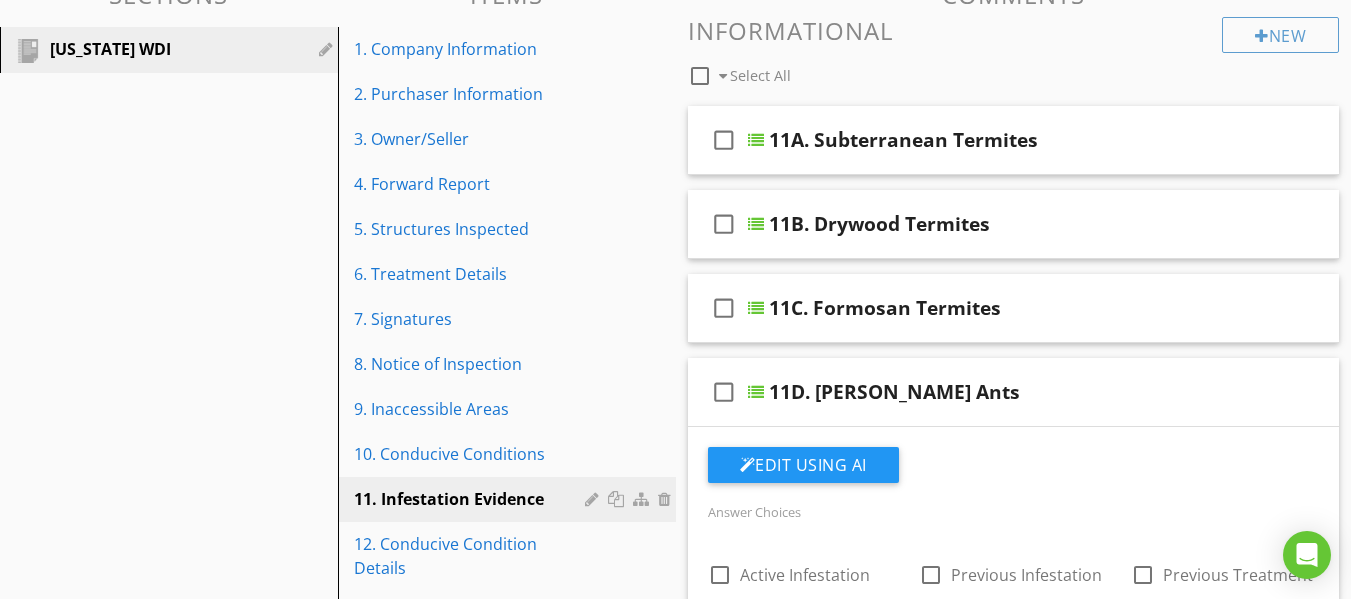 click on "11D. [PERSON_NAME] Ants" at bounding box center [998, 392] 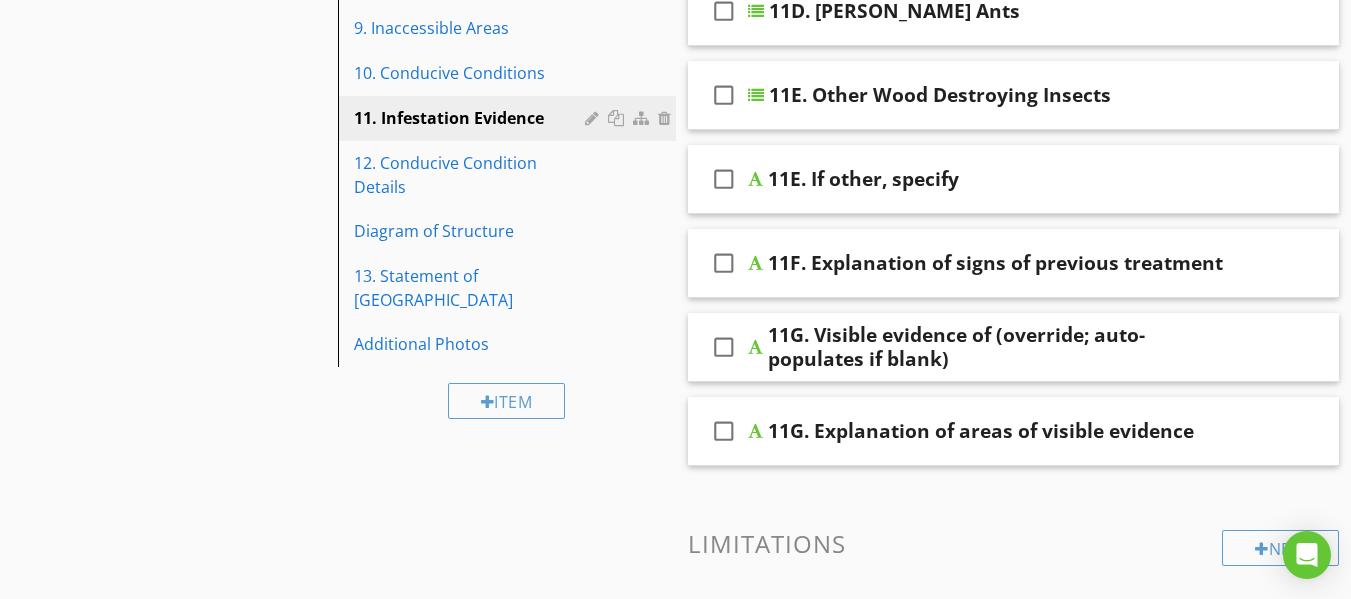 scroll, scrollTop: 625, scrollLeft: 0, axis: vertical 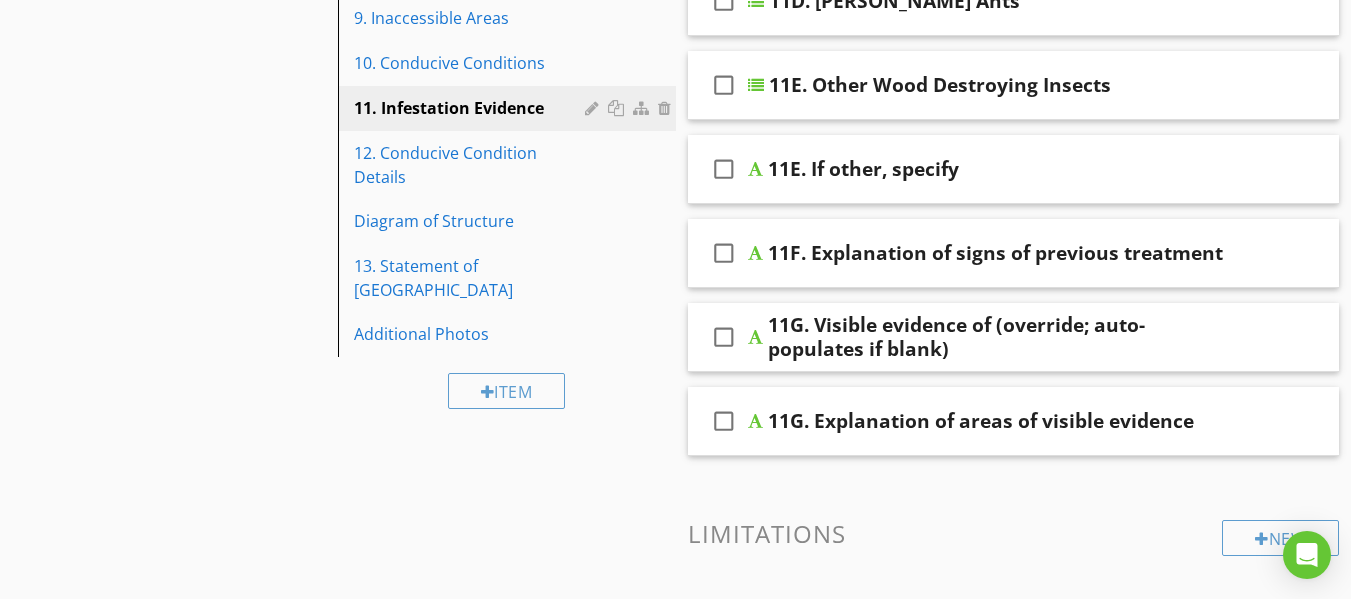 click on "11E. Other Wood Destroying Insects" at bounding box center (998, 85) 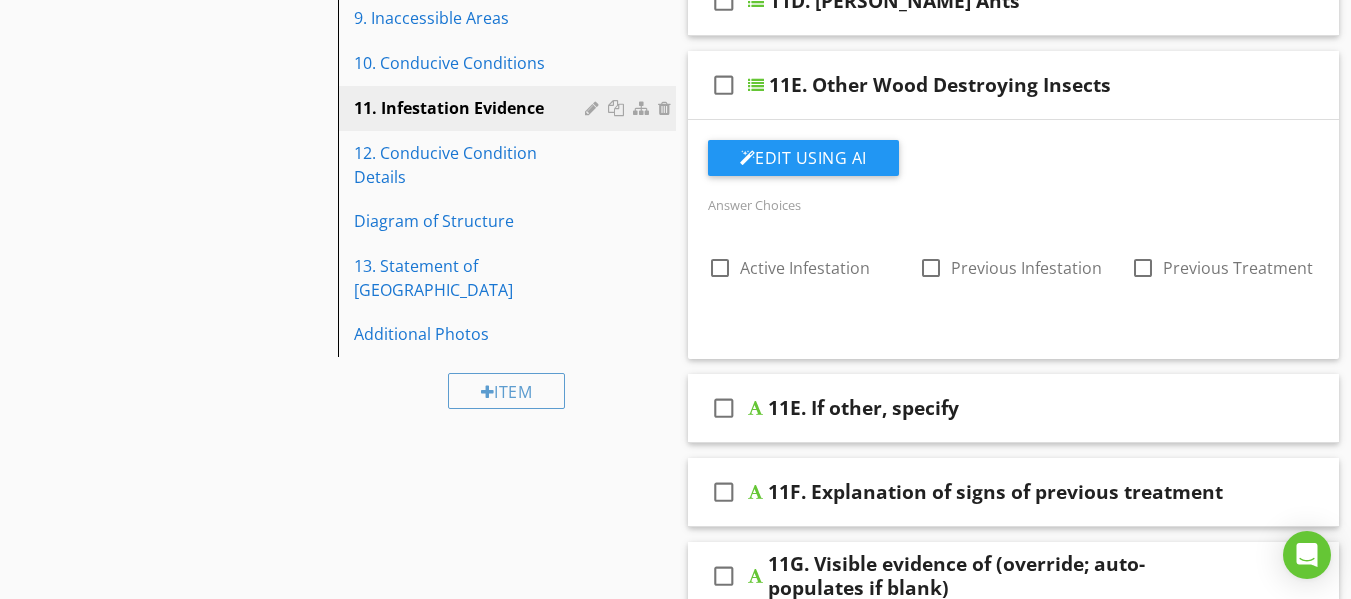 click on "11E. Other Wood Destroying Insects" at bounding box center (998, 85) 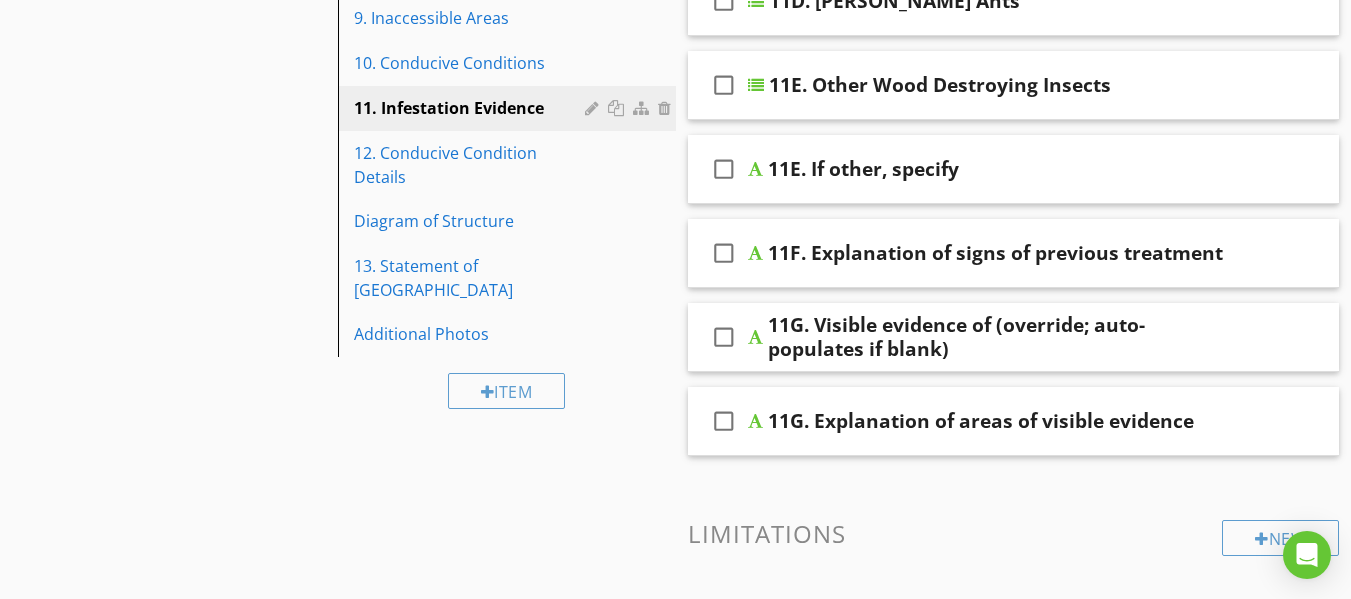 click on "11E. If other, specify" at bounding box center (997, 169) 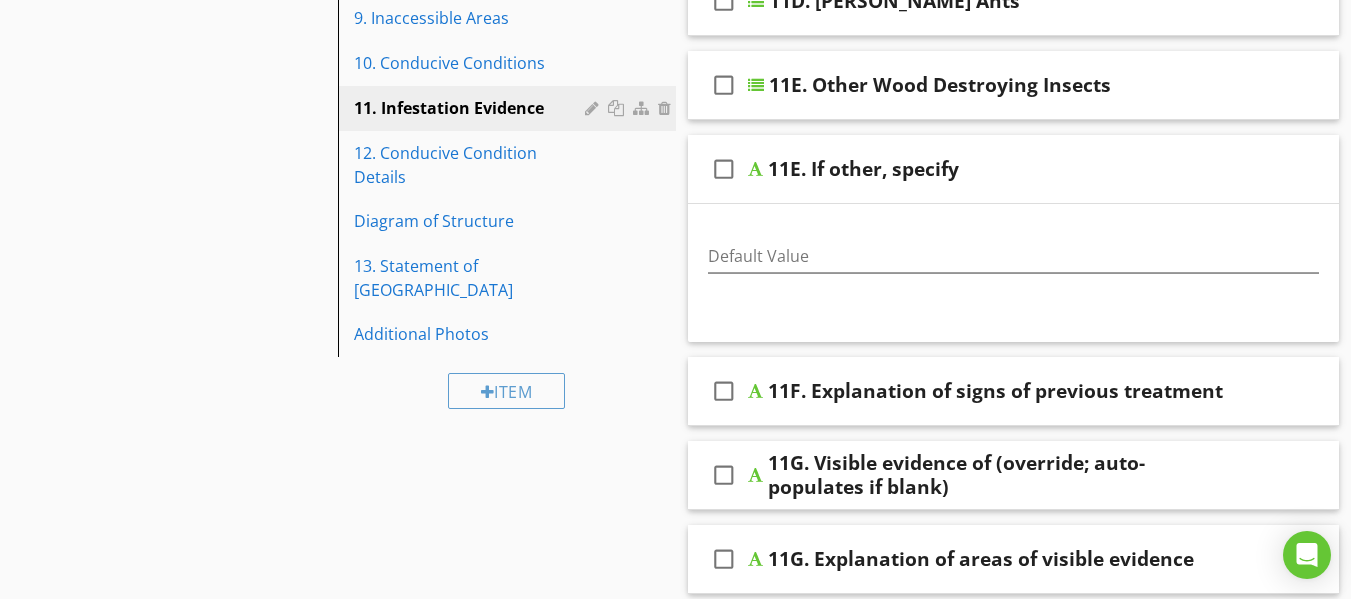 click on "check_box_outline_blank
11F. Explanation of signs of previous treatment" at bounding box center (1014, 391) 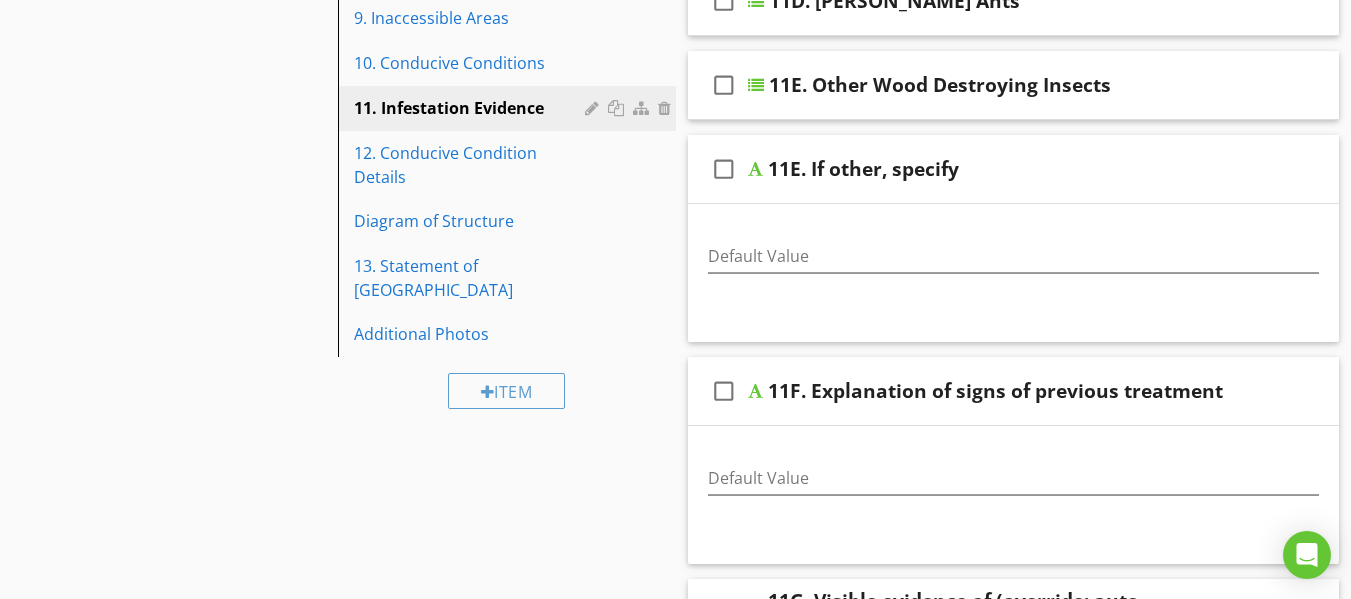 click on "check_box_outline_blank
11F. Explanation of signs of previous treatment" at bounding box center [1014, 391] 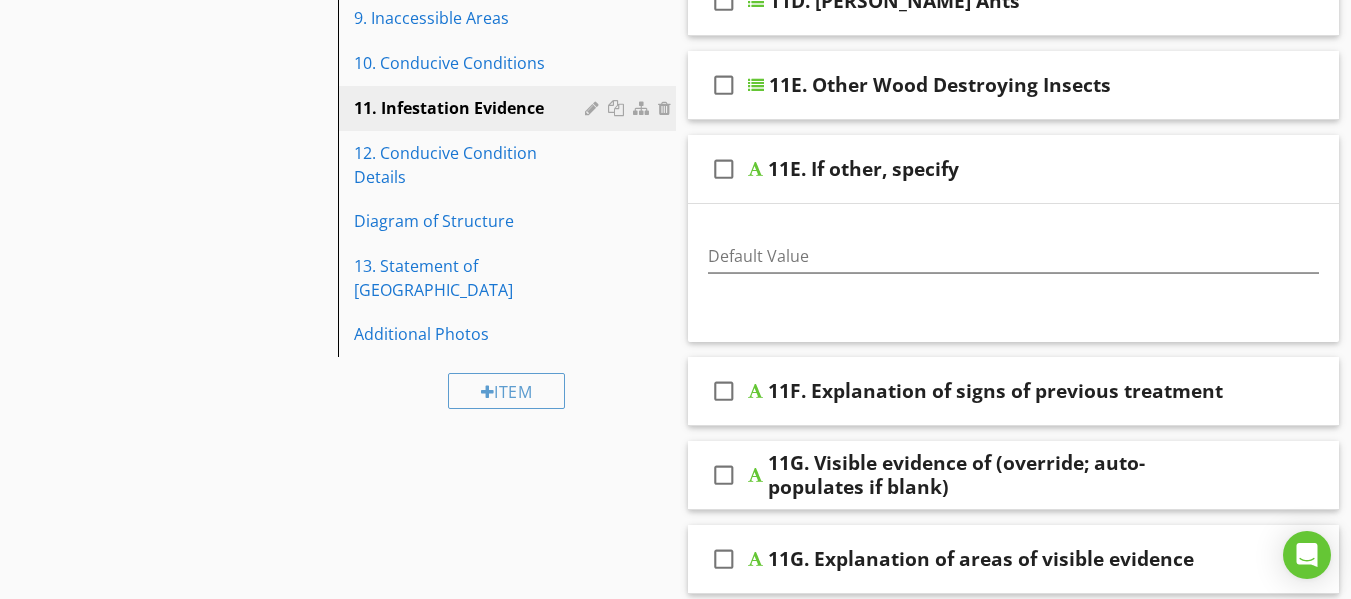 click on "check_box_outline_blank
11G. Visible evidence of (override; auto-populates if blank)" at bounding box center (1014, 475) 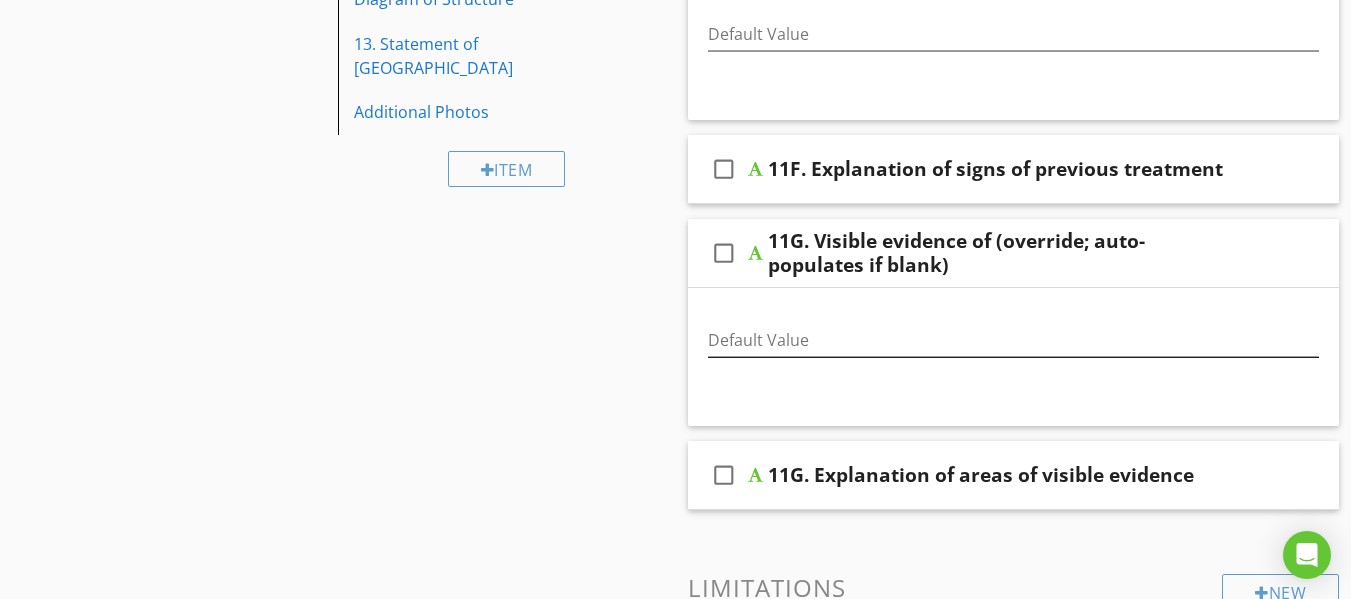 scroll, scrollTop: 853, scrollLeft: 0, axis: vertical 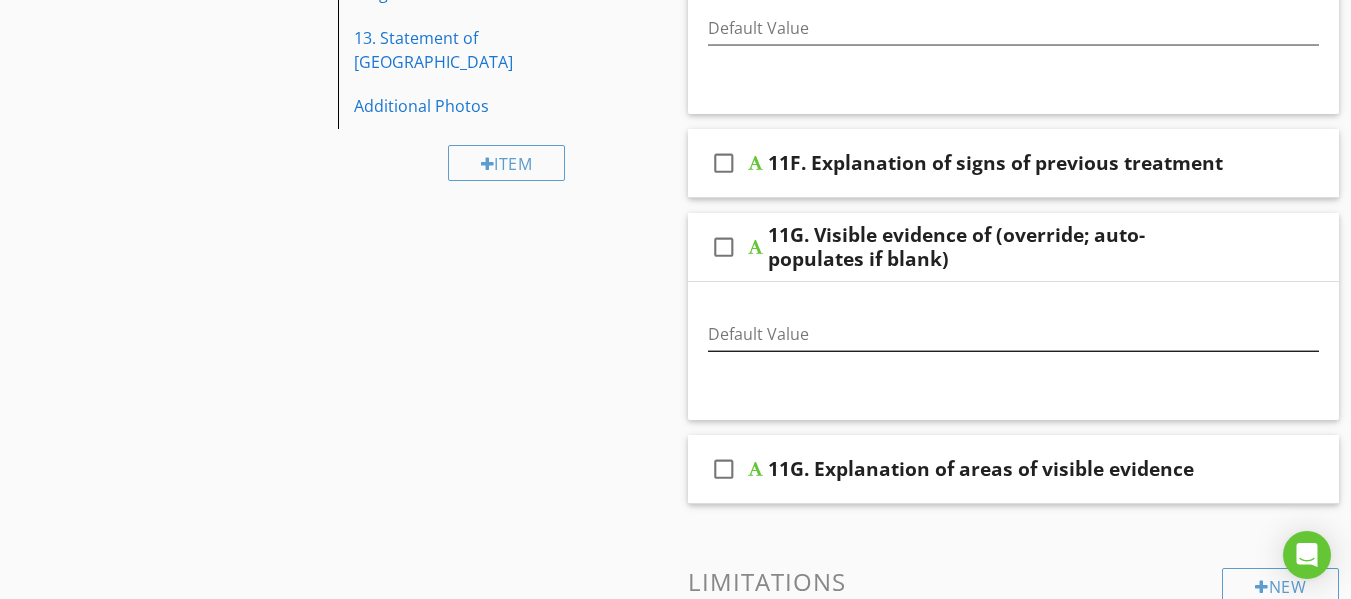 click on "check_box_outline_blank
11G. Explanation of areas of visible evidence" at bounding box center (1014, 469) 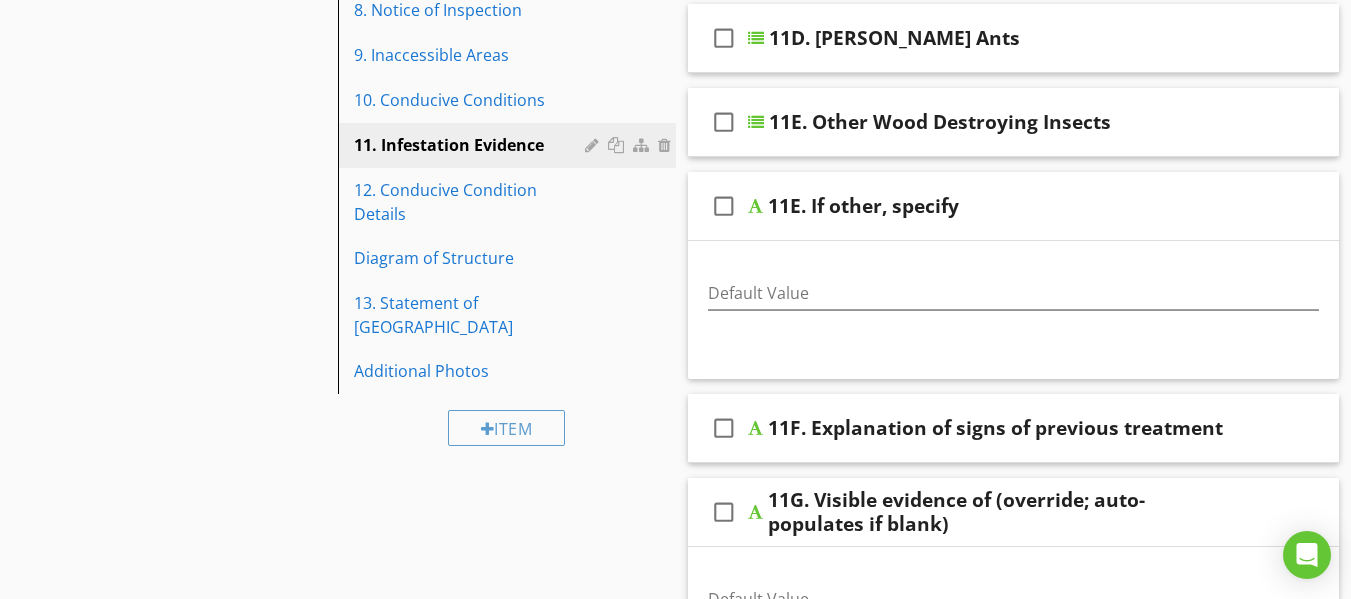 scroll, scrollTop: 587, scrollLeft: 0, axis: vertical 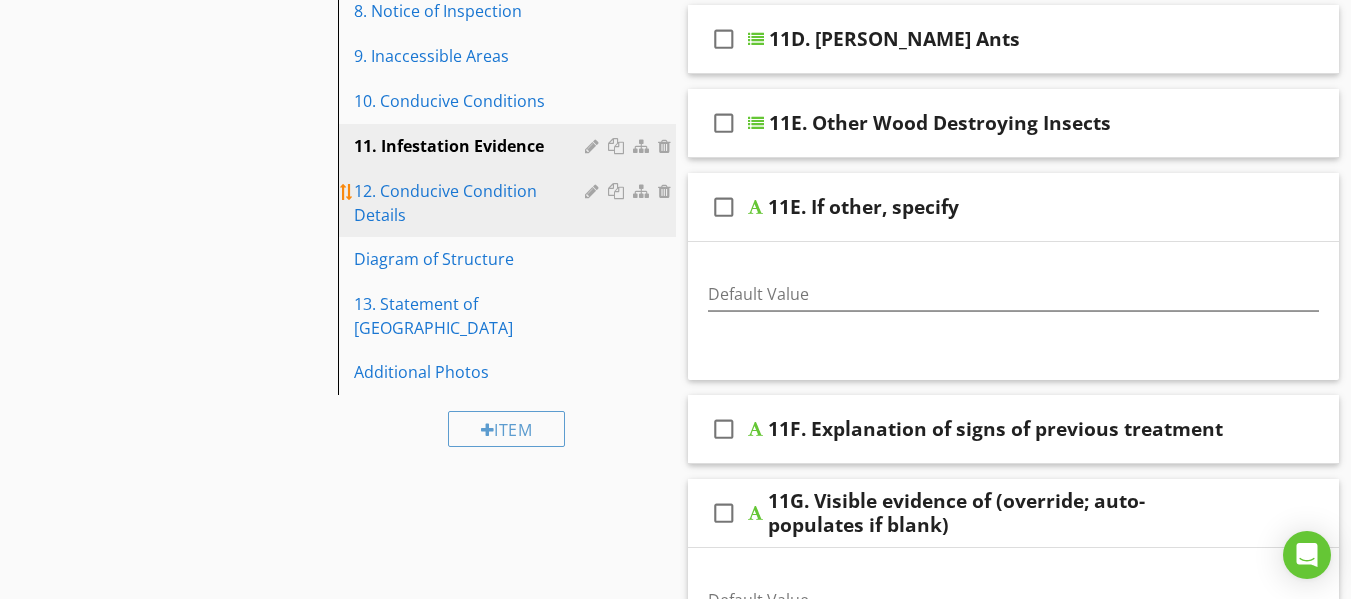 click on "12. Conducive Condition Details" at bounding box center [472, 203] 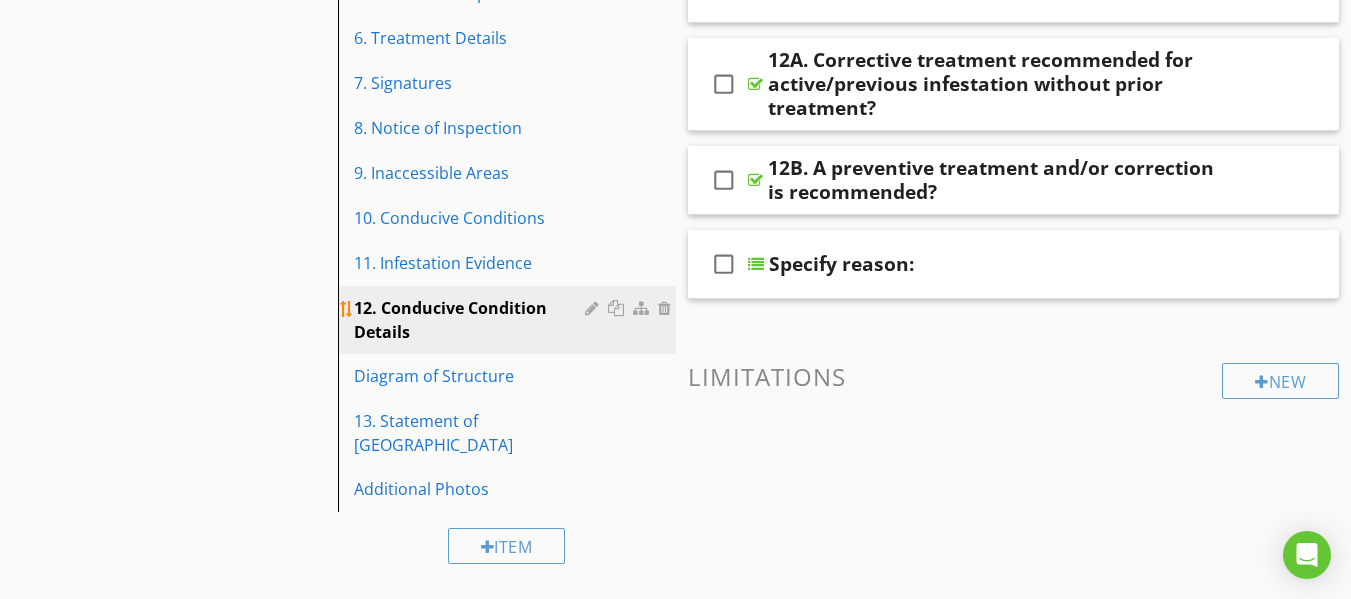 scroll, scrollTop: 461, scrollLeft: 0, axis: vertical 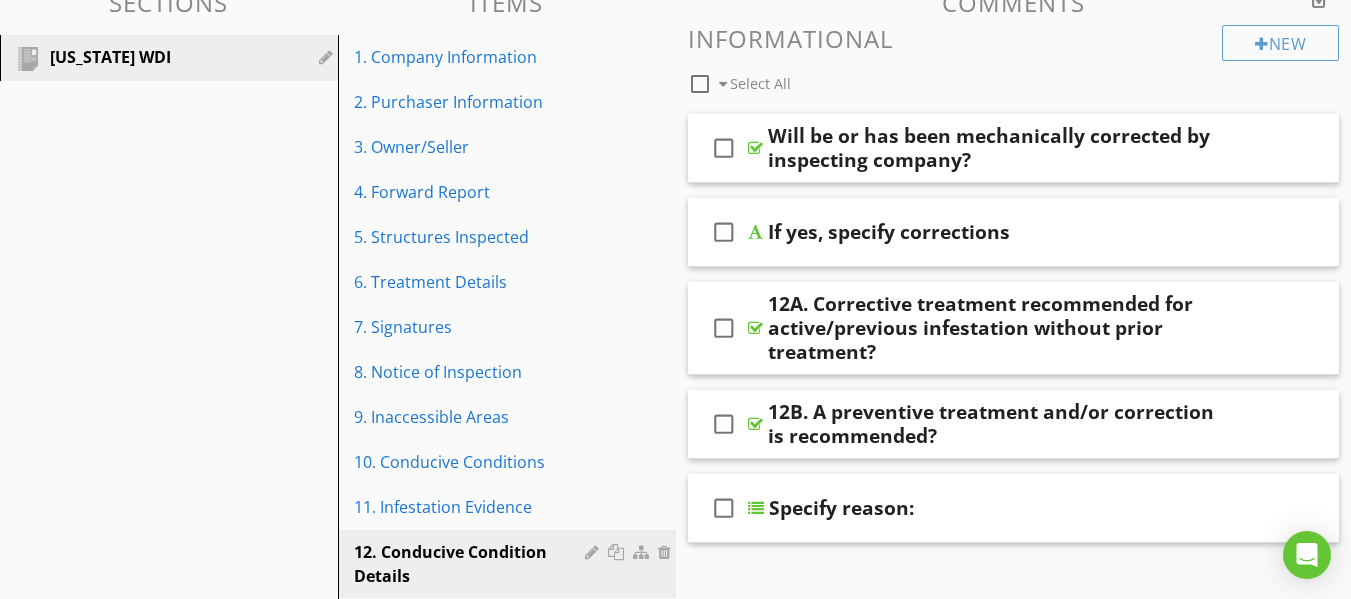 click on "check_box_outline_blank
Will be or has been mechanically corrected by inspecting company?" at bounding box center [1014, 148] 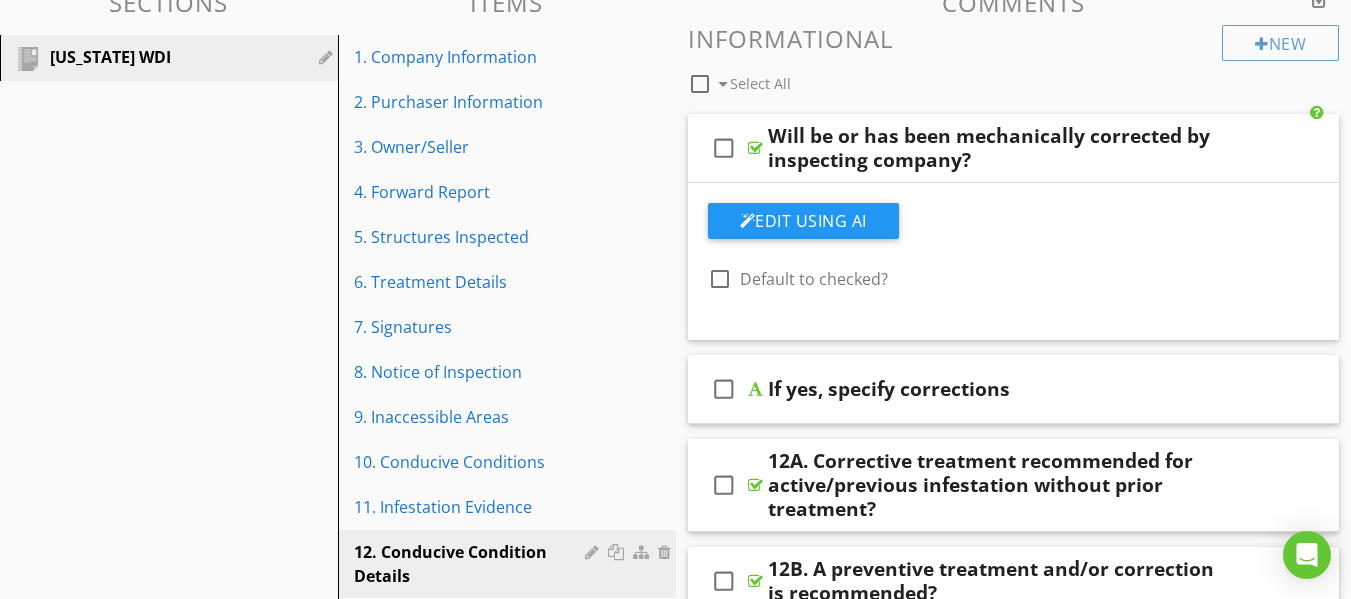 click on "check_box_outline_blank
Will be or has been mechanically corrected by inspecting company?" at bounding box center [1014, 148] 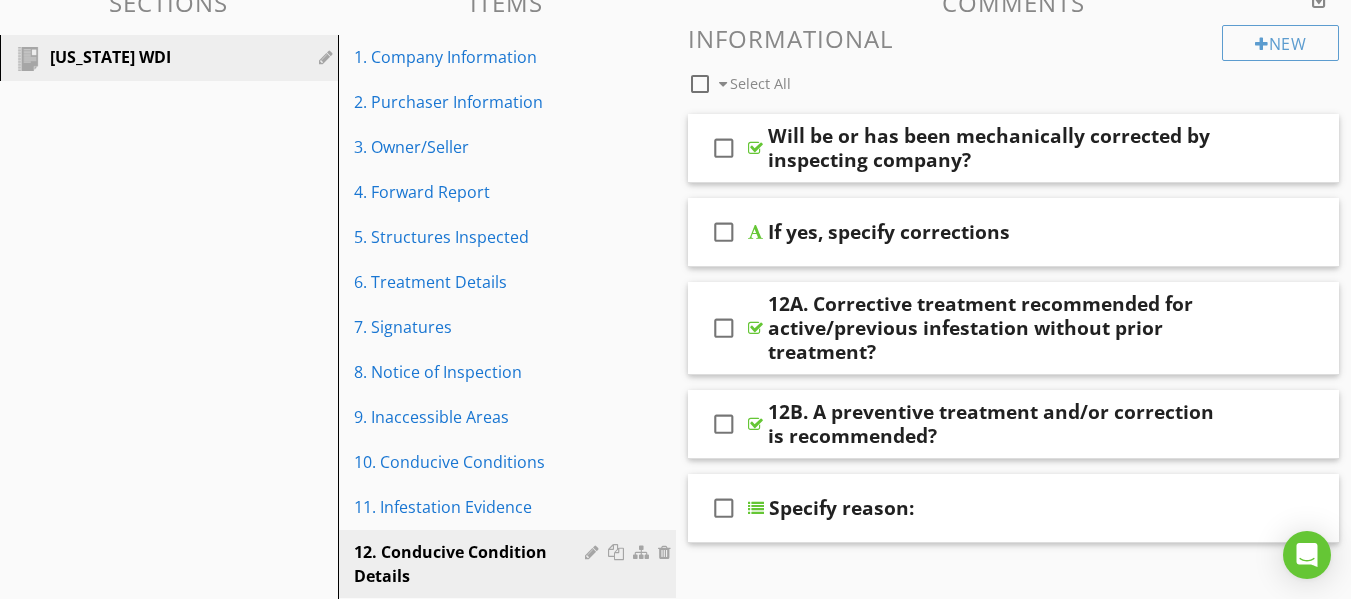 click on "check_box_outline_blank
If yes, specify corrections" at bounding box center (1014, 232) 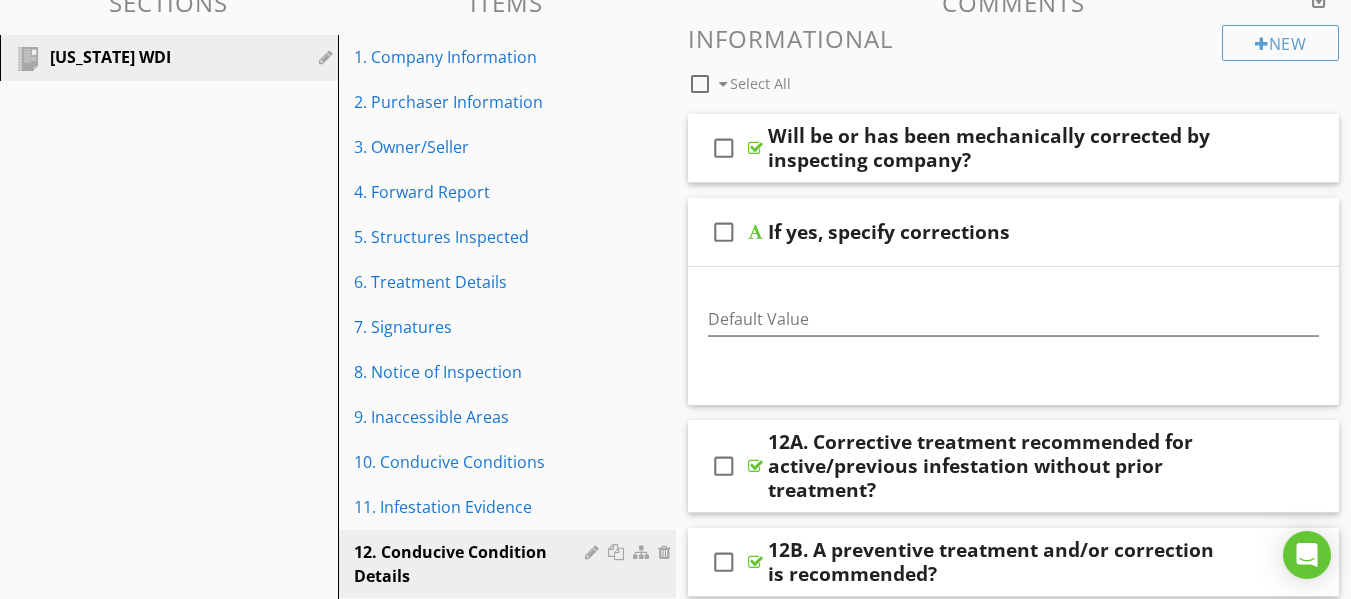 click on "check_box_outline_blank
If yes, specify corrections" at bounding box center [1014, 232] 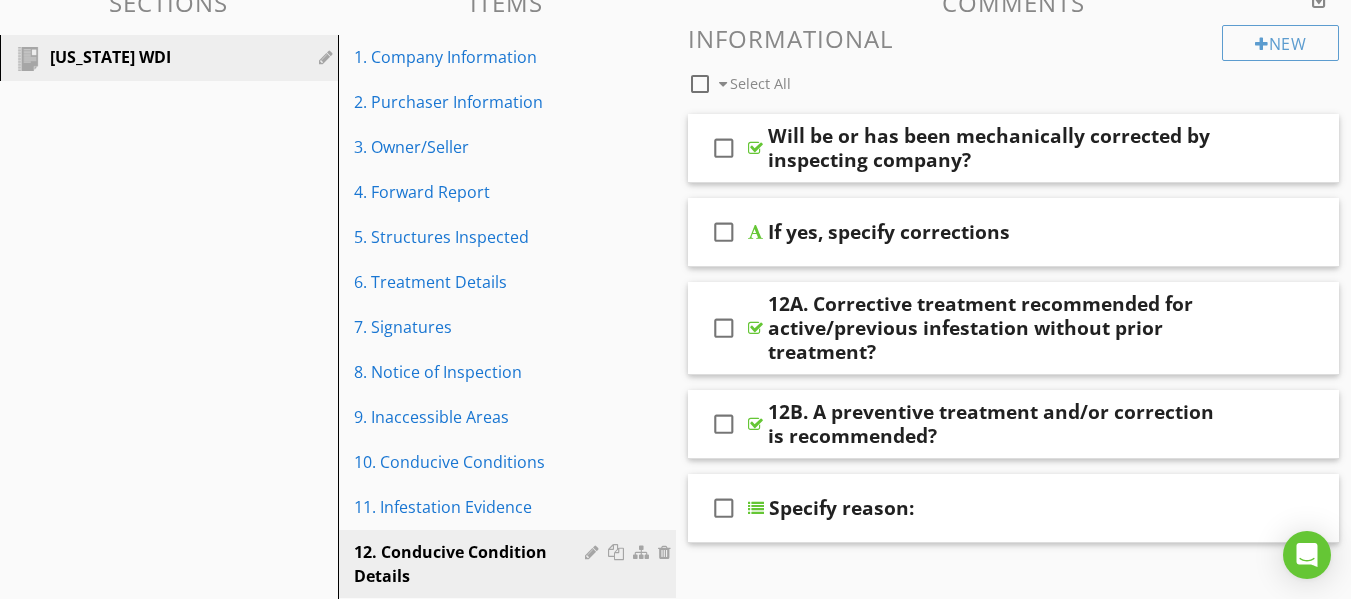 click on "check_box_outline_blank
12A. Corrective treatment recommended for active/previous infestation without prior treatment?" at bounding box center (1014, 328) 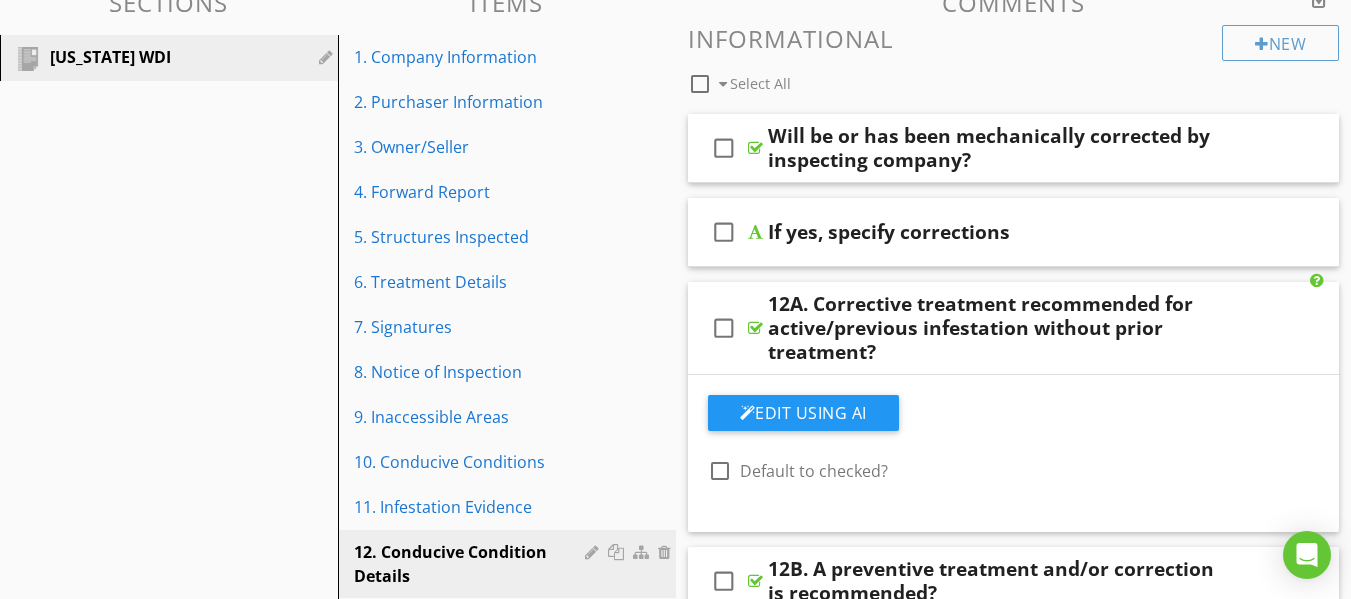 click on "check_box_outline_blank
12A. Corrective treatment recommended for active/previous infestation without prior treatment?" at bounding box center (1014, 328) 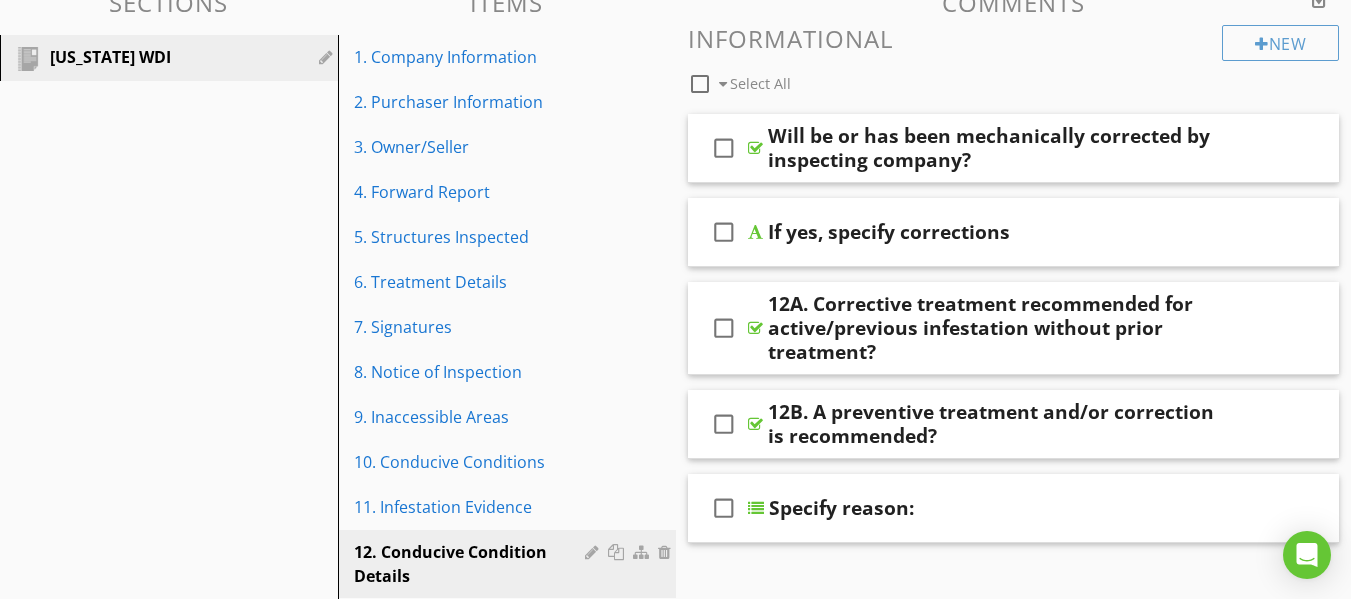 click on "check_box_outline_blank
12B. A preventive treatment and/or correction is recommended?" at bounding box center [1014, 424] 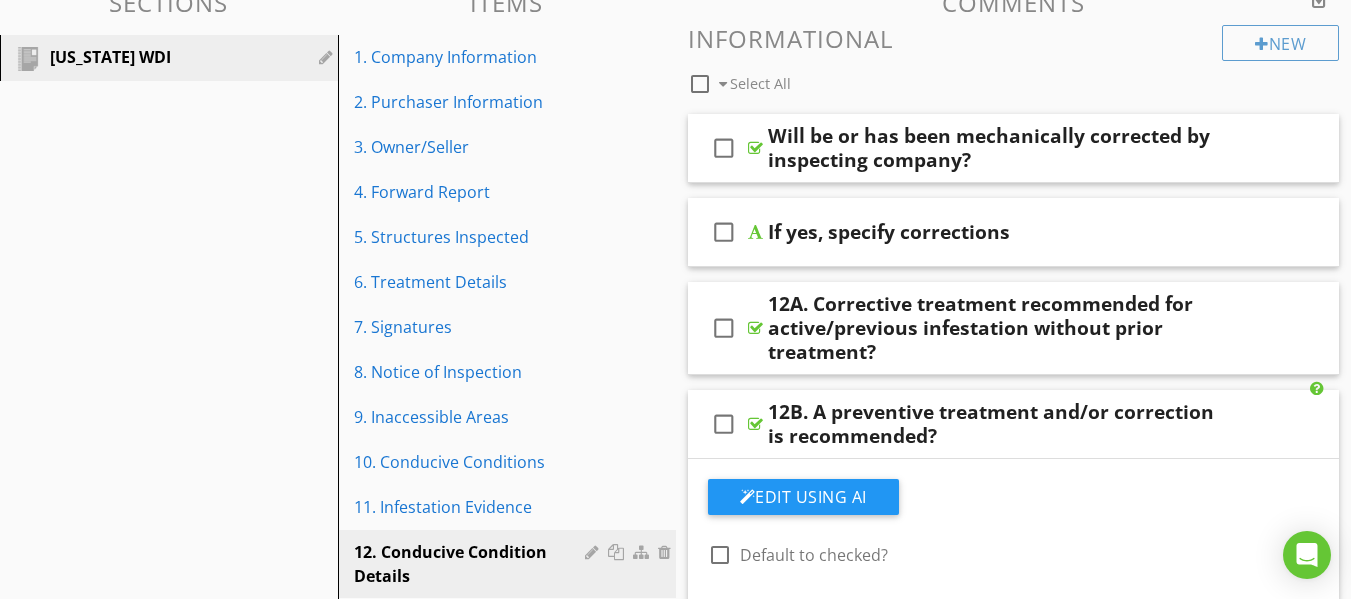 click on "check_box_outline_blank
12B. A preventive treatment and/or correction is recommended?" at bounding box center [1014, 424] 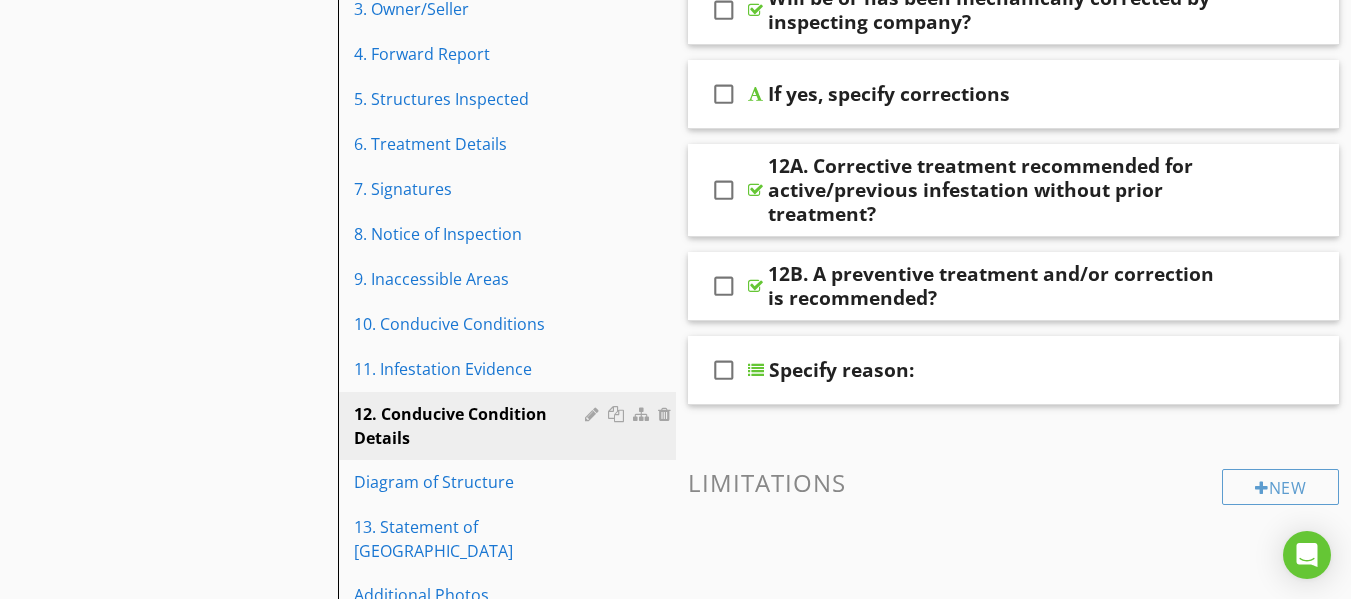 scroll, scrollTop: 365, scrollLeft: 0, axis: vertical 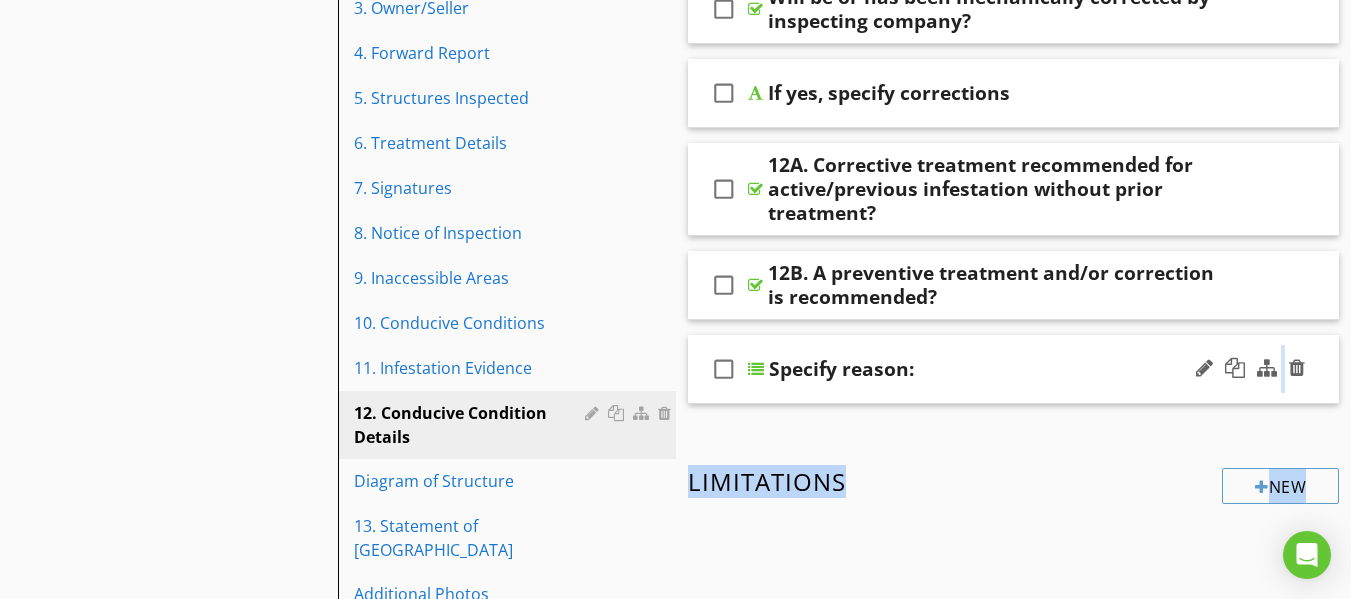 drag, startPoint x: 1252, startPoint y: 421, endPoint x: 1255, endPoint y: 347, distance: 74.06078 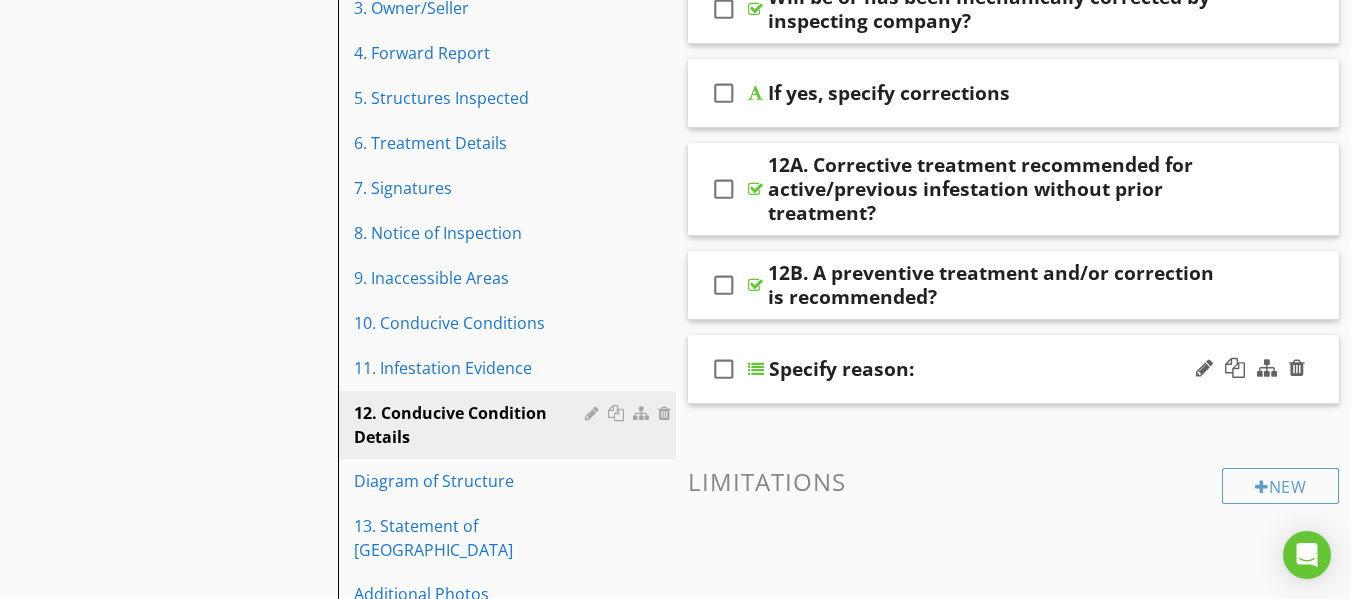 click on "Specify reason:" at bounding box center [998, 369] 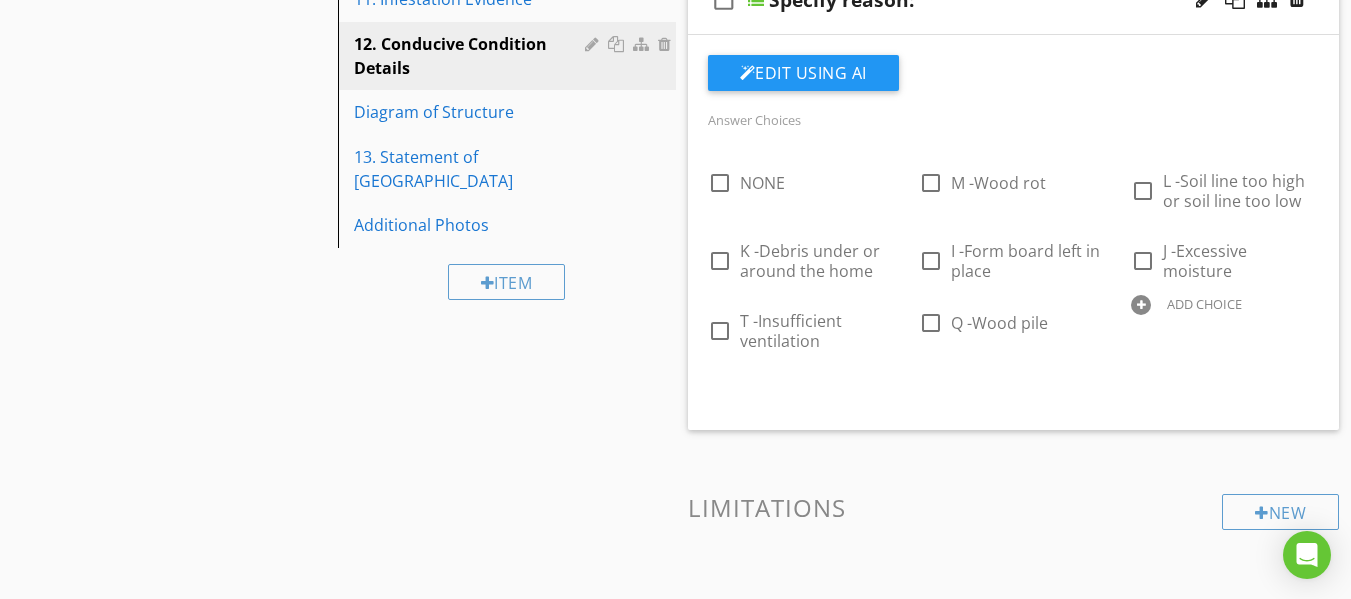 scroll, scrollTop: 735, scrollLeft: 0, axis: vertical 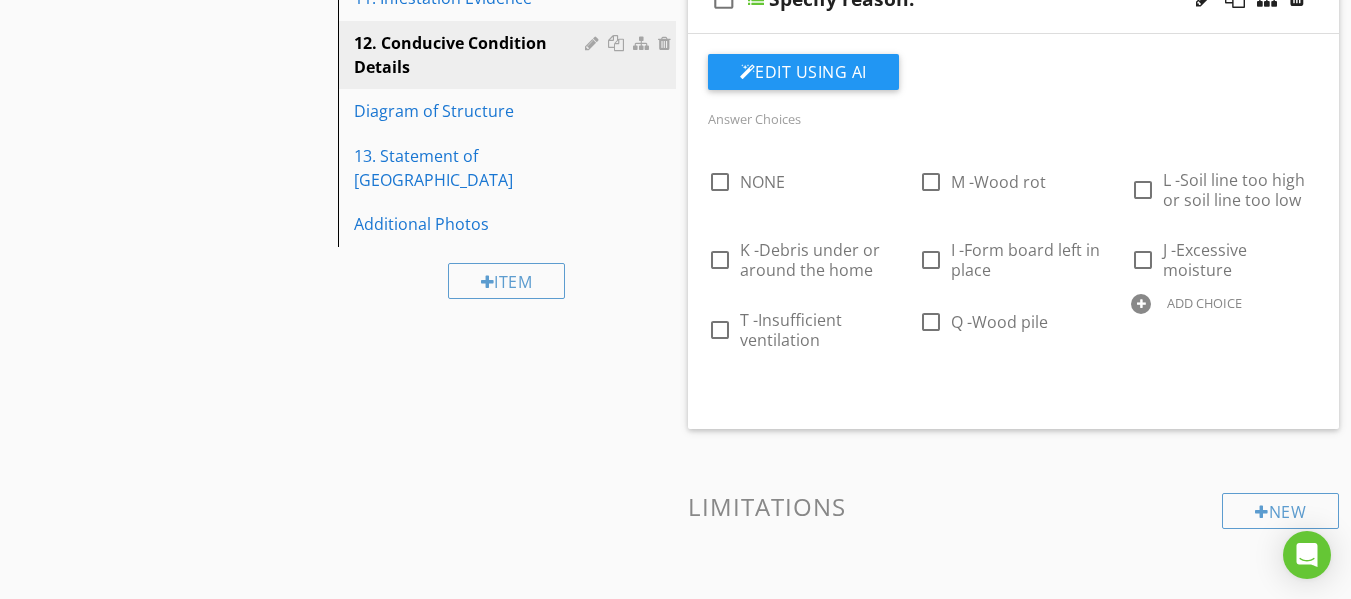 click on "check_box_outline_blank NONE   check_box_outline_blank M   -Wood rot   check_box_outline_blank L   -Soil line too high or soil line too low   check_box_outline_blank K   -Debris under or around the home   check_box_outline_blank I   -Form board left in place   check_box_outline_blank J   -Excessive moisture   check_box_outline_blank T   -Insufficient ventilation   check_box_outline_blank Q   -Wood pile         ADD CHOICE" at bounding box center (1014, 255) 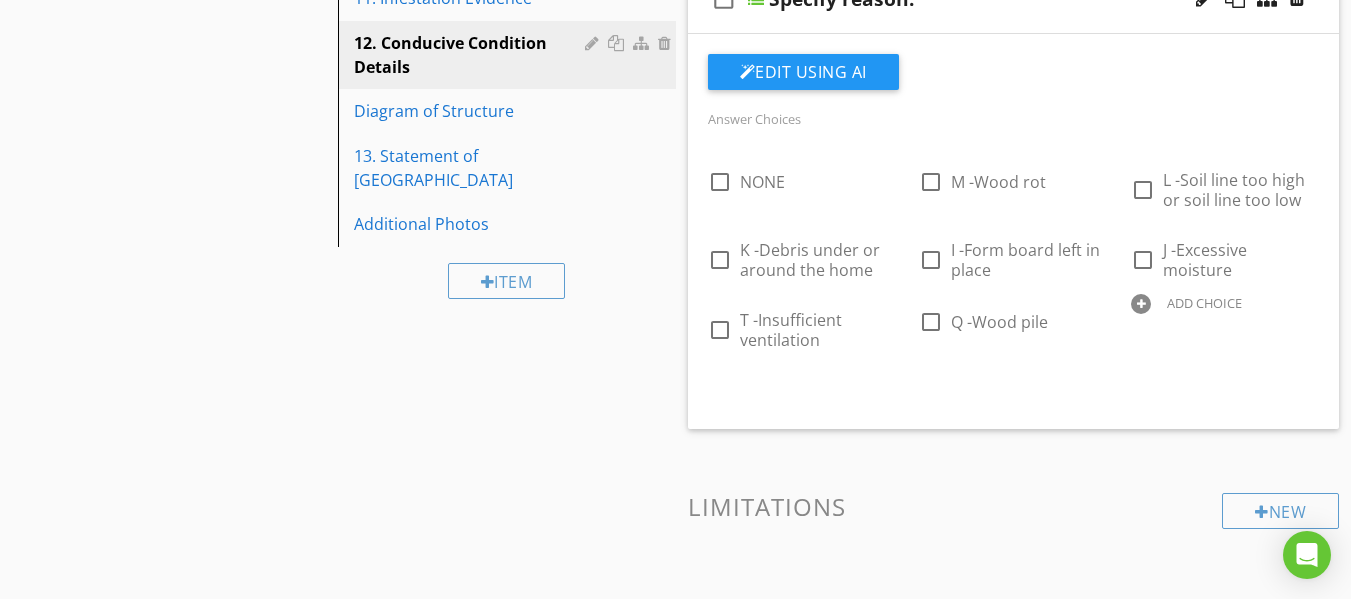 click on "check_box_outline_blank NONE   check_box_outline_blank M   -Wood rot   check_box_outline_blank L   -Soil line too high or soil line too low   check_box_outline_blank K   -Debris under or around the home   check_box_outline_blank I   -Form board left in place   check_box_outline_blank J   -Excessive moisture   check_box_outline_blank T   -Insufficient ventilation   check_box_outline_blank Q   -Wood pile         ADD CHOICE" at bounding box center (1014, 255) 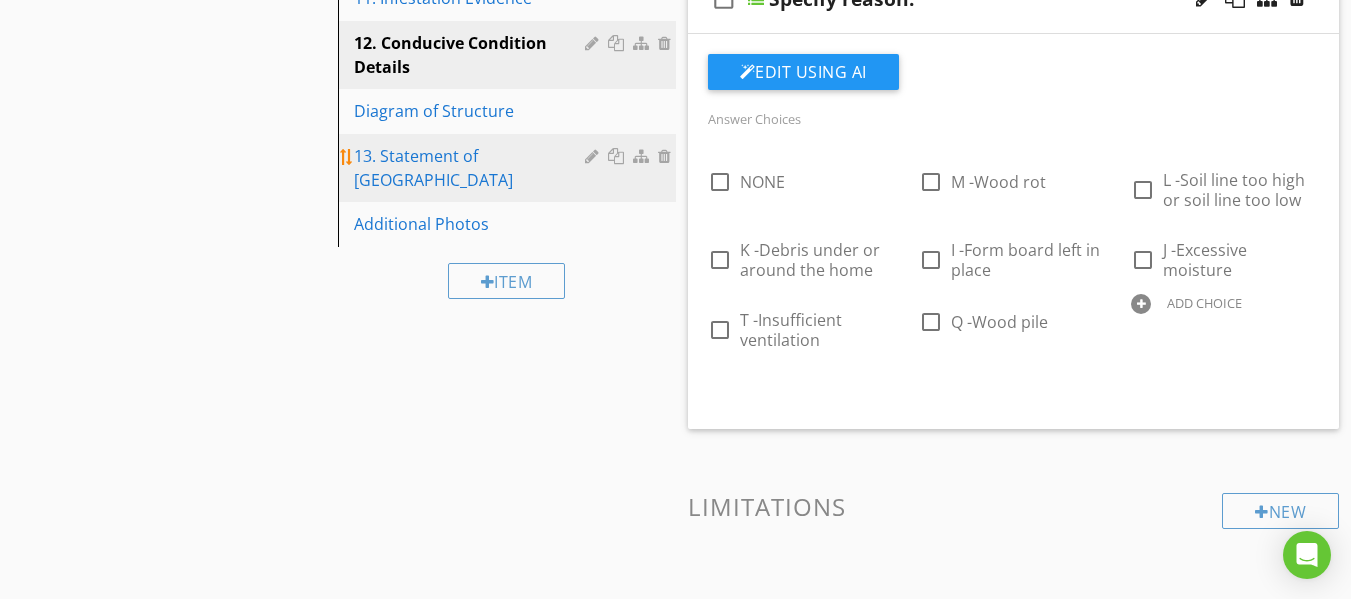 click on "13. Statement of [GEOGRAPHIC_DATA]" at bounding box center [472, 168] 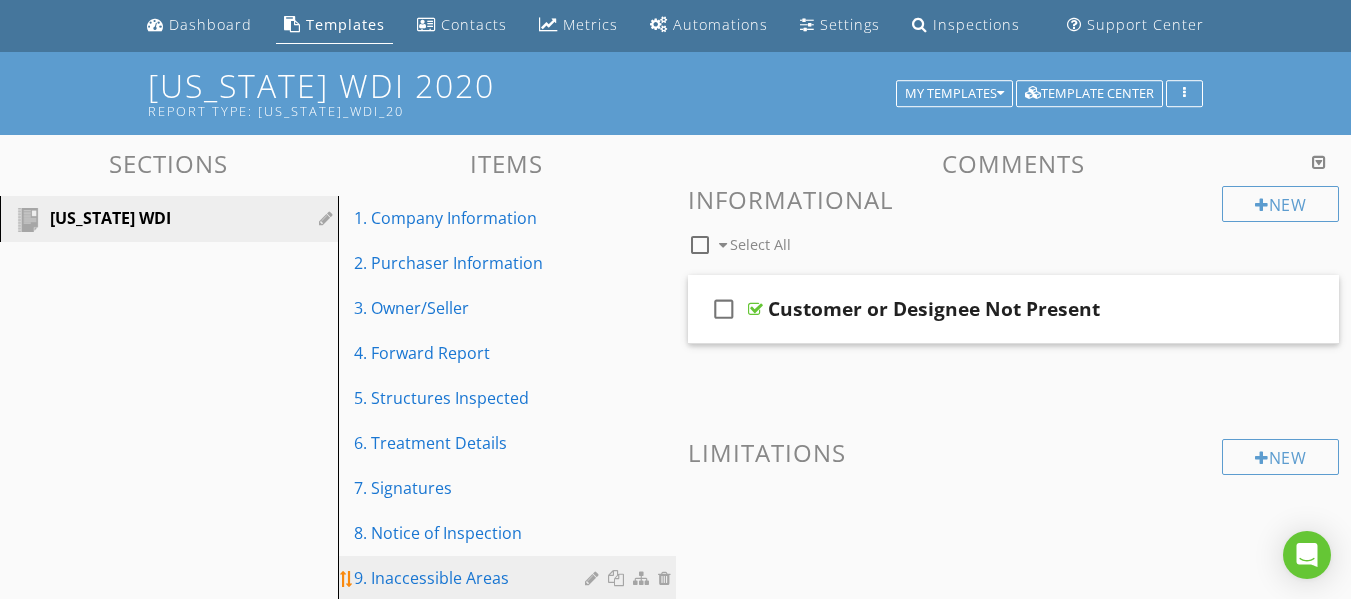 scroll, scrollTop: 0, scrollLeft: 0, axis: both 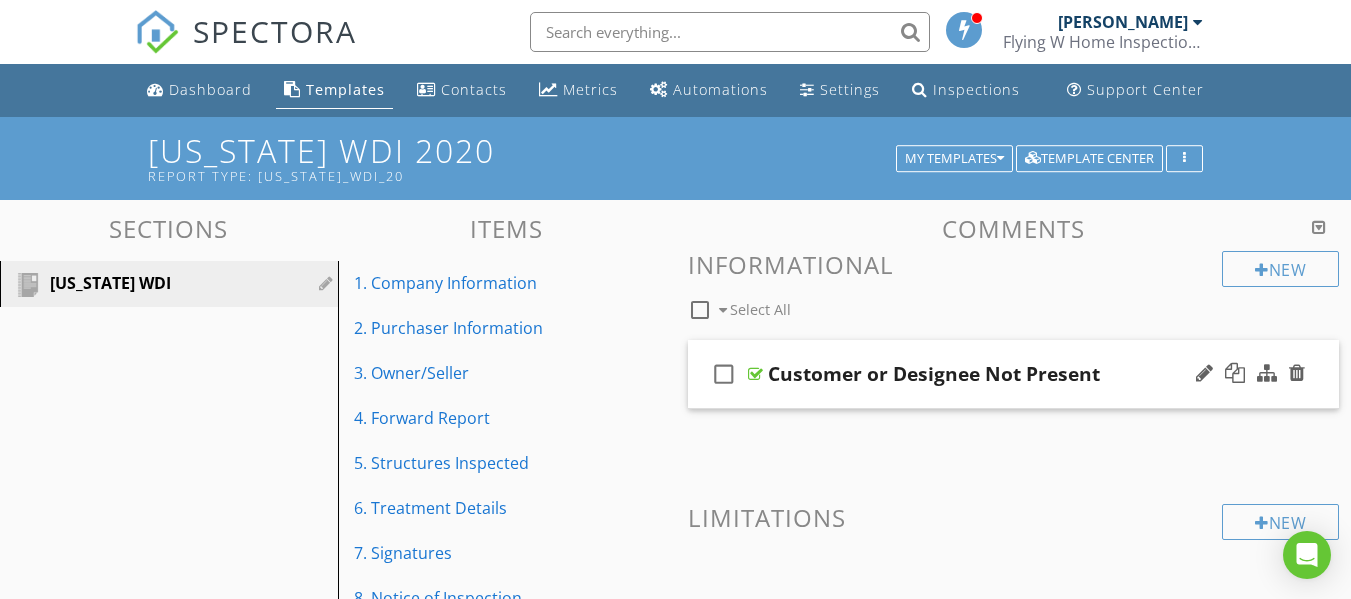 click on "Customer or Designee Not Present" at bounding box center (997, 374) 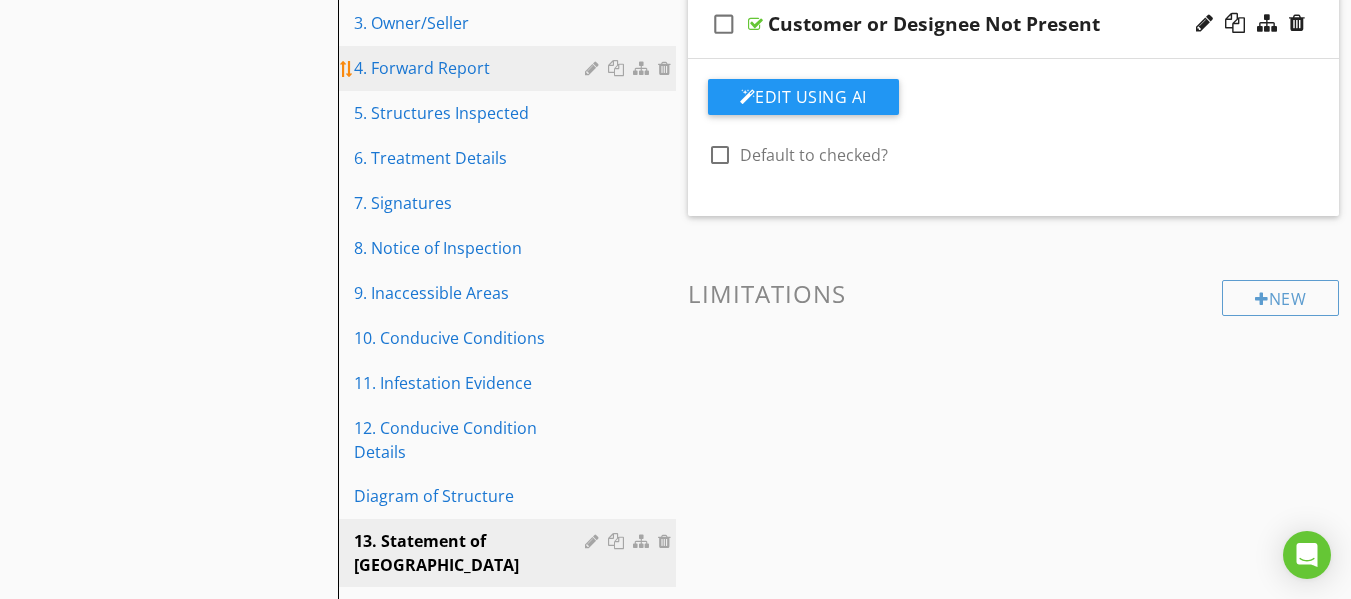 scroll, scrollTop: 424, scrollLeft: 0, axis: vertical 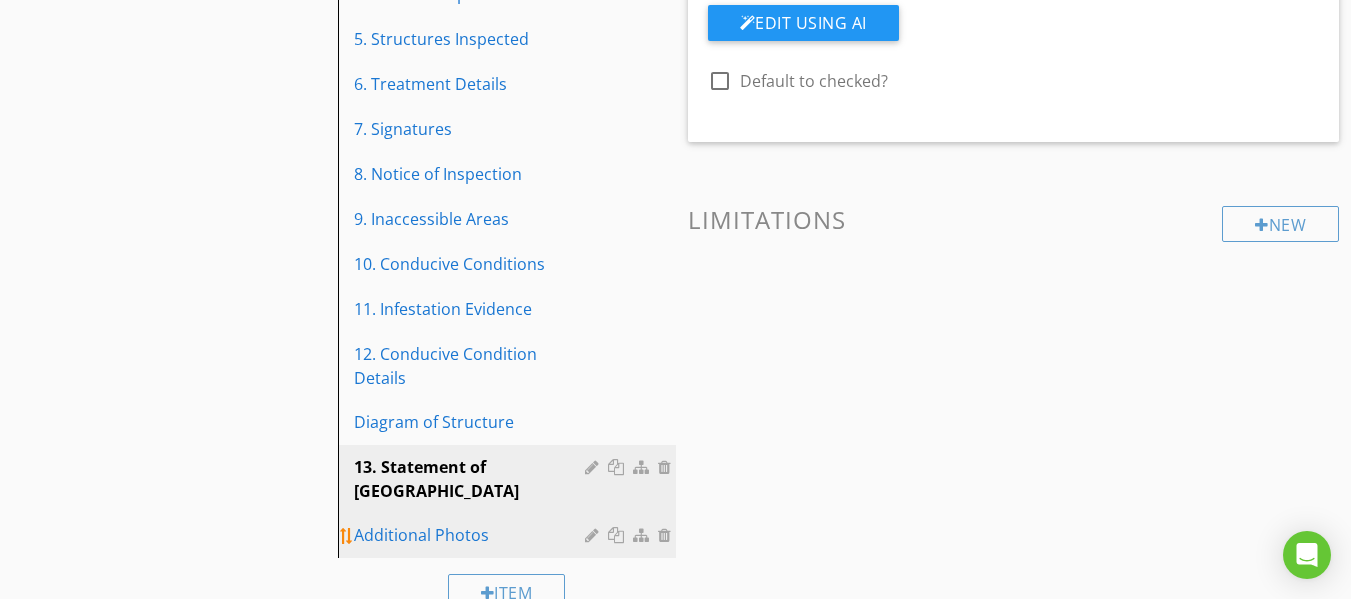 click on "Additional Photos" at bounding box center [472, 535] 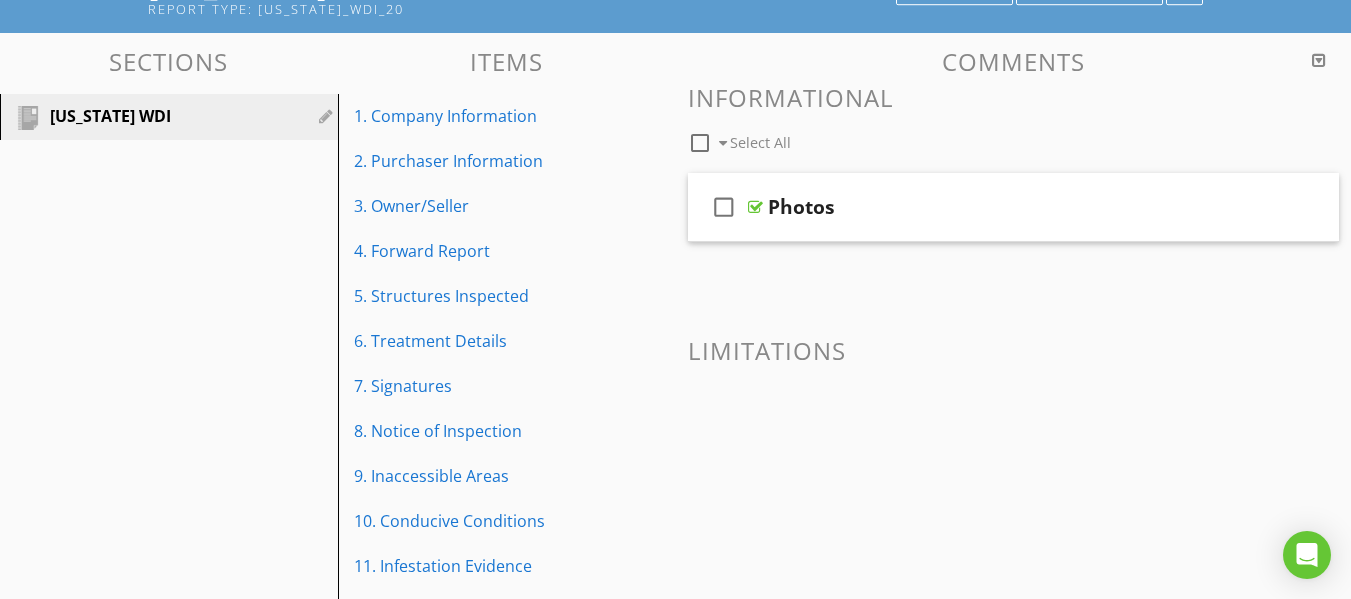 scroll, scrollTop: 166, scrollLeft: 0, axis: vertical 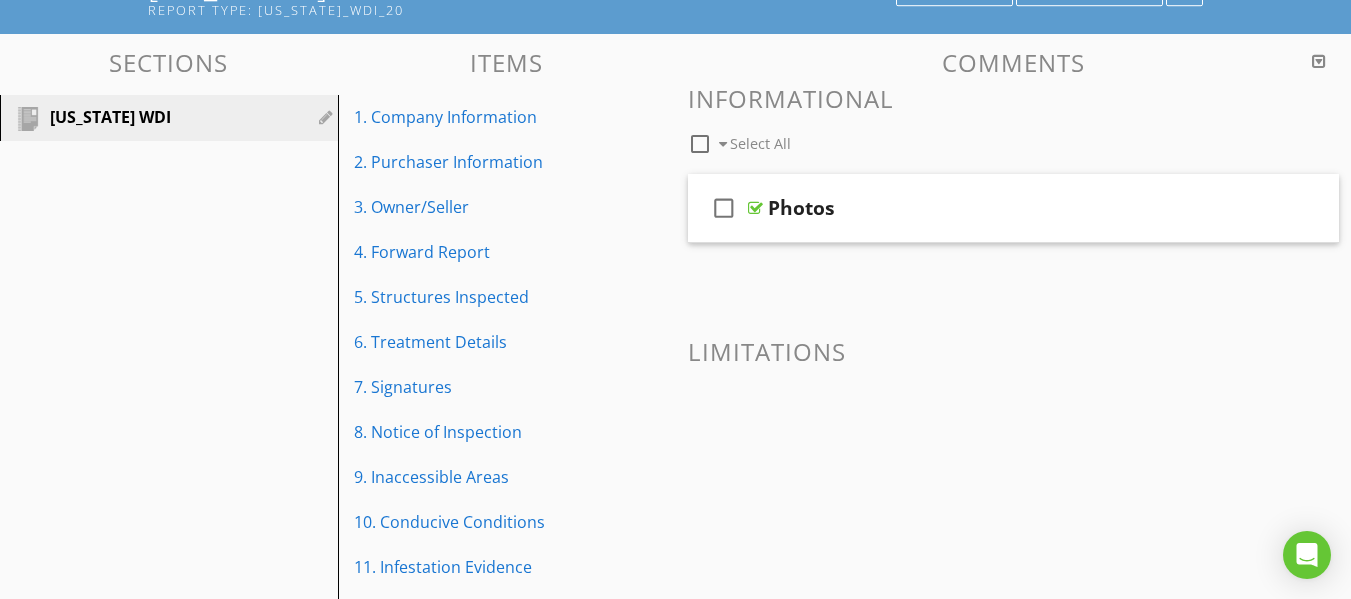 click on "Photos" at bounding box center [997, 208] 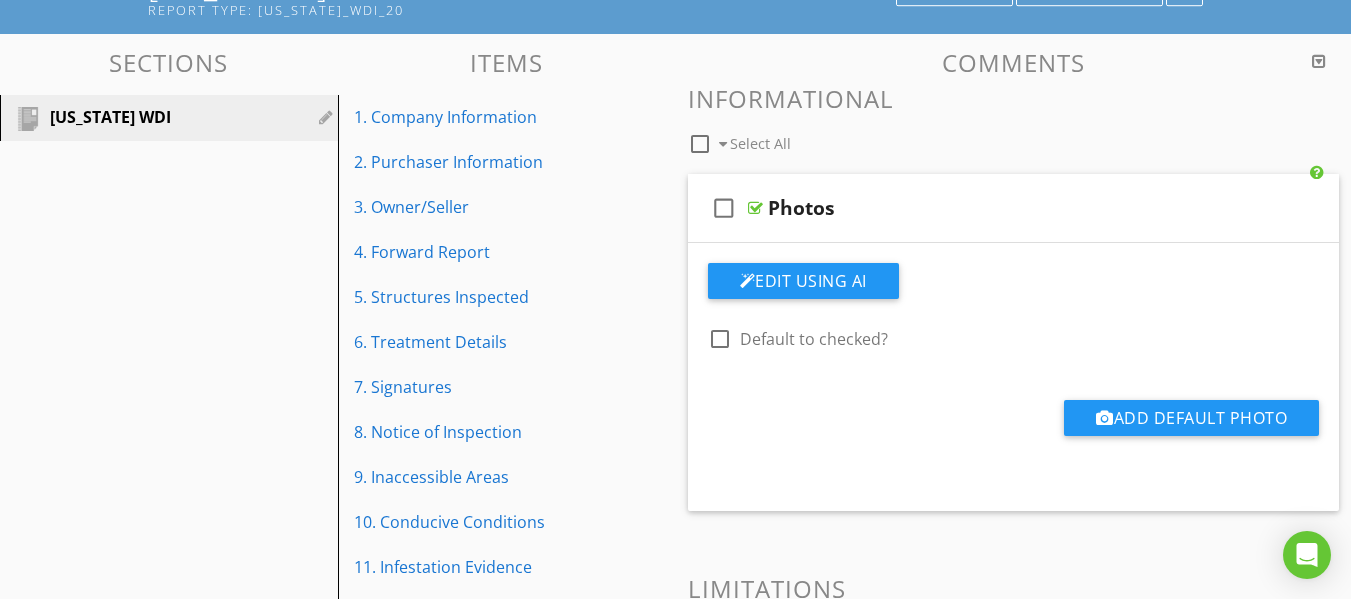 click on "Photos" at bounding box center [997, 208] 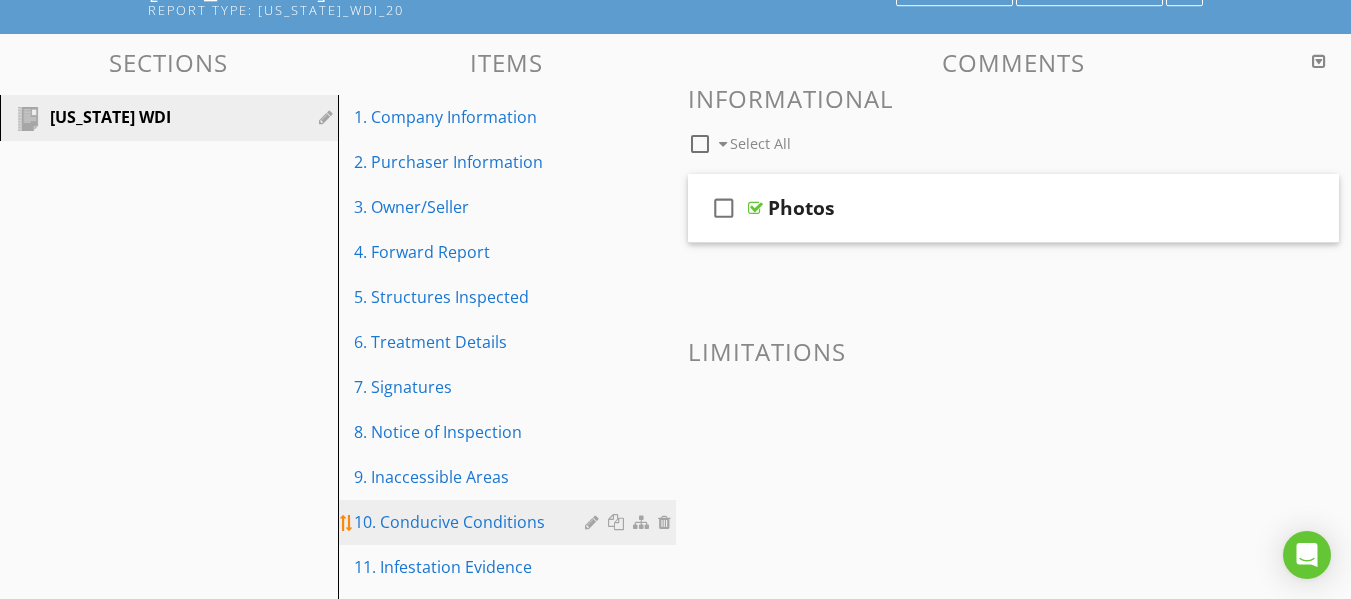 click on "10. Conducive Conditions" at bounding box center (472, 522) 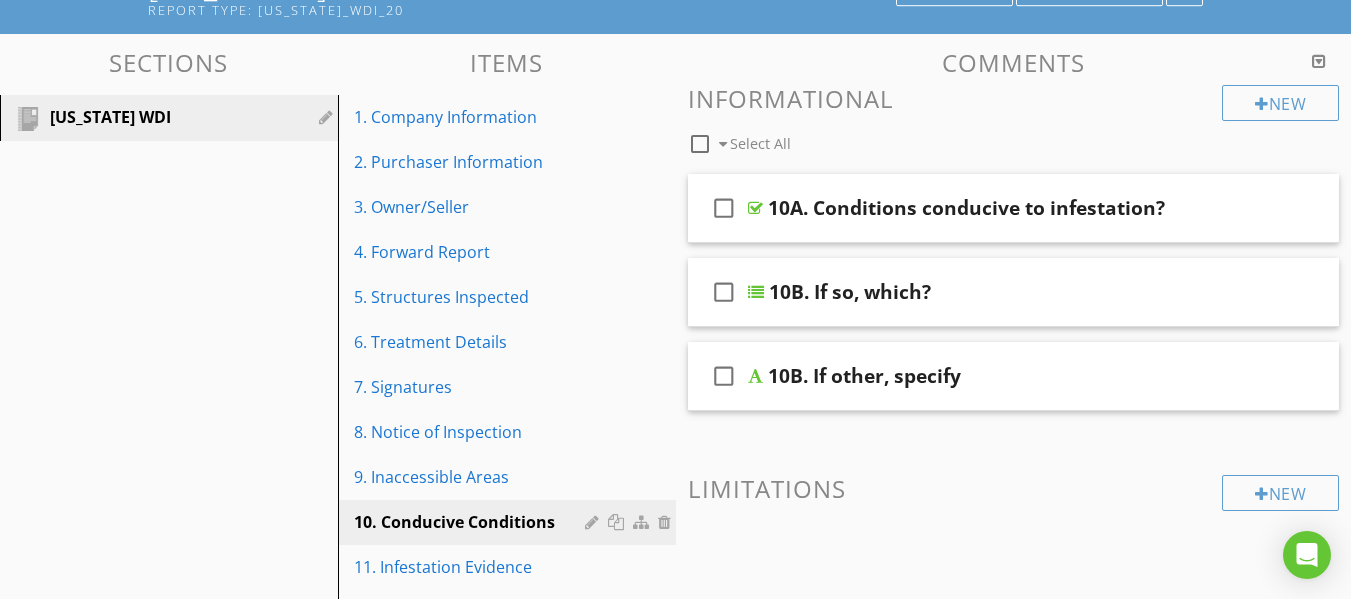 click on "10B. If other, specify" at bounding box center [997, 376] 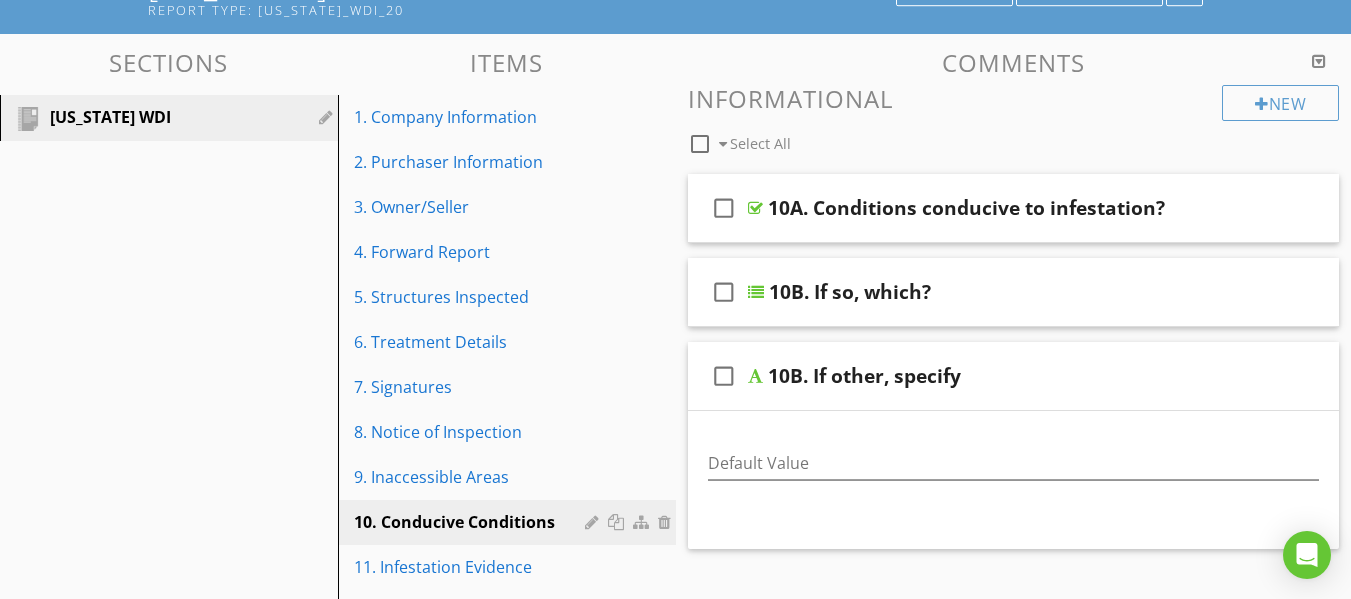 click on "10B. If other, specify" at bounding box center (997, 376) 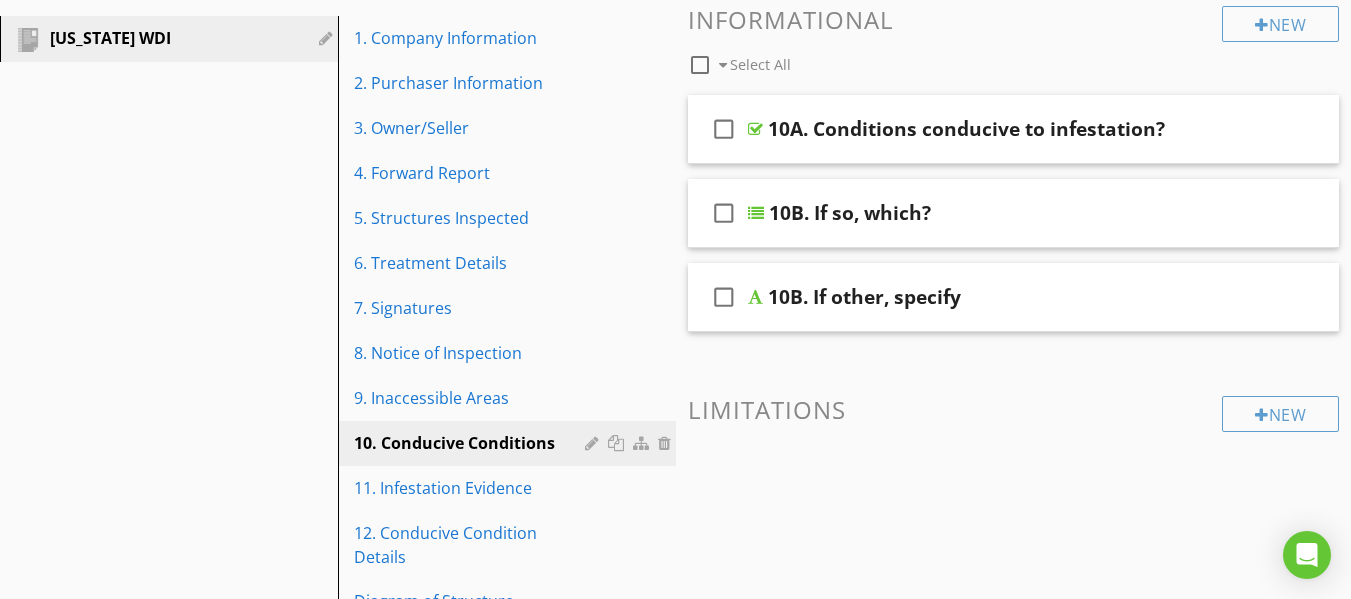 scroll, scrollTop: 192, scrollLeft: 0, axis: vertical 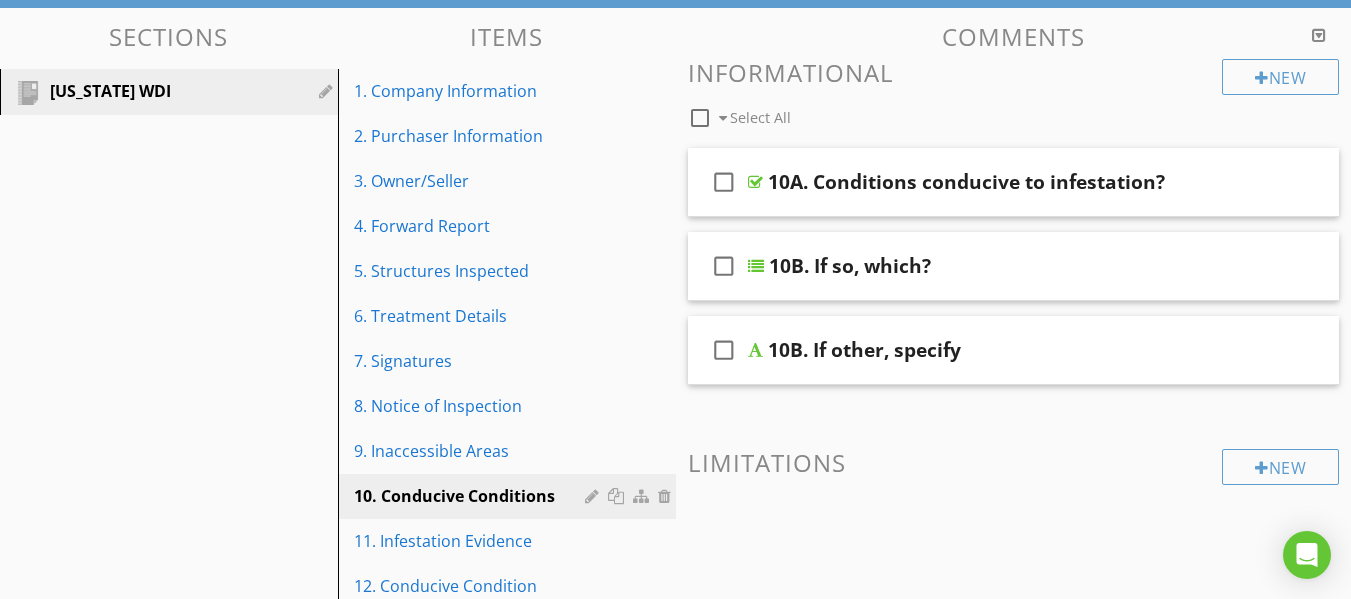 click on "check_box_outline_blank
10B. If so, which?" at bounding box center [1014, 266] 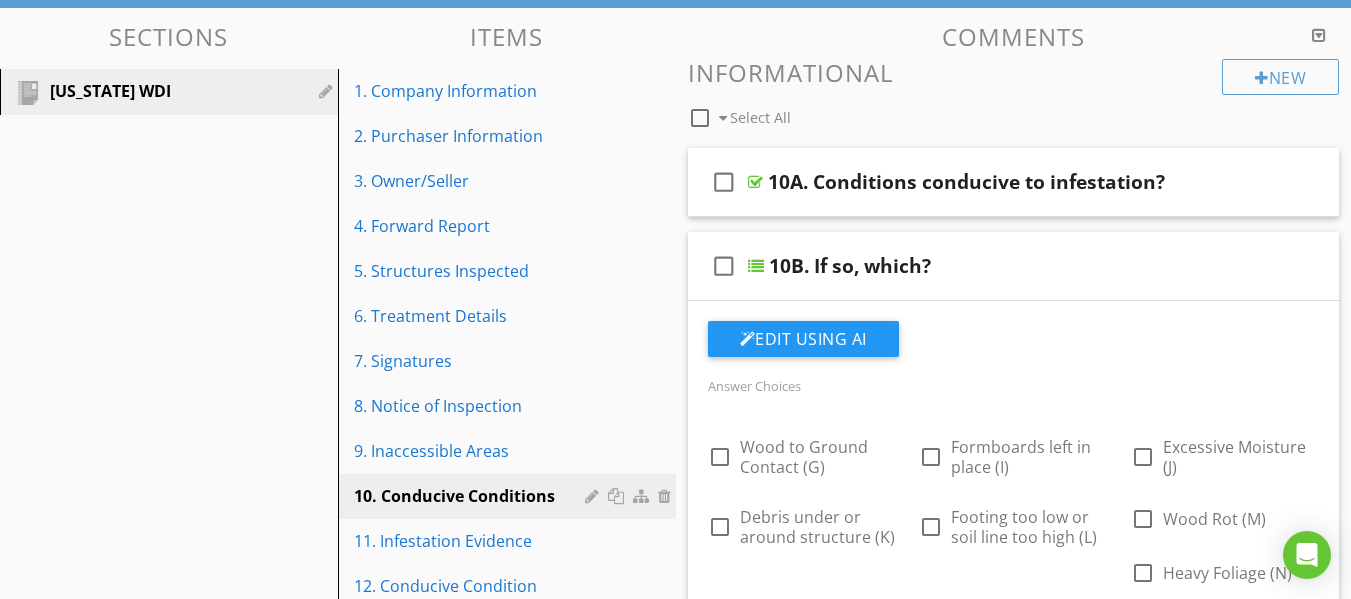 drag, startPoint x: 1226, startPoint y: 284, endPoint x: 879, endPoint y: 136, distance: 377.24396 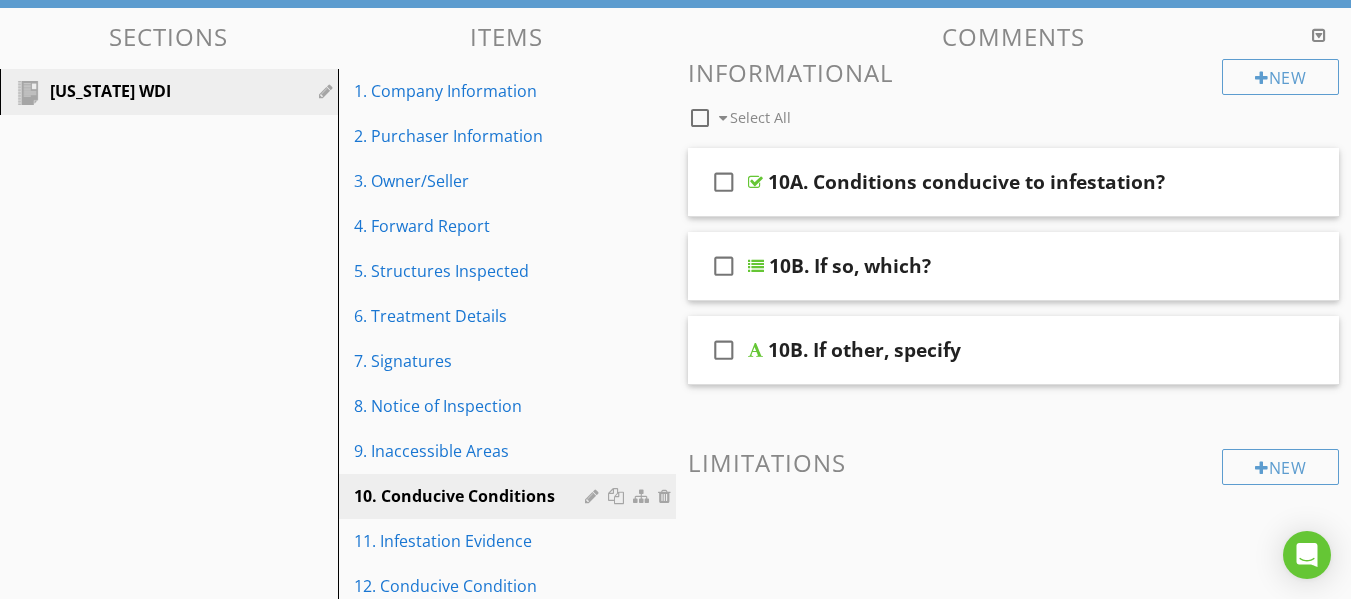 click on "10B. If other, specify" at bounding box center [997, 350] 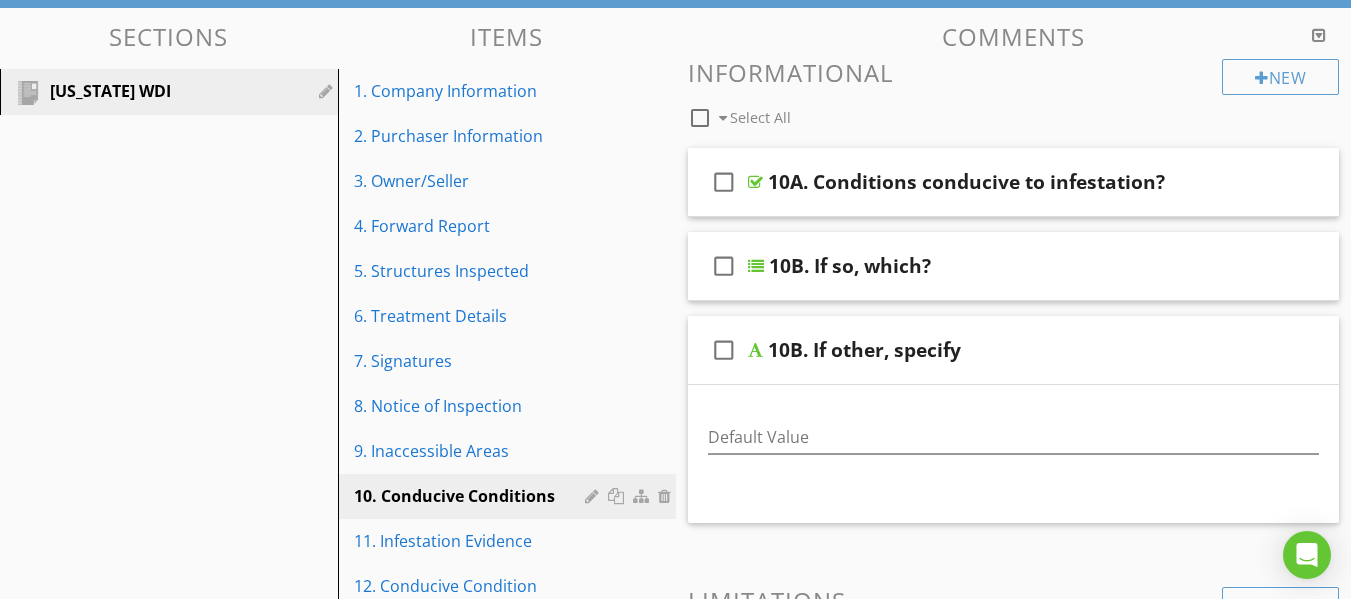 click on "10B. If so, which?" at bounding box center (998, 266) 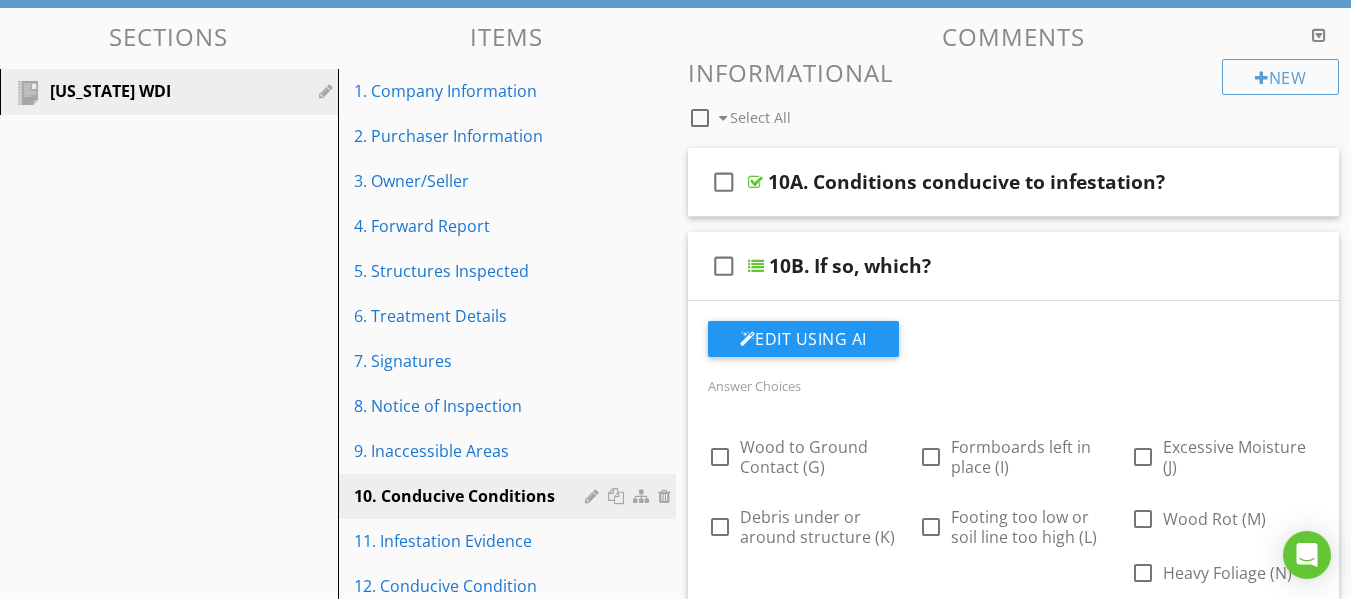 click on "10B. If so, which?" at bounding box center [998, 266] 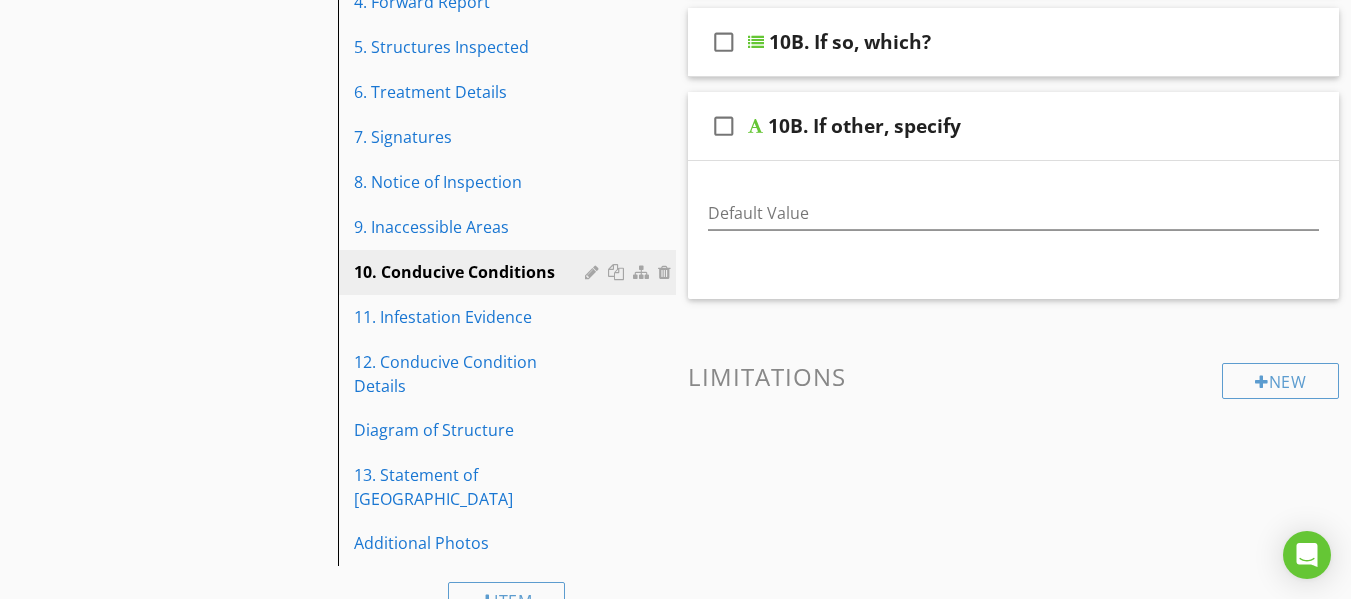 scroll, scrollTop: 421, scrollLeft: 0, axis: vertical 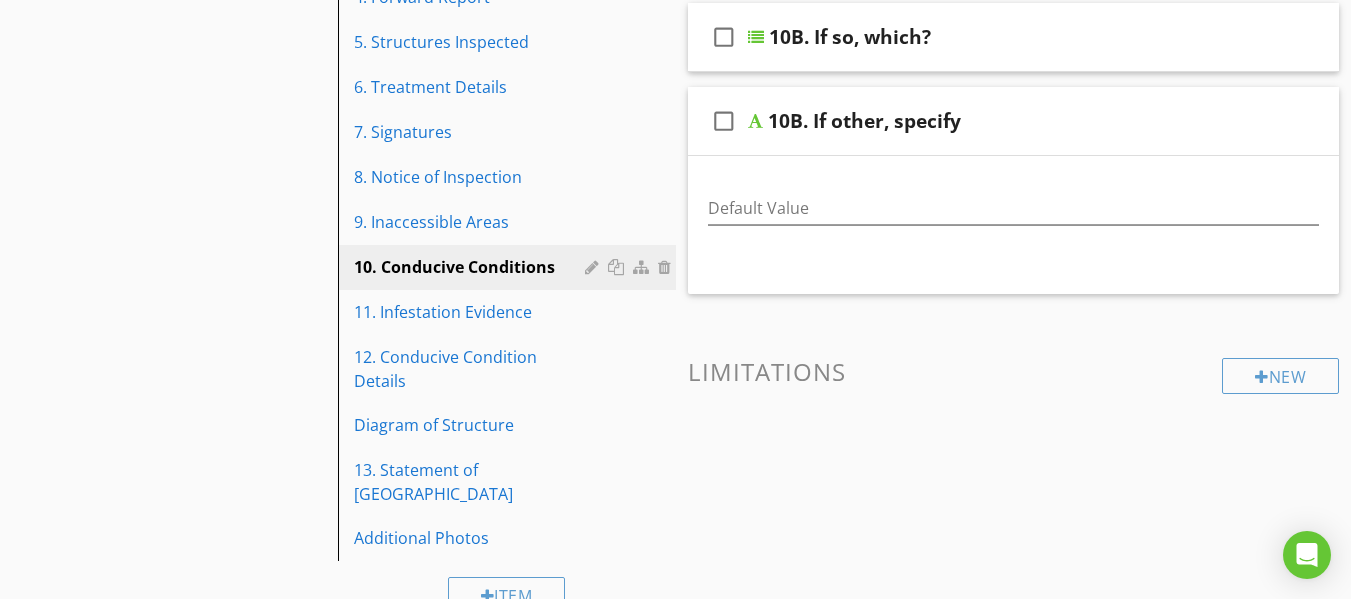 click on "10B. If so, which?" at bounding box center [998, 37] 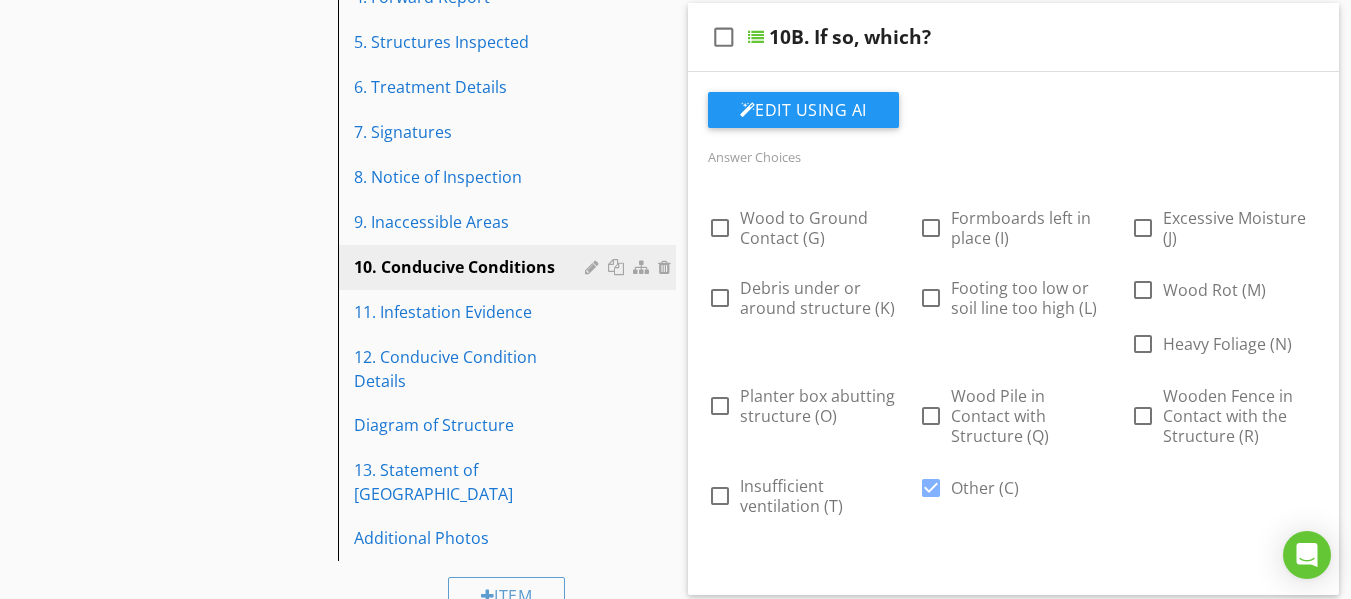 click on "10B. If so, which?" at bounding box center (998, 37) 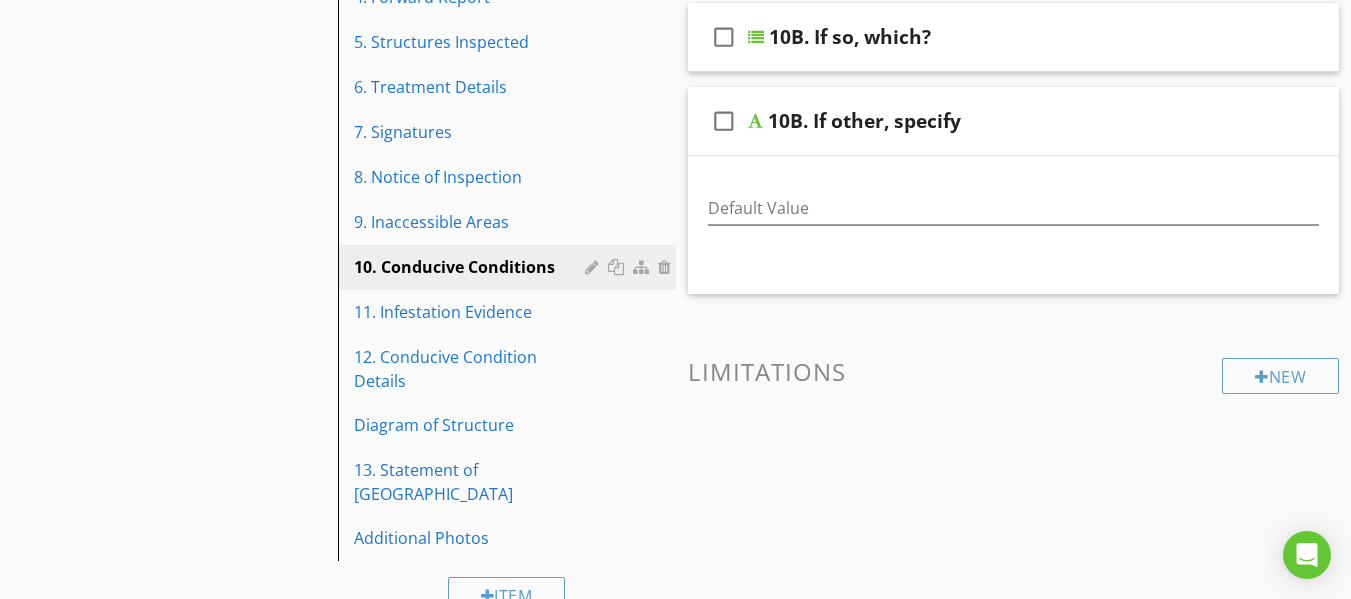 click on "10B. If so, which?" at bounding box center [998, 37] 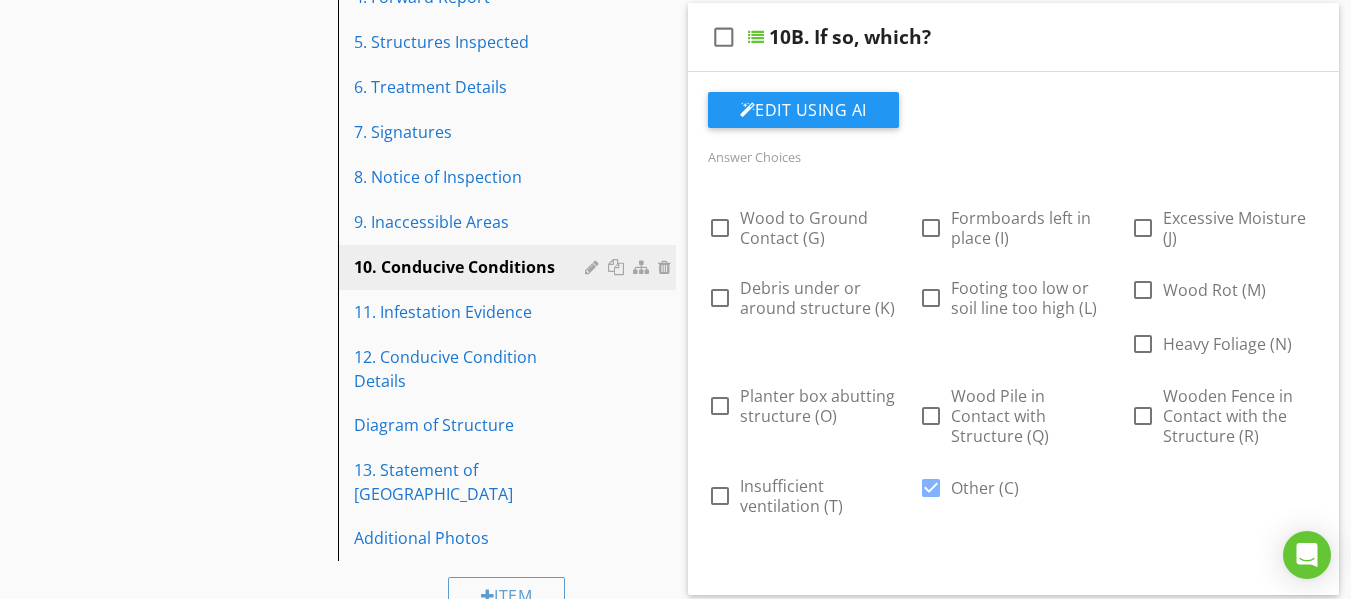 click on "10B. If so, which?" at bounding box center (998, 37) 